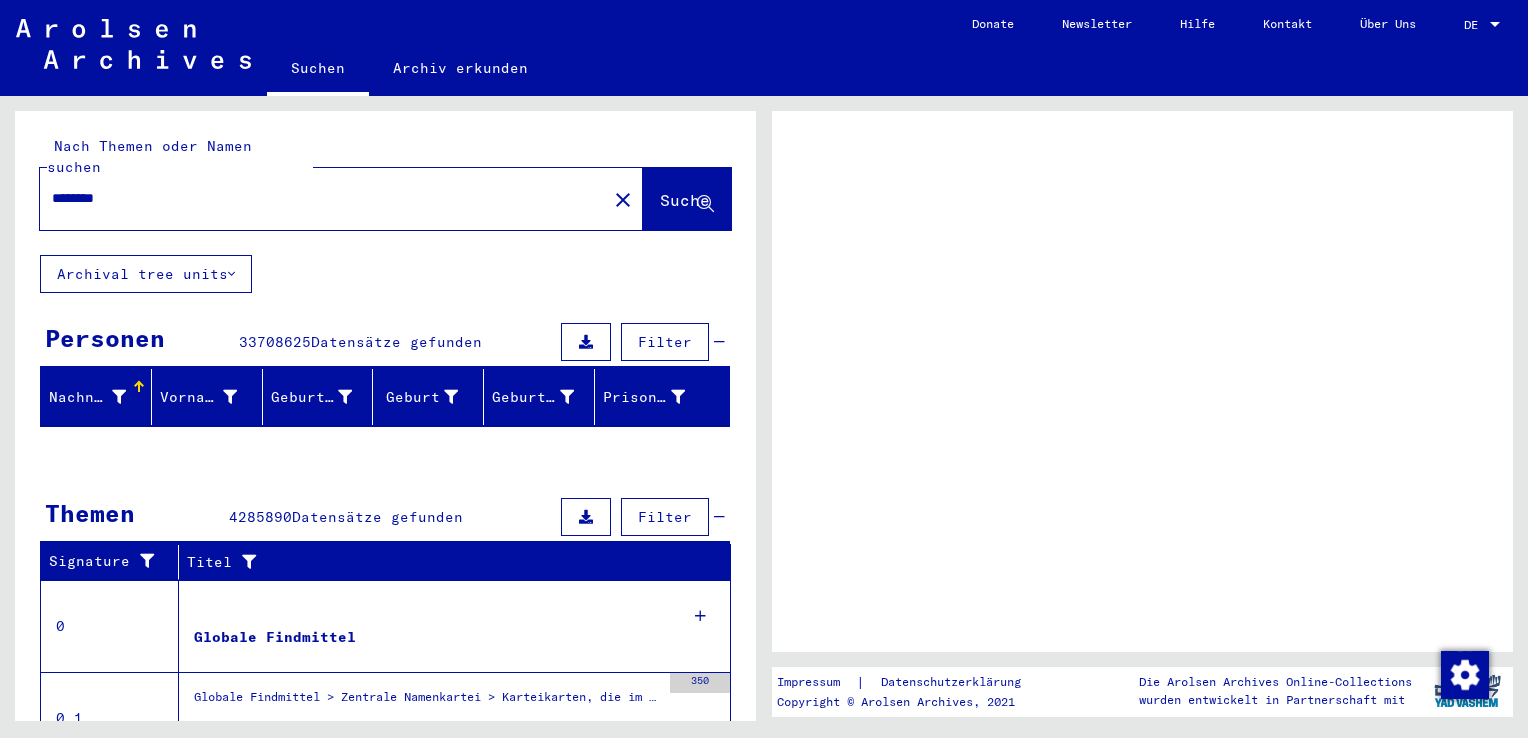 scroll, scrollTop: 0, scrollLeft: 0, axis: both 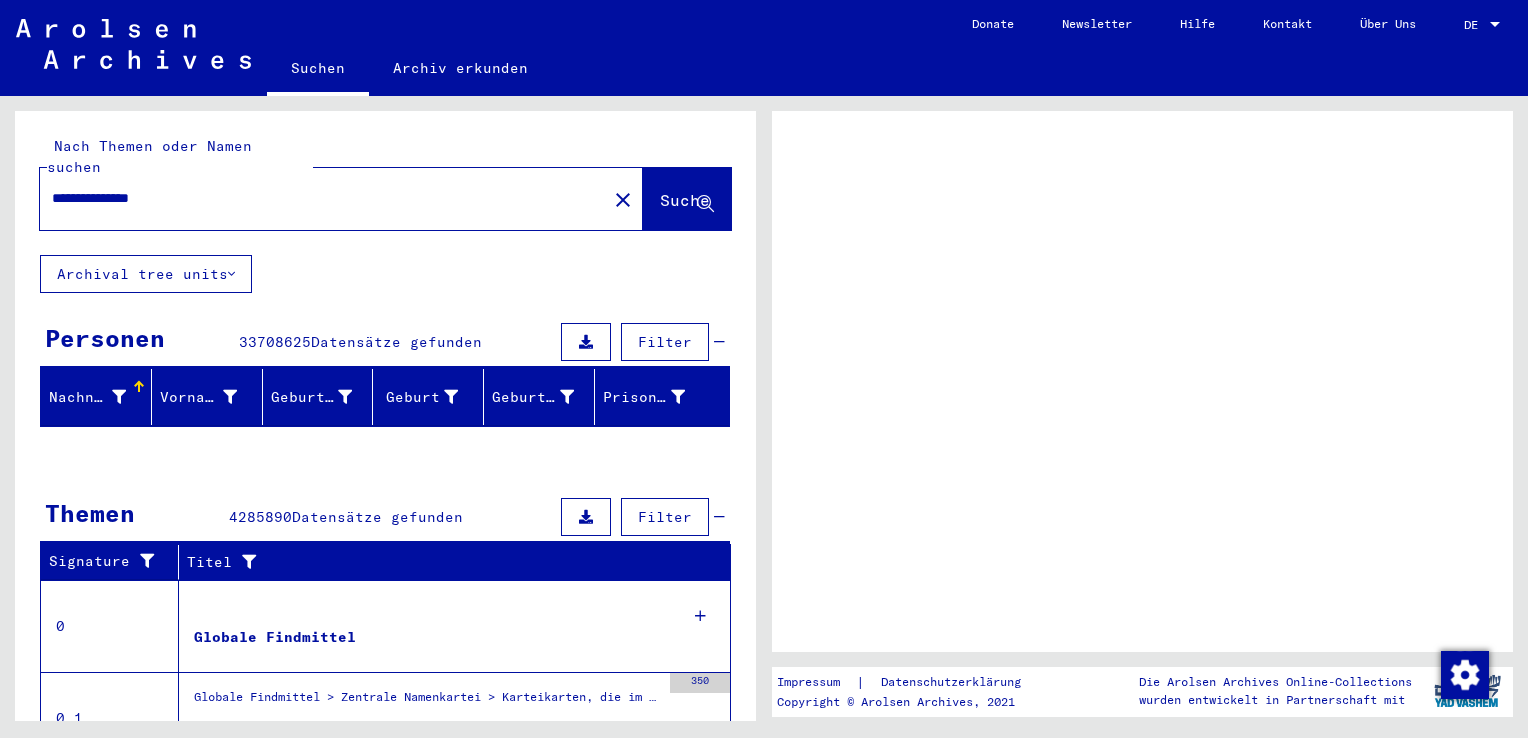 type on "**********" 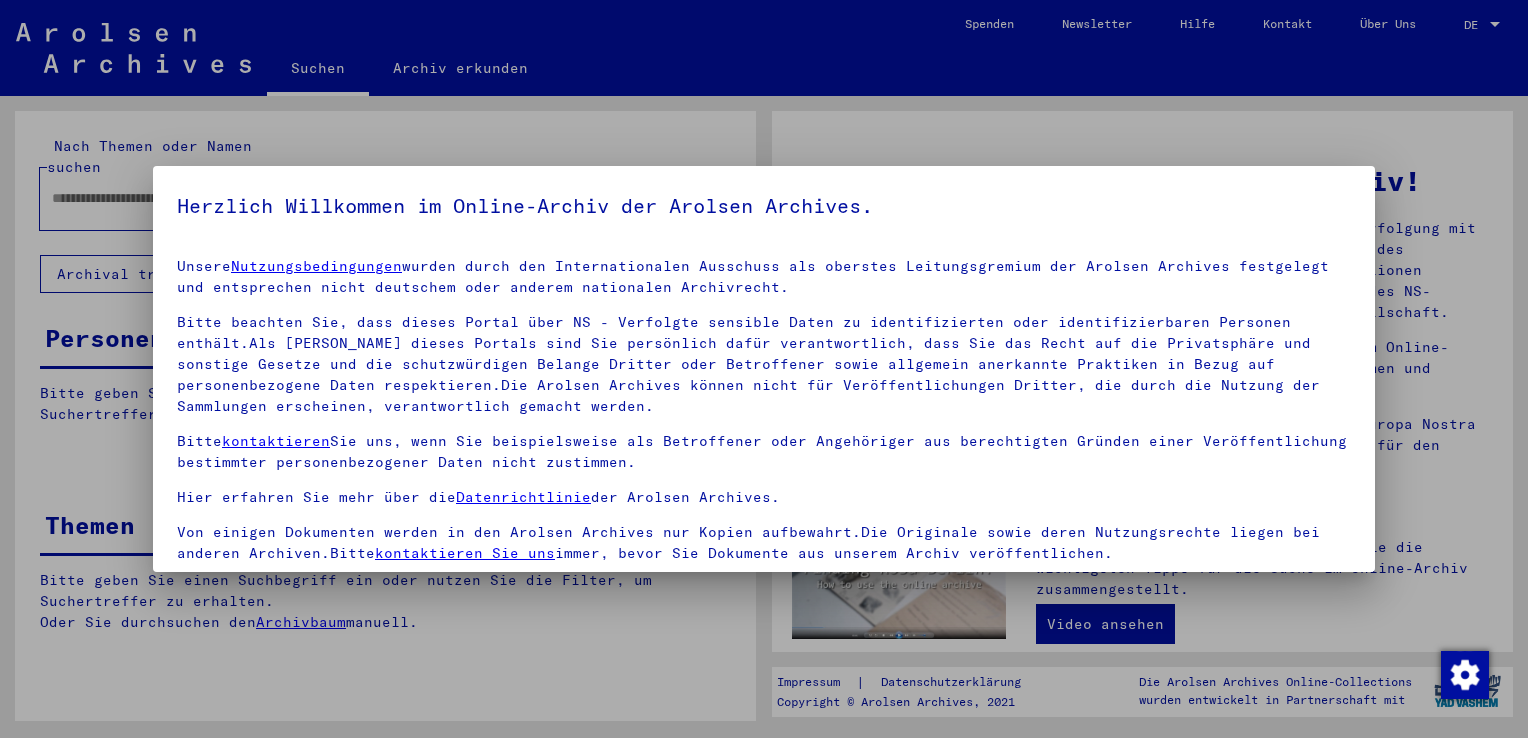 type on "********" 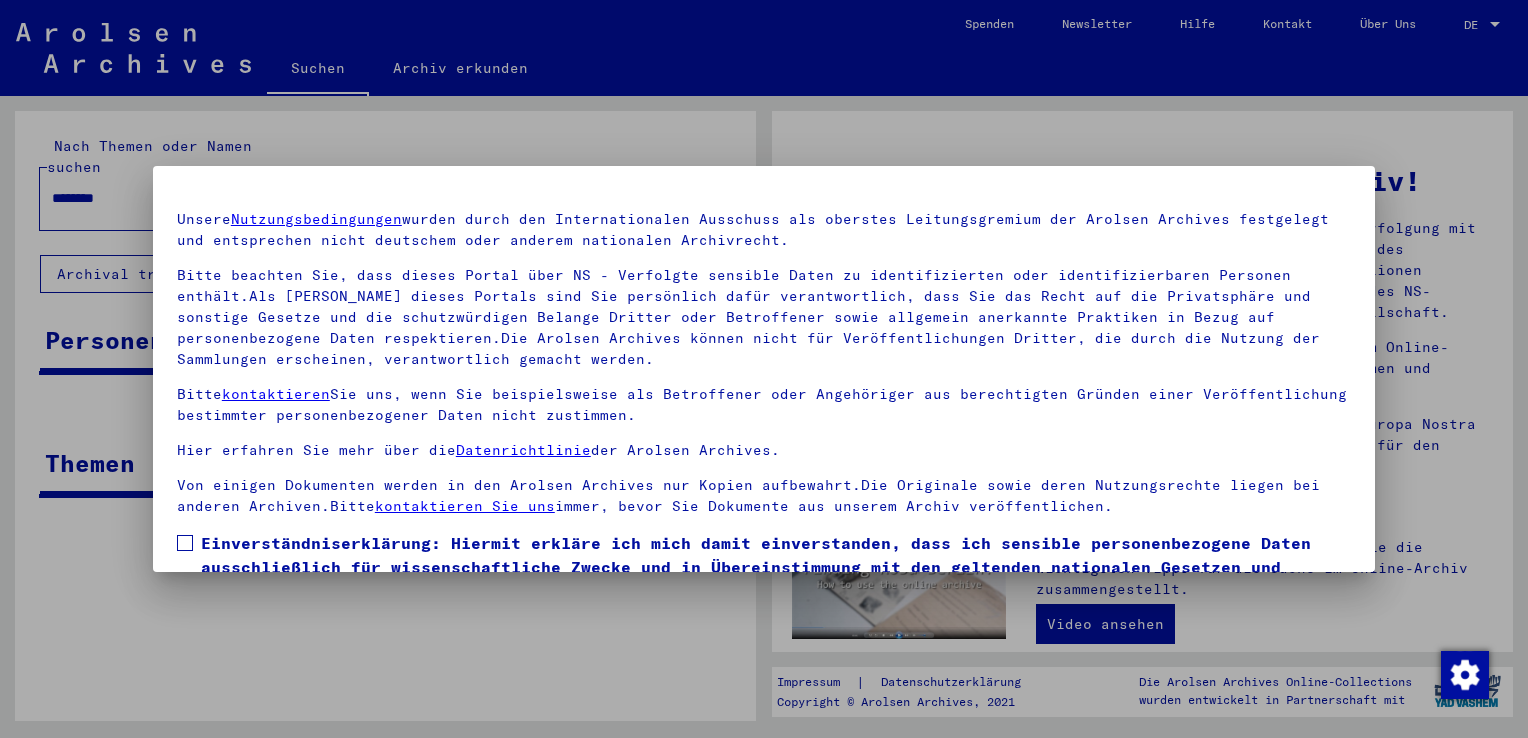 scroll, scrollTop: 173, scrollLeft: 0, axis: vertical 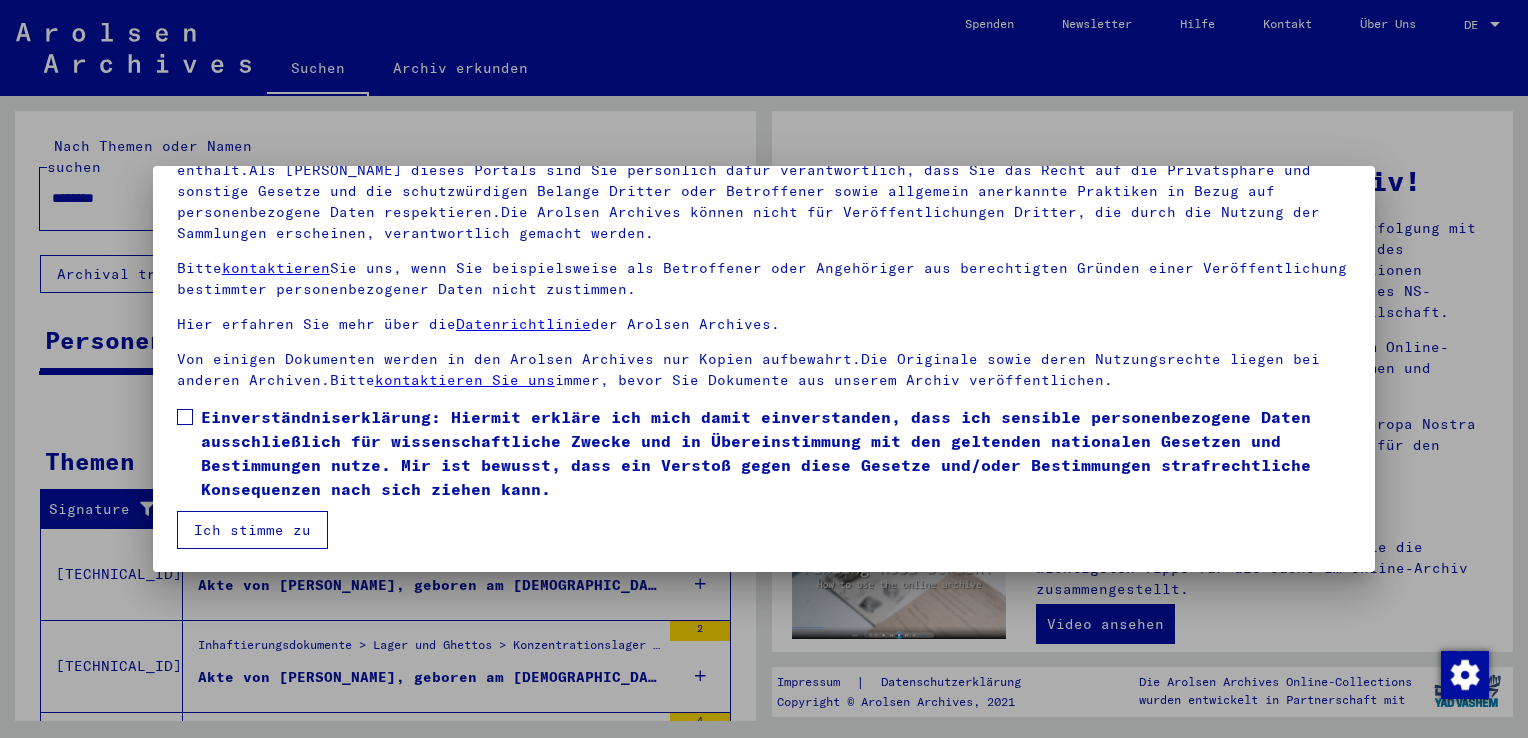 click at bounding box center (185, 417) 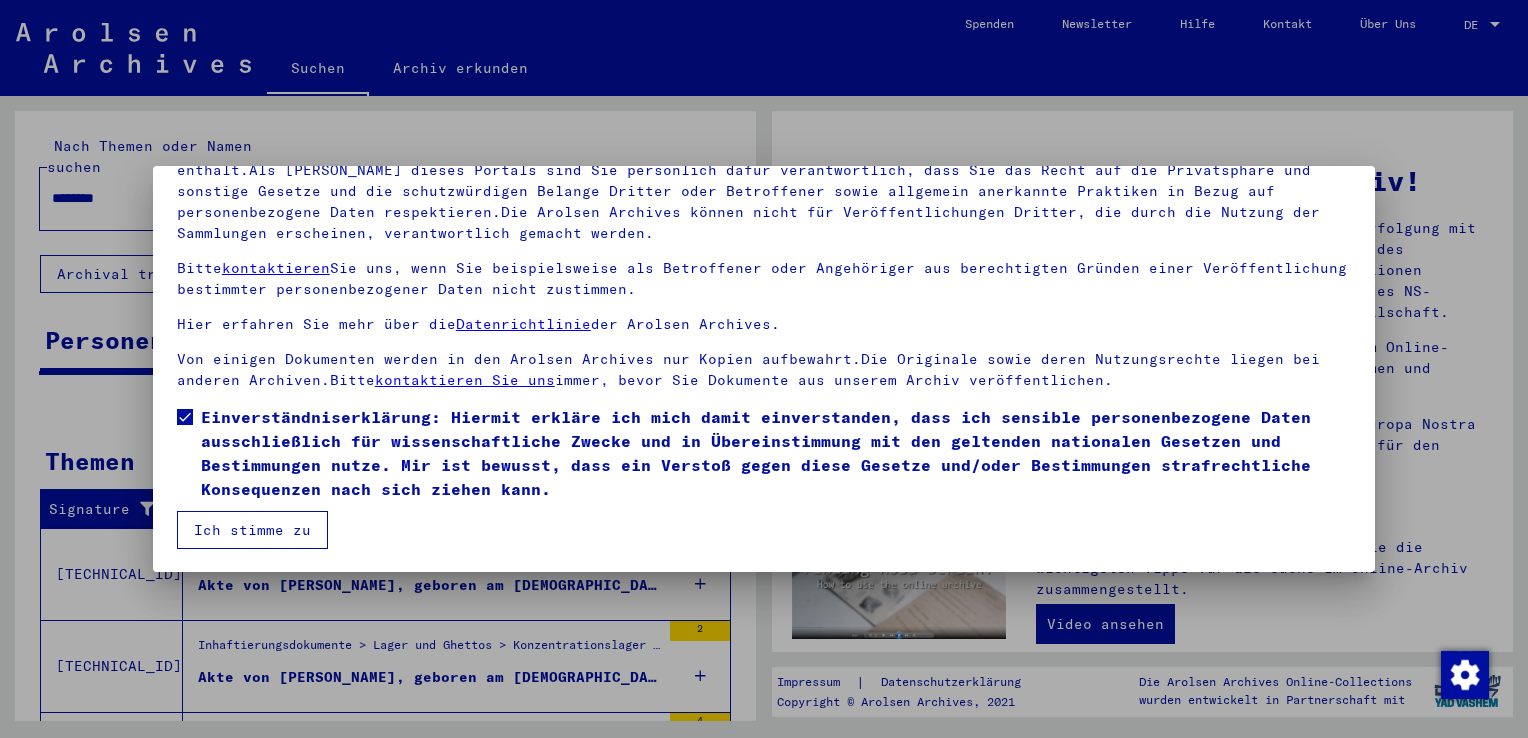 click on "Ich stimme zu" at bounding box center [252, 530] 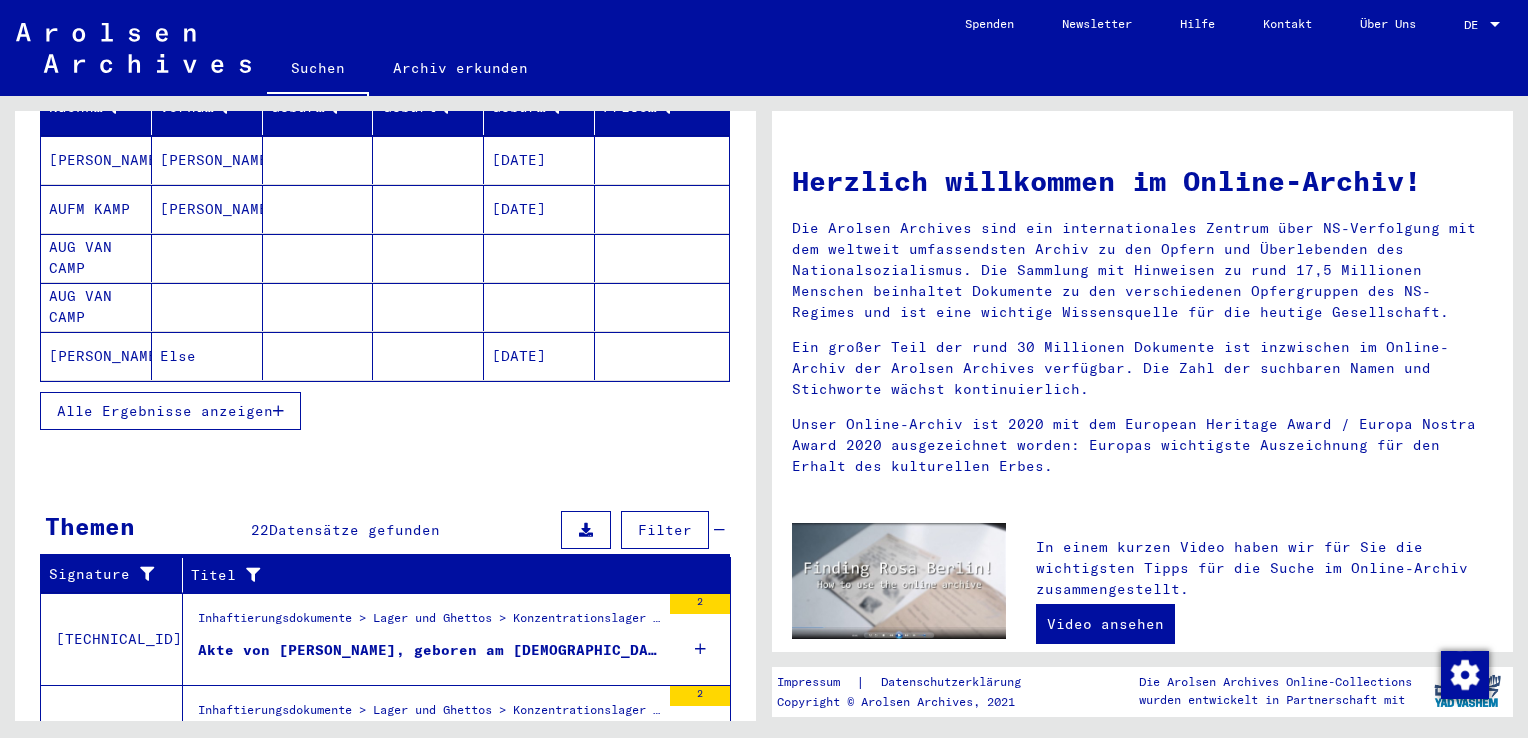 scroll, scrollTop: 300, scrollLeft: 0, axis: vertical 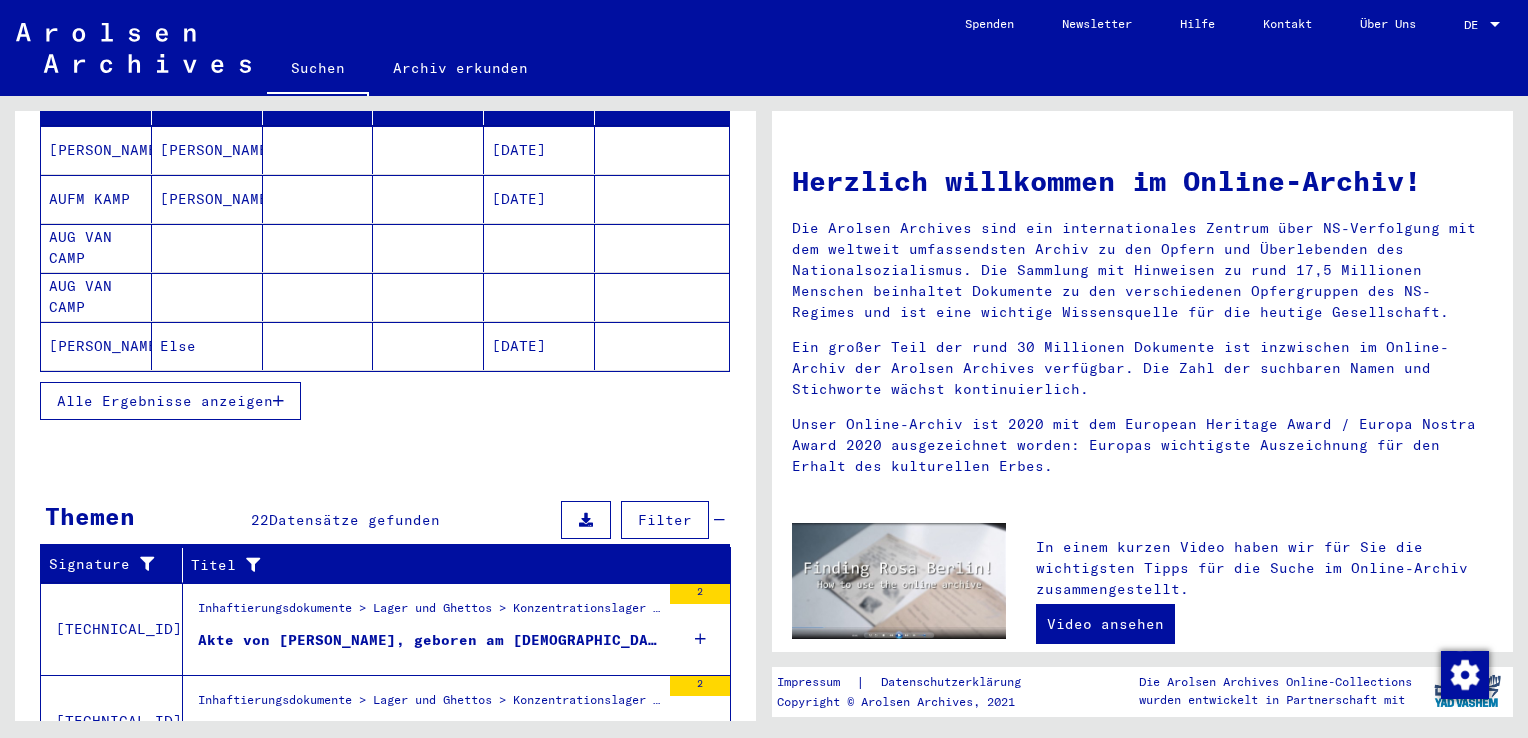 click on "Alle Ergebnisse anzeigen" at bounding box center (165, 401) 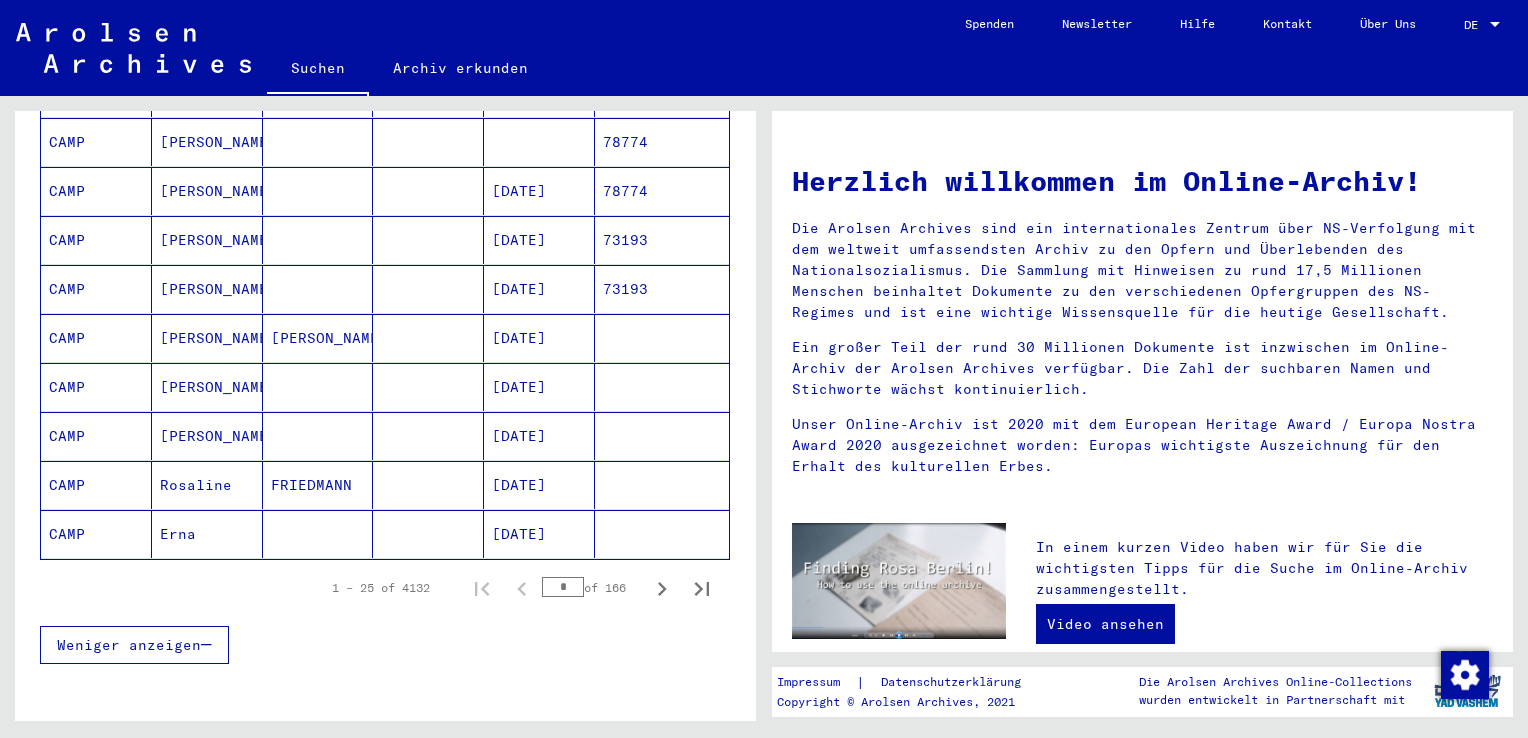 scroll, scrollTop: 1100, scrollLeft: 0, axis: vertical 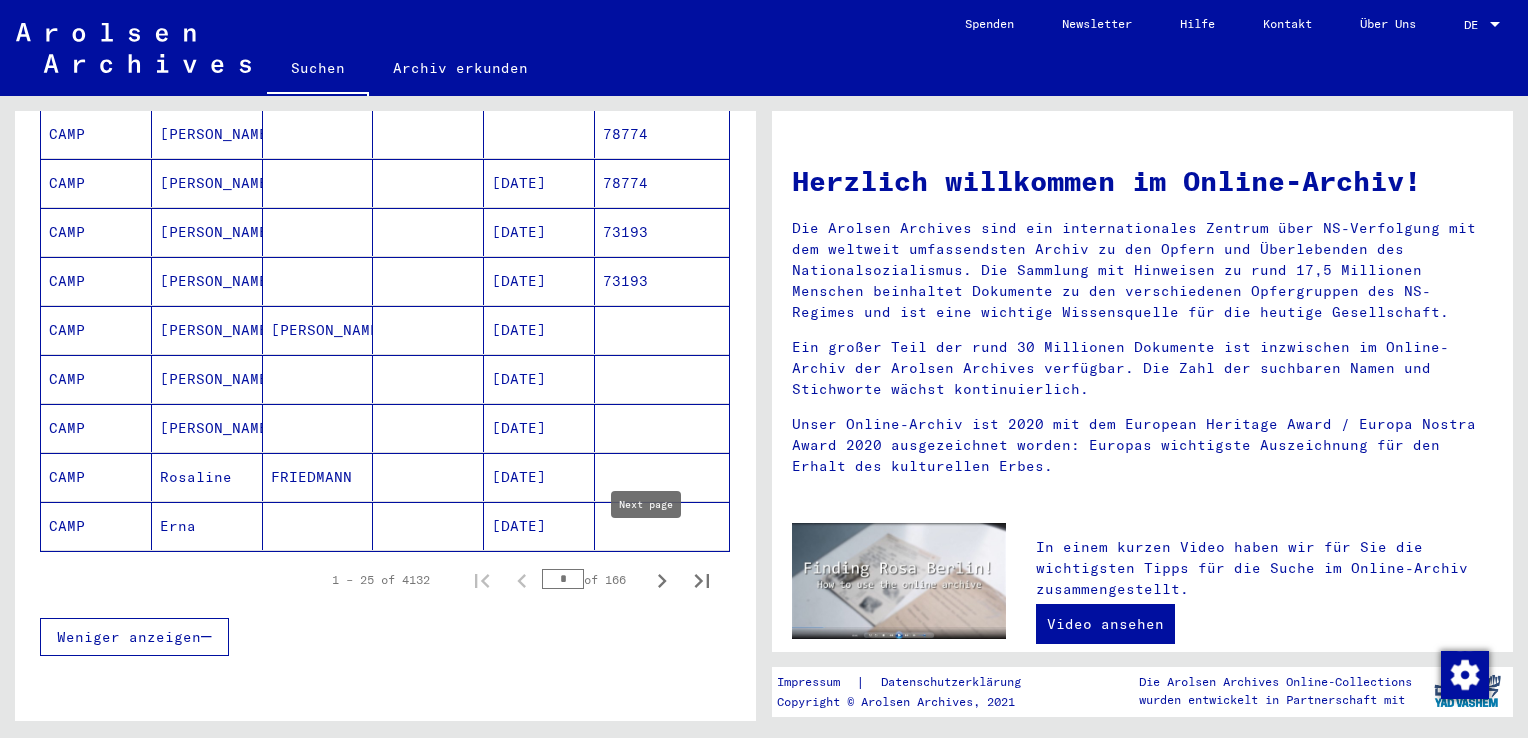click 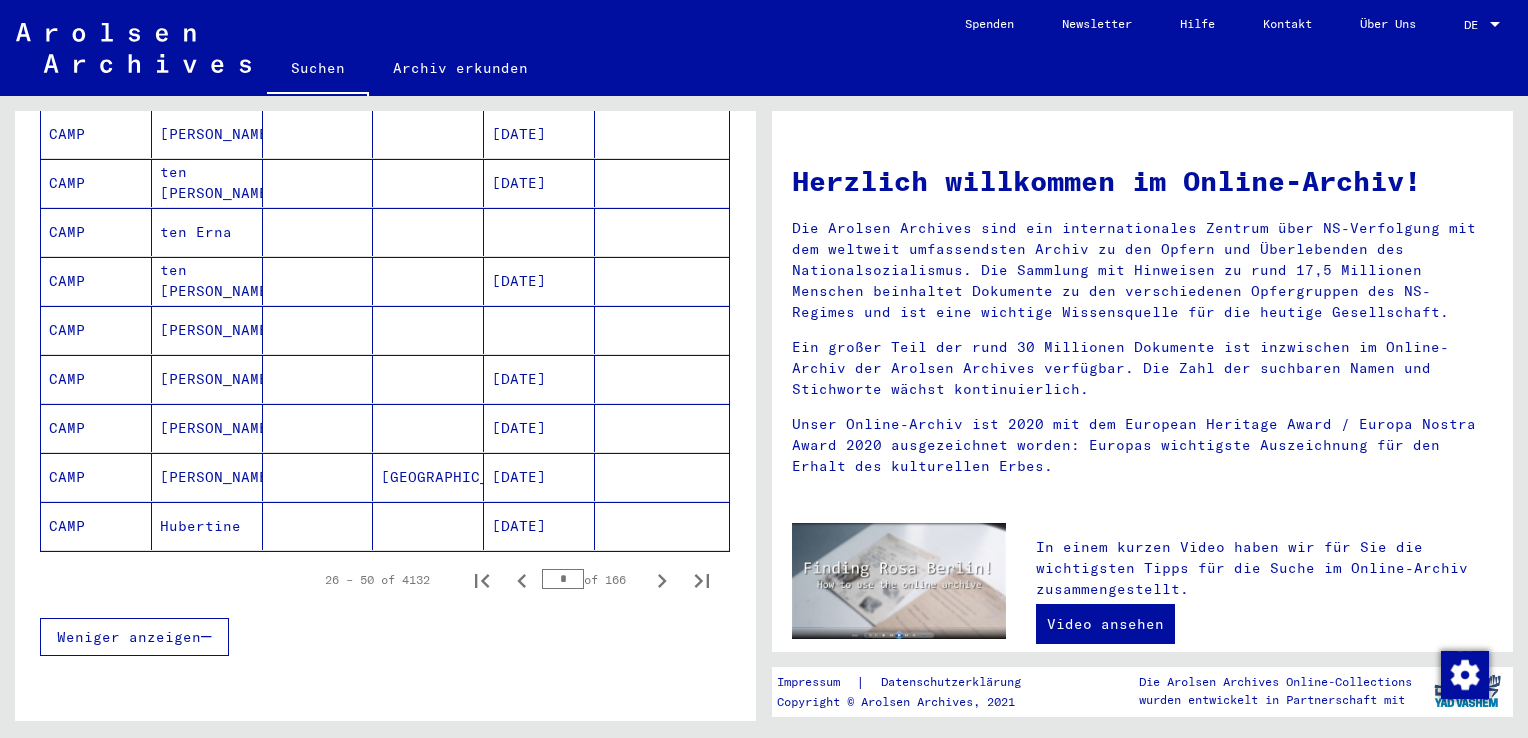 click 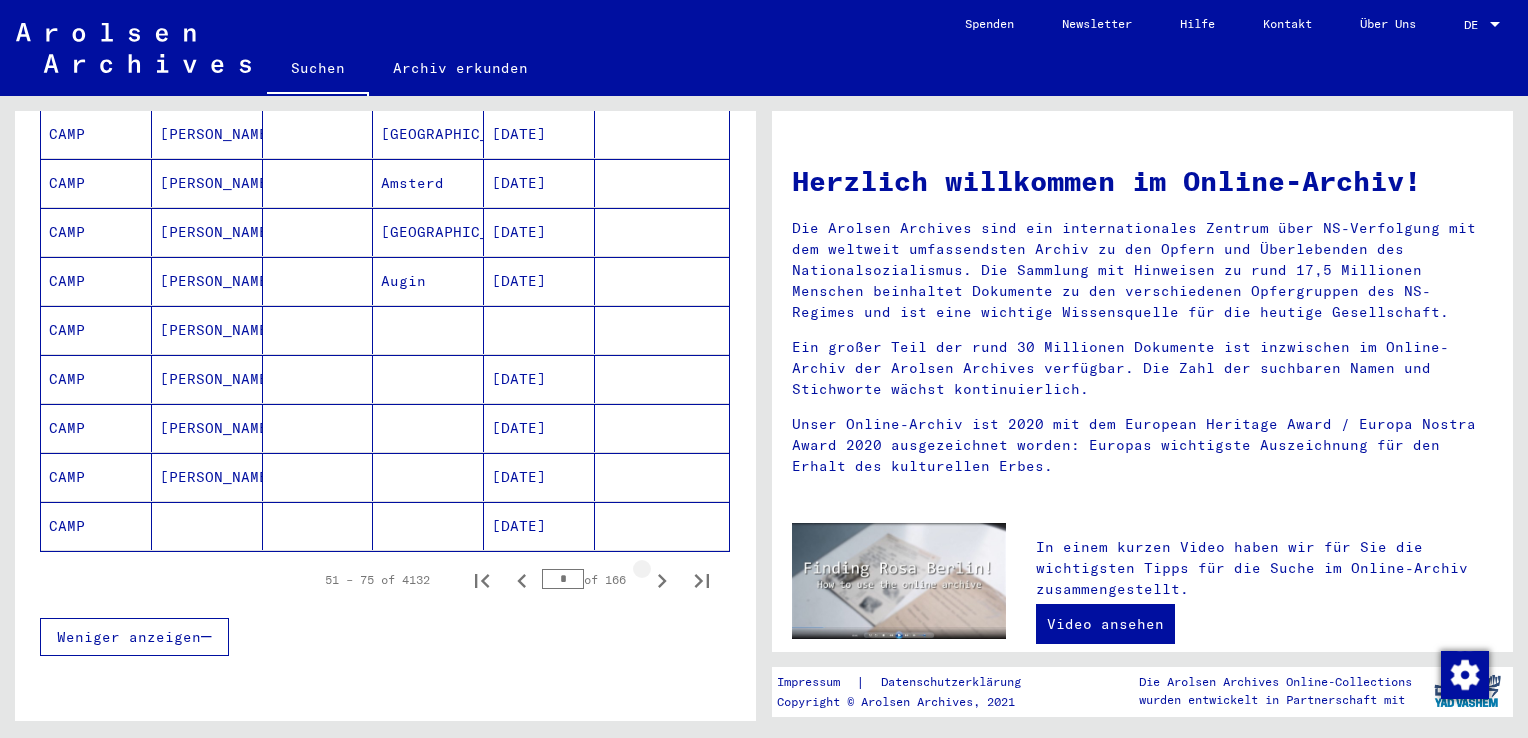 click 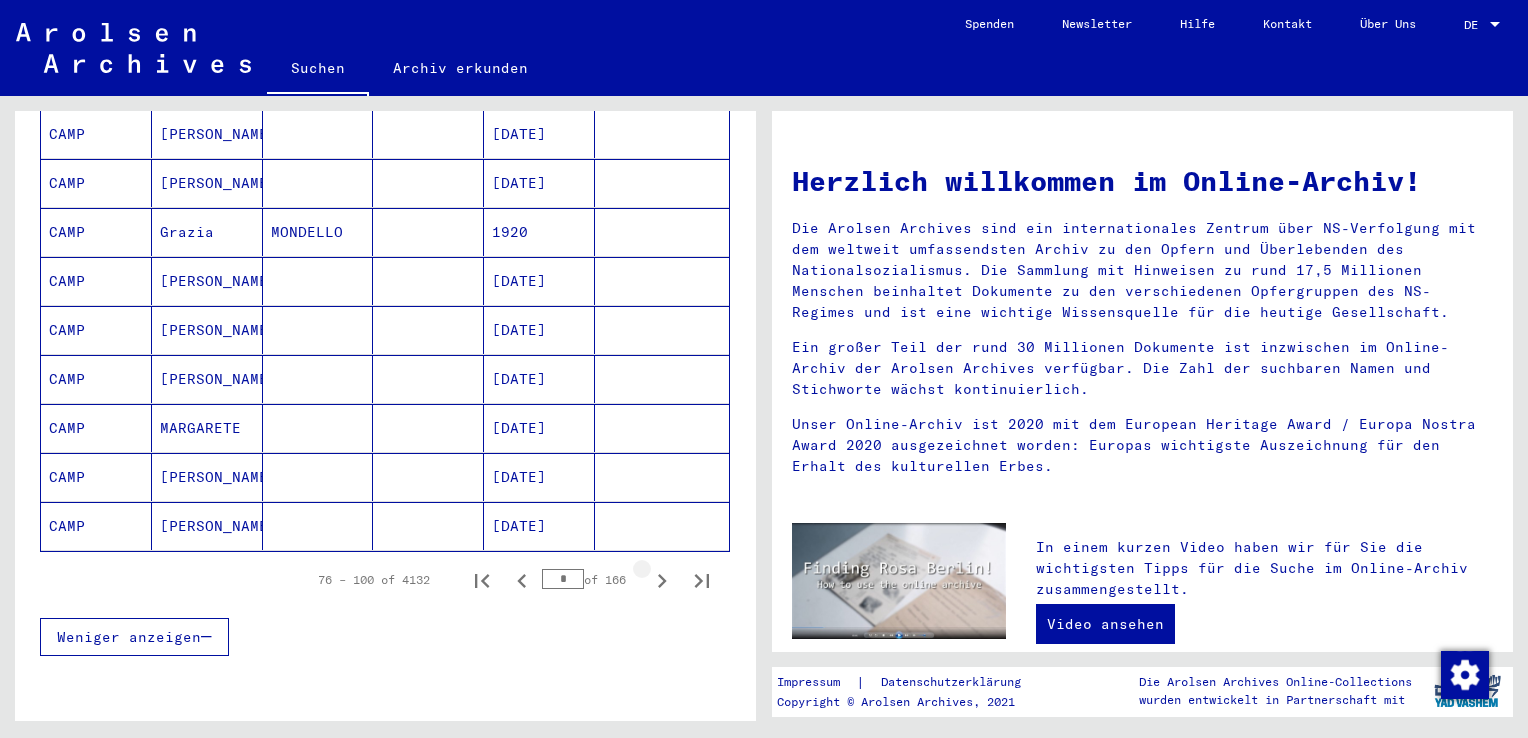 click 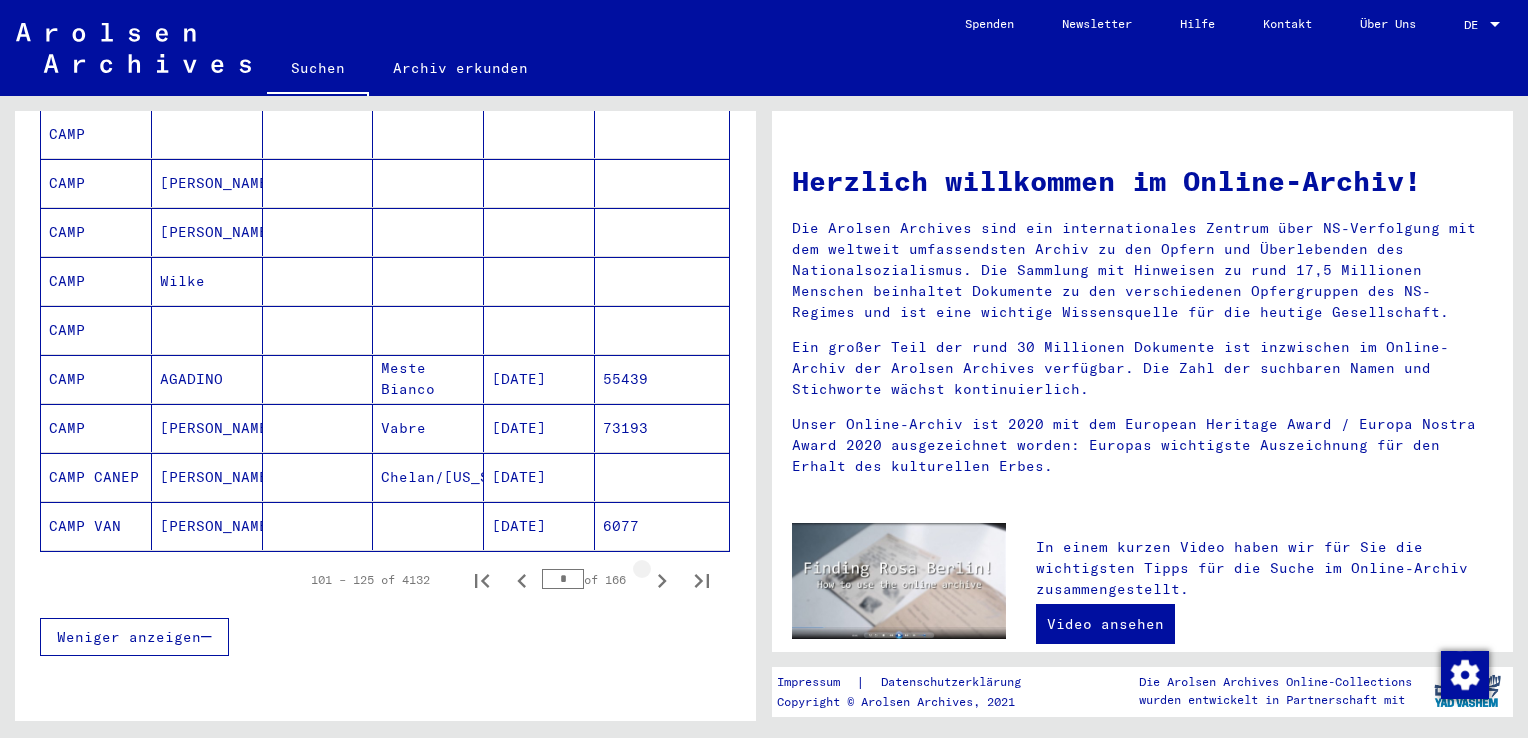 click 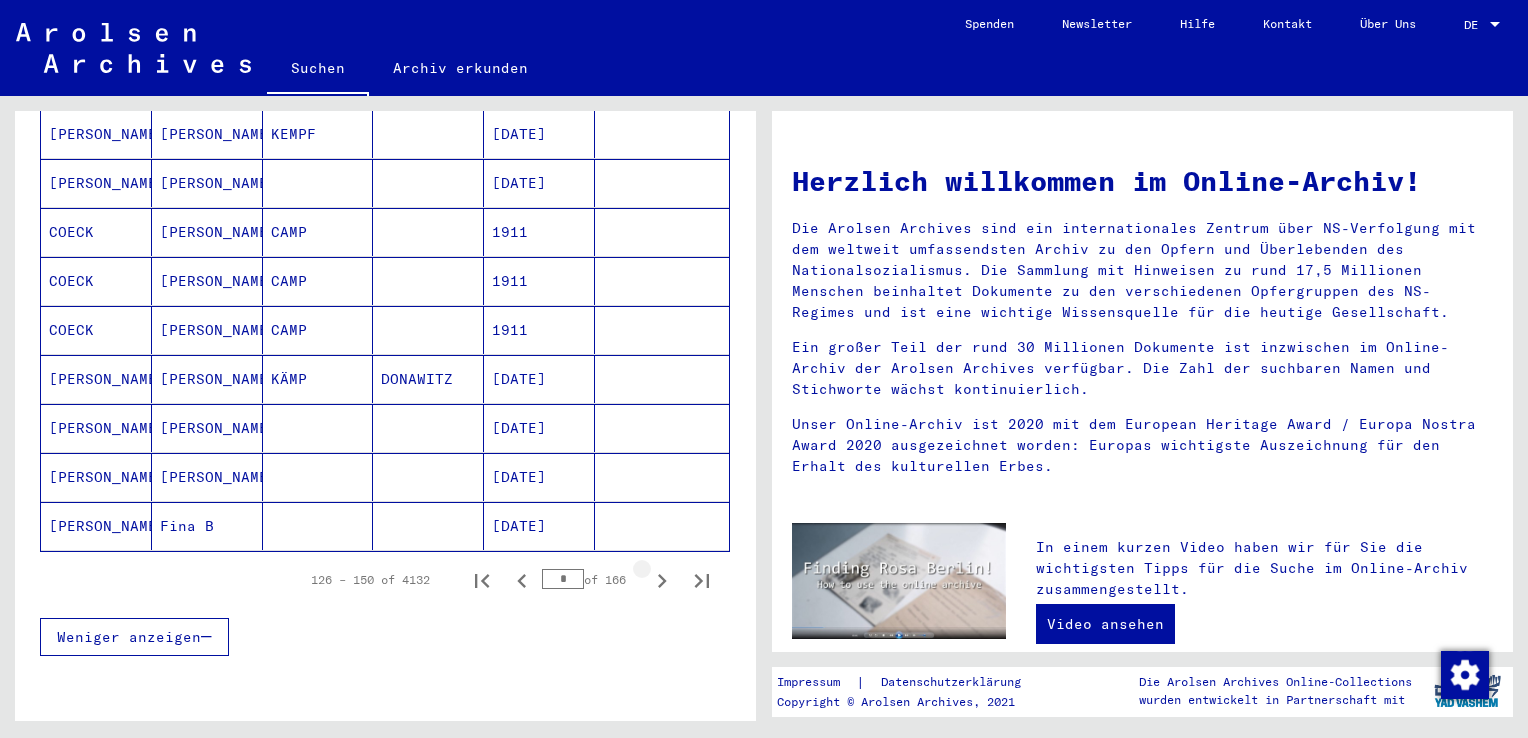 click 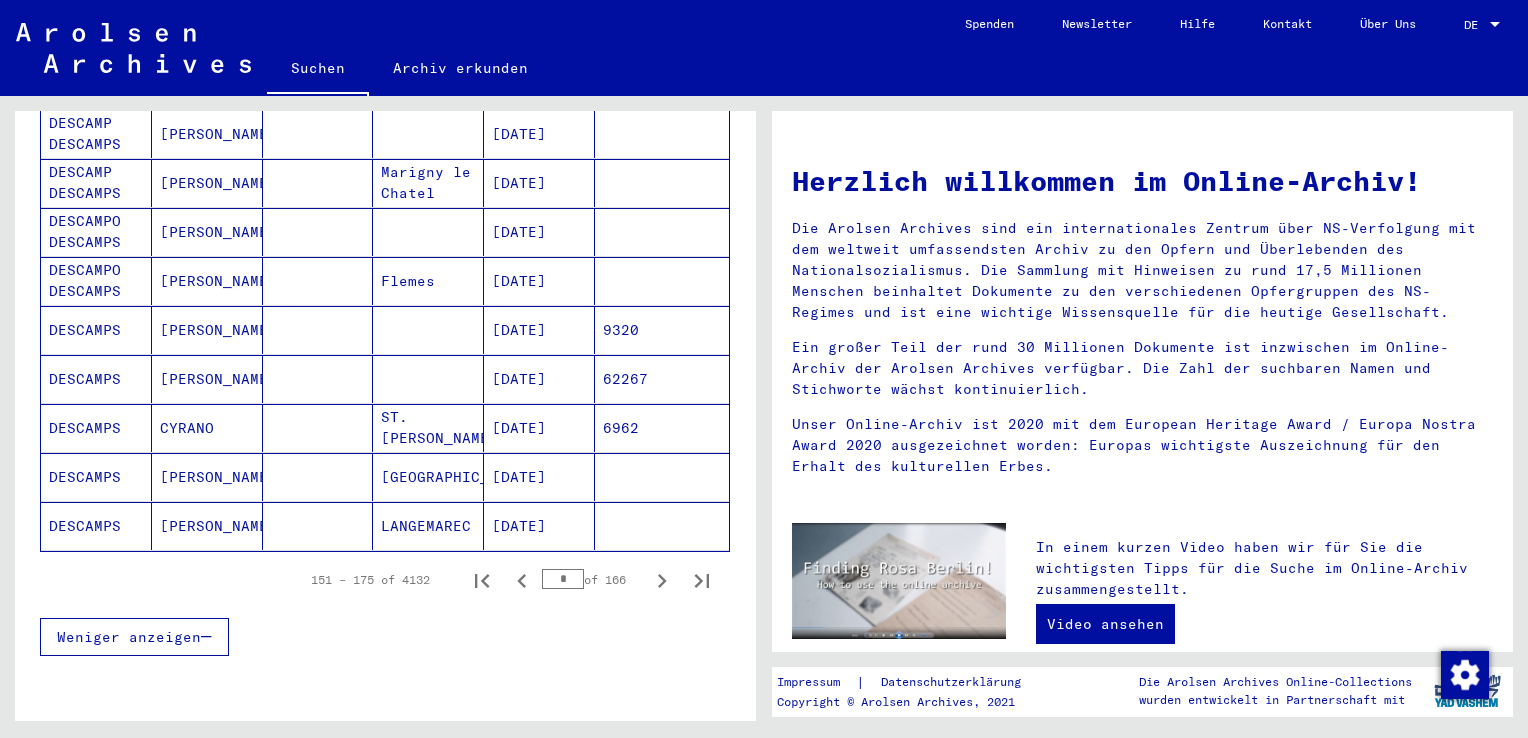 click on "[DATE]" at bounding box center (539, 477) 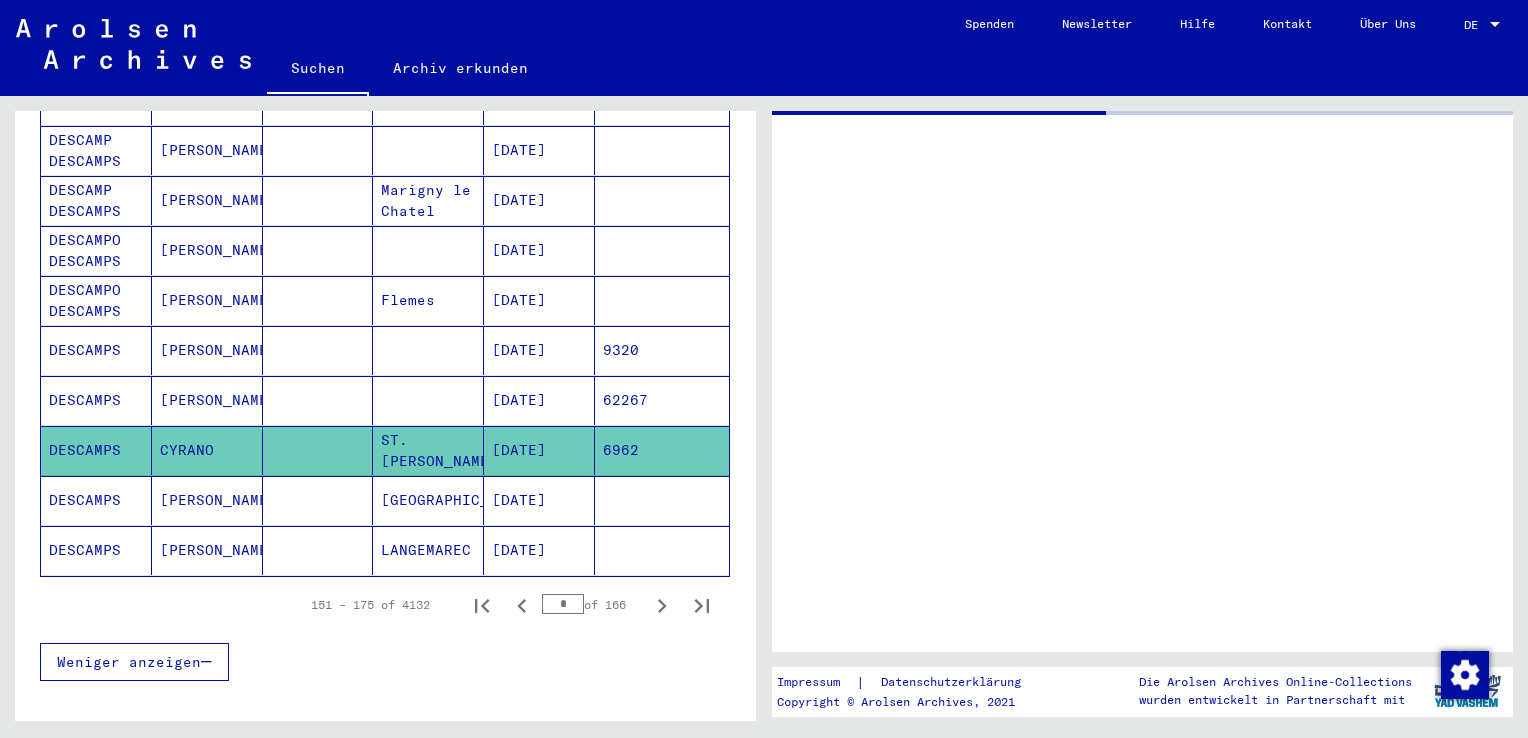 scroll, scrollTop: 1113, scrollLeft: 0, axis: vertical 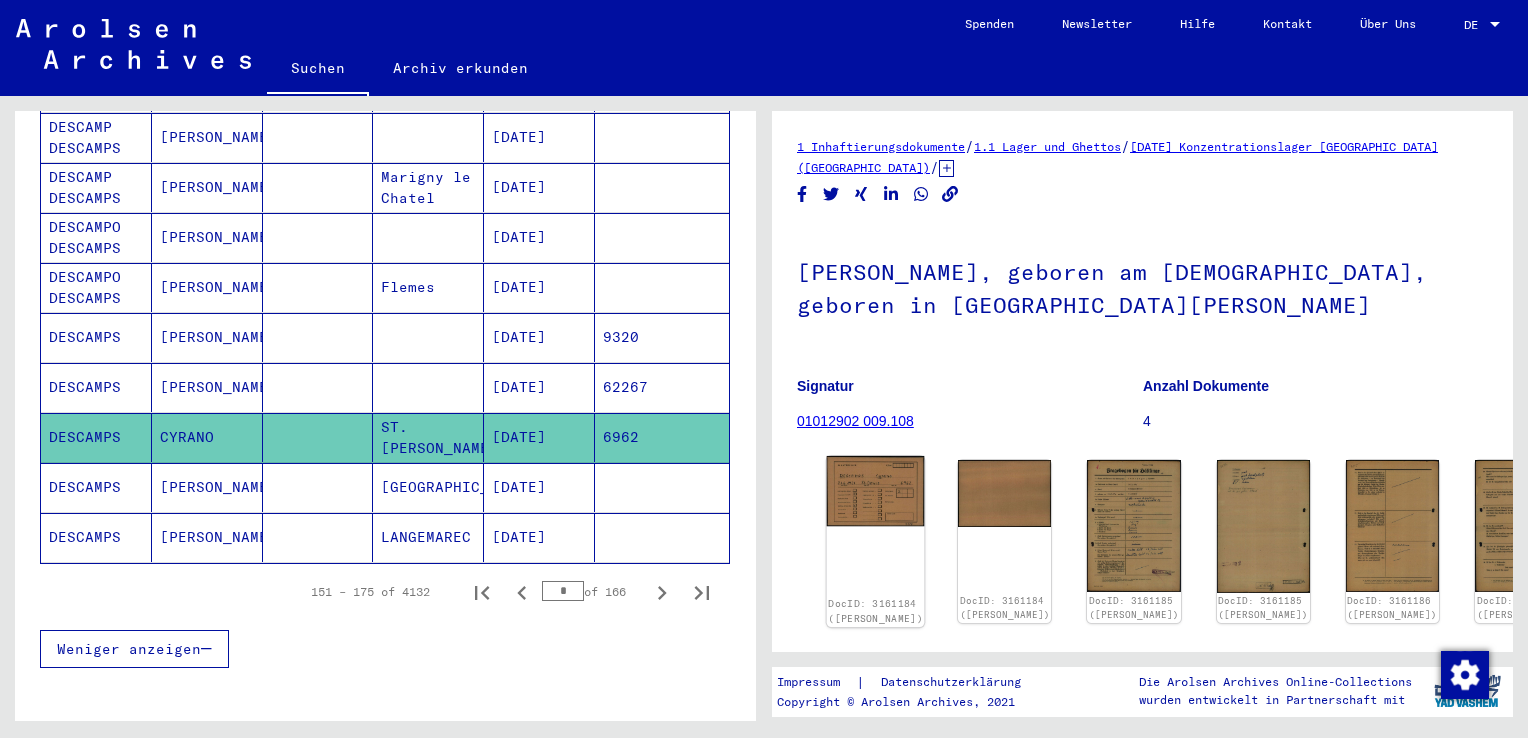 click 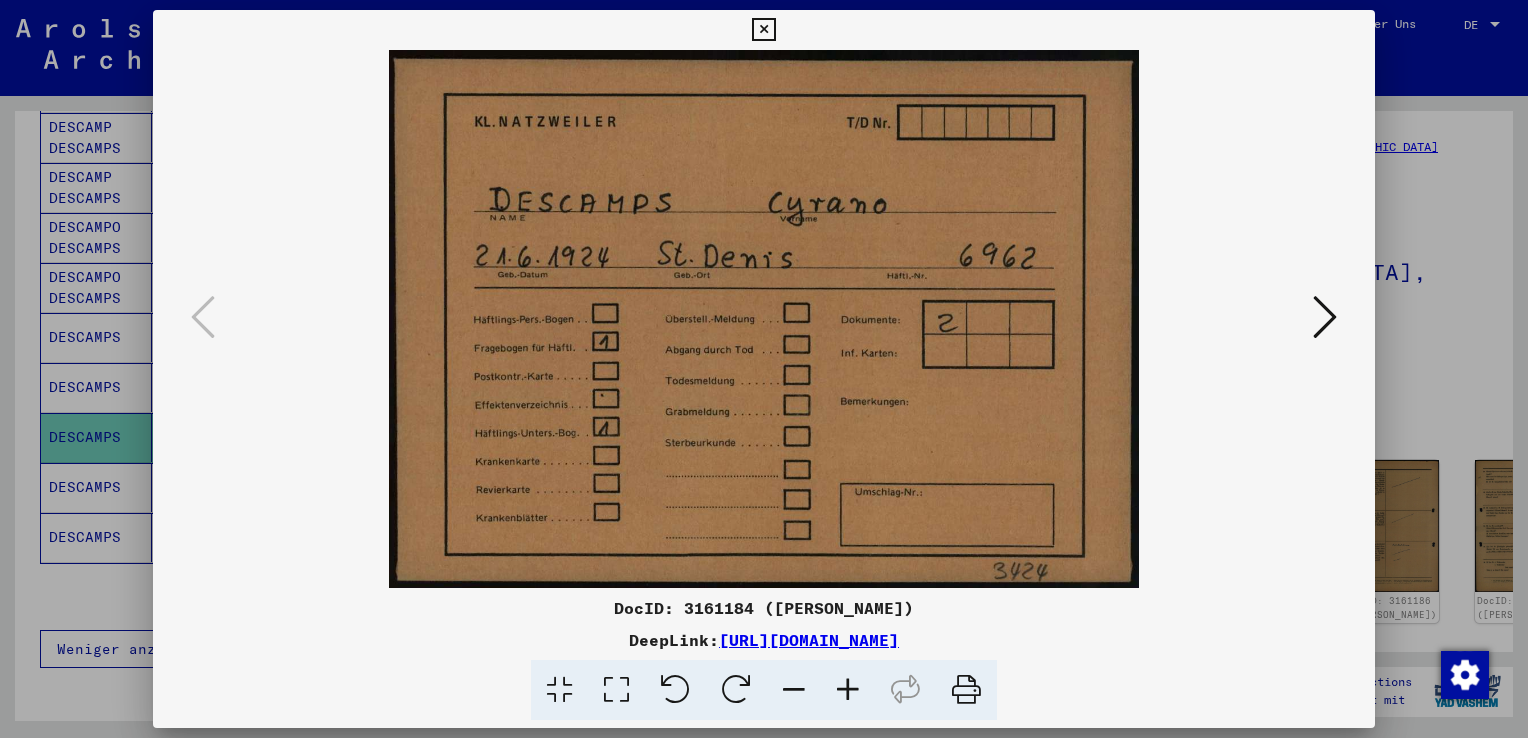 click at bounding box center (1325, 317) 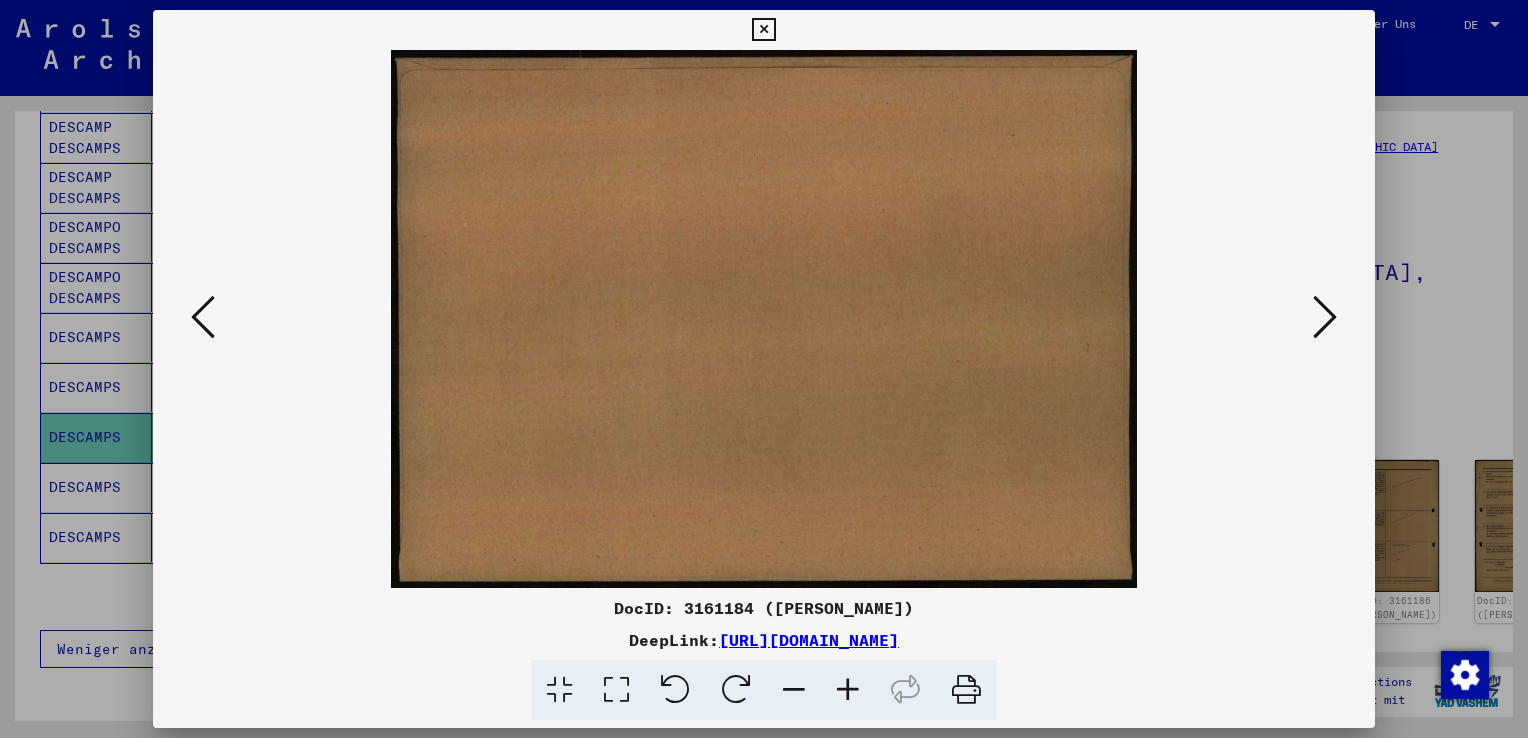 click at bounding box center [1325, 317] 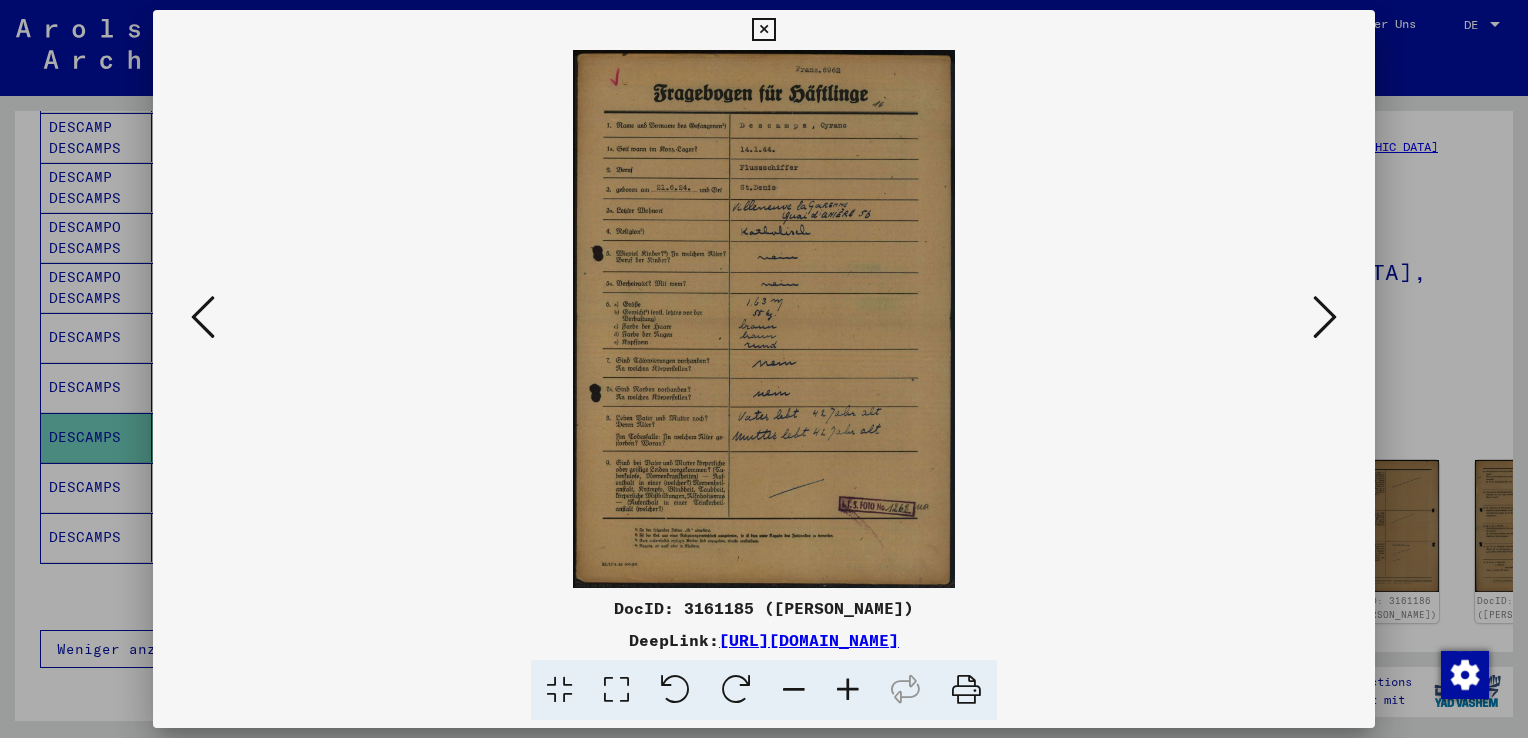 click at bounding box center [848, 690] 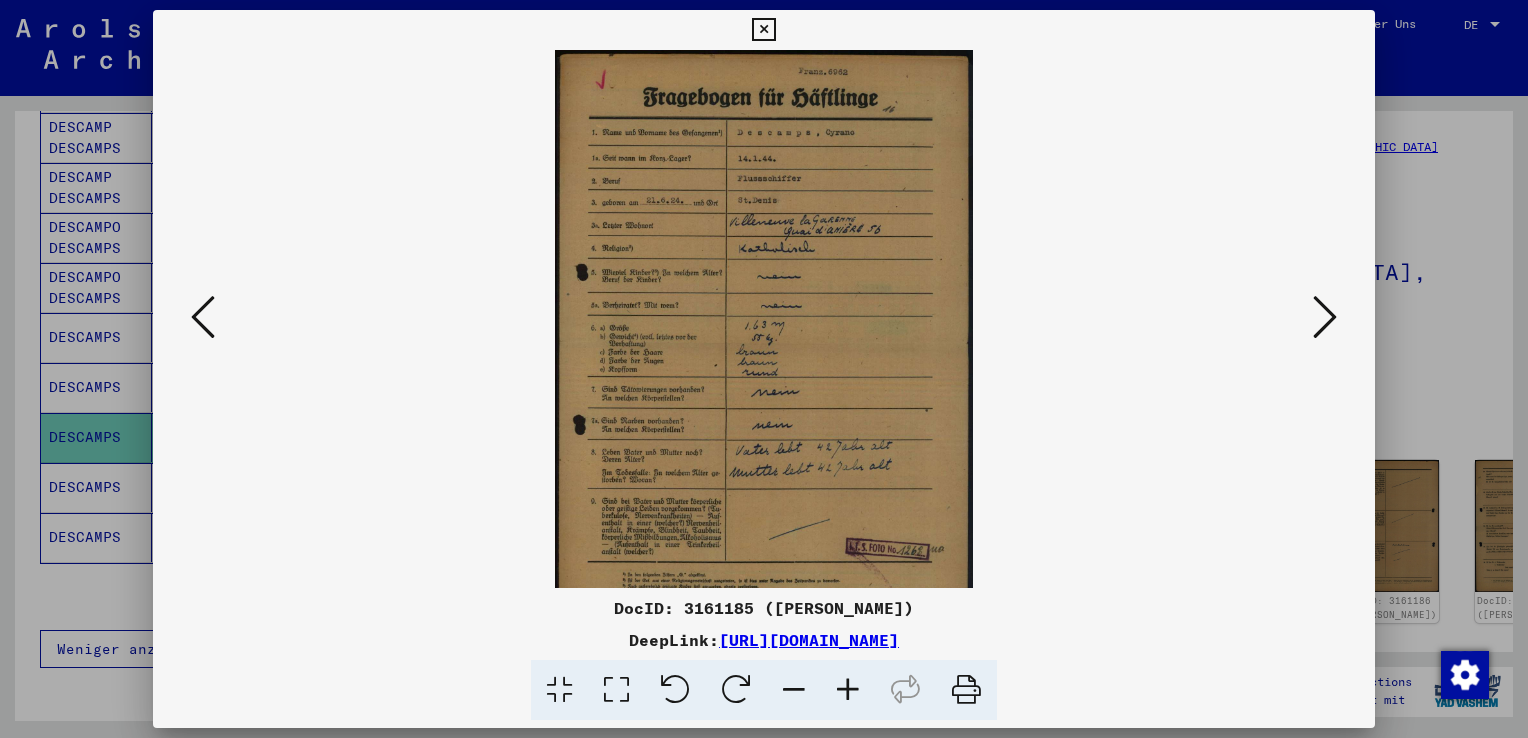 click at bounding box center (848, 690) 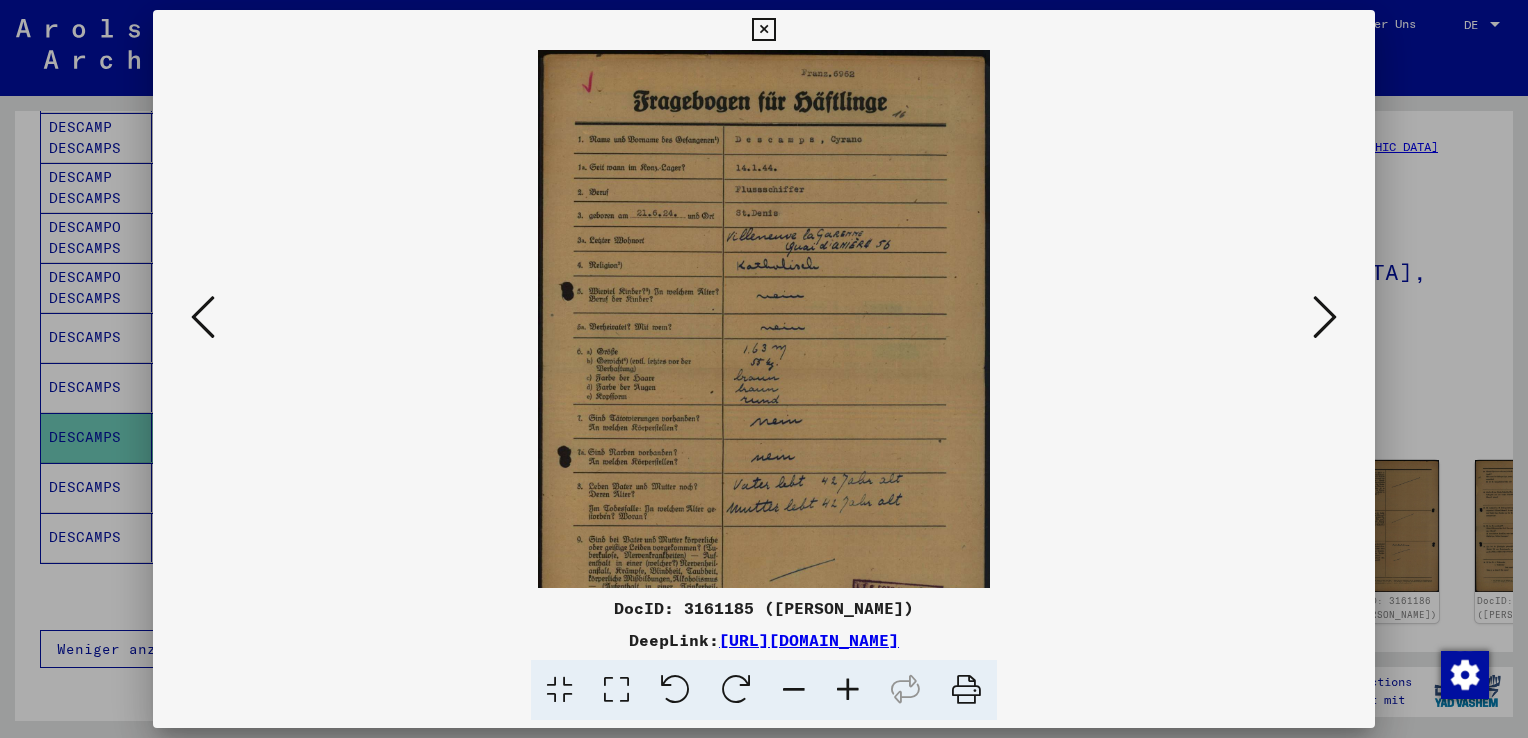 click at bounding box center (848, 690) 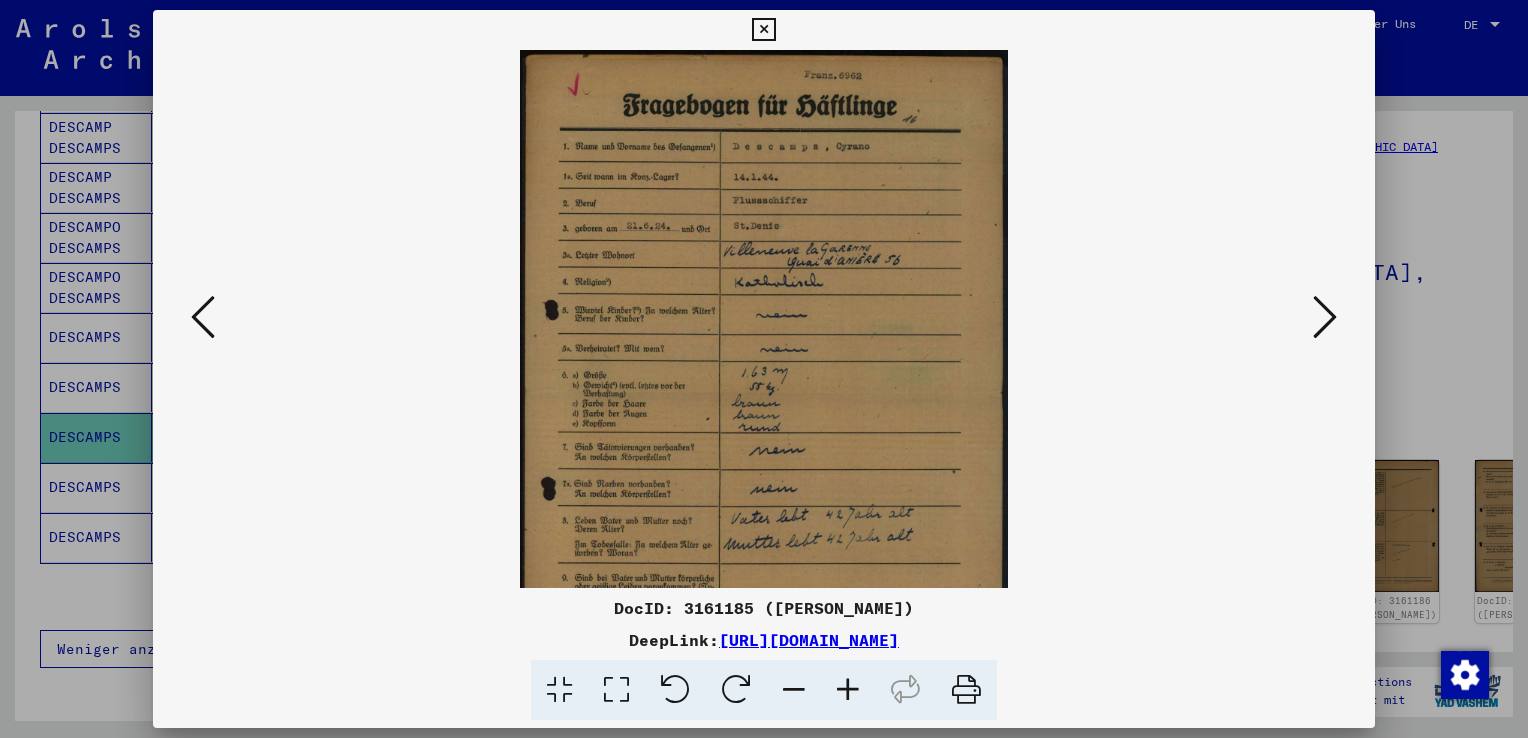 click at bounding box center (848, 690) 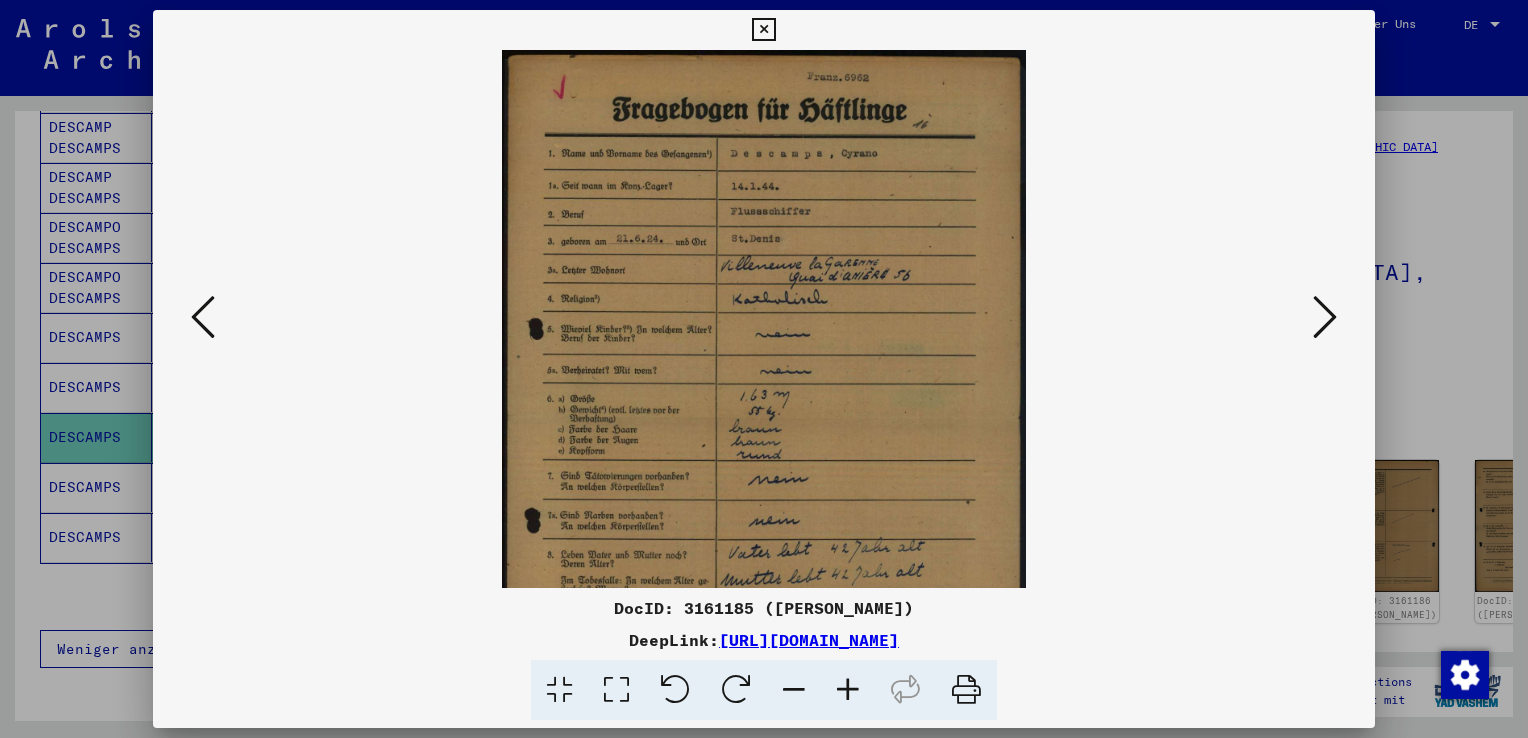 click at bounding box center (848, 690) 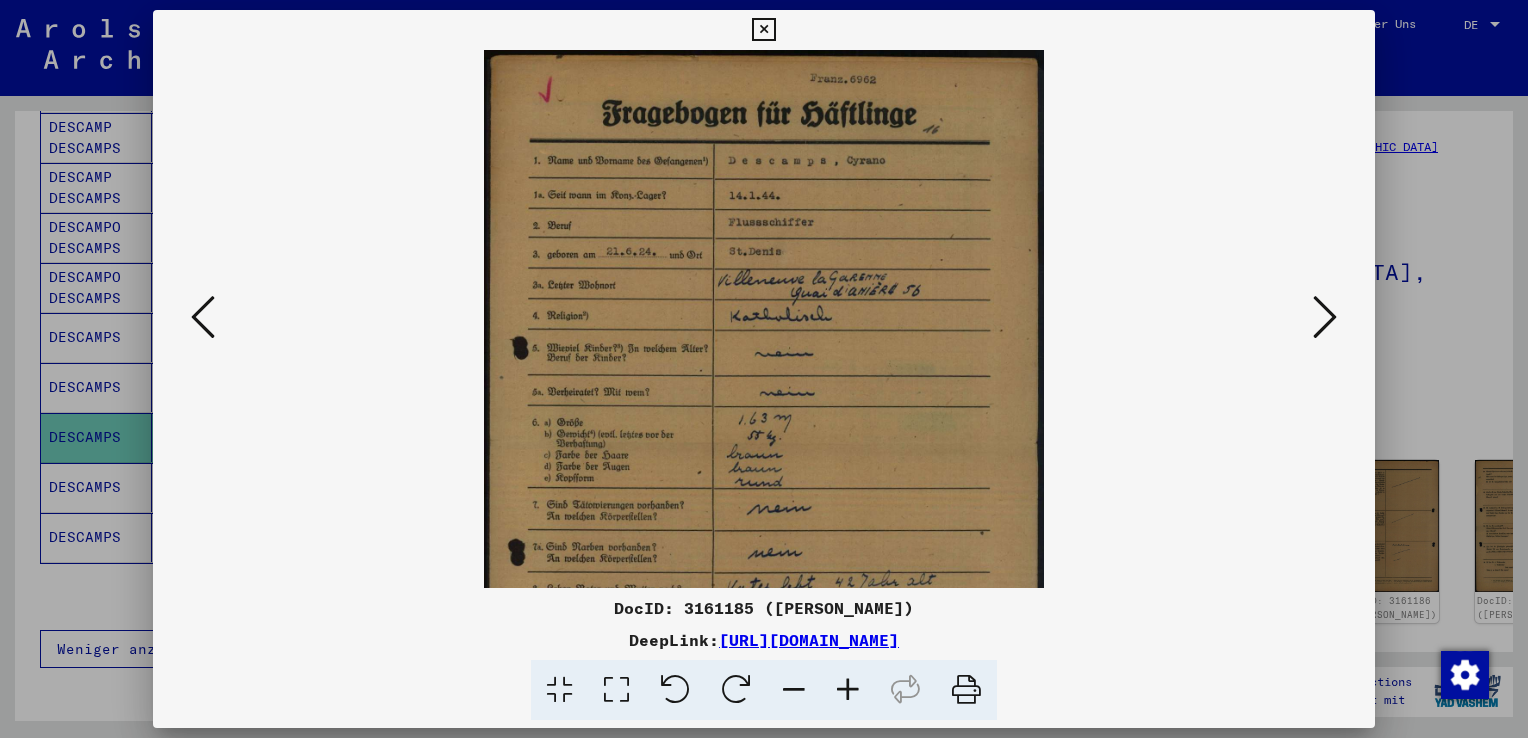 click at bounding box center (848, 690) 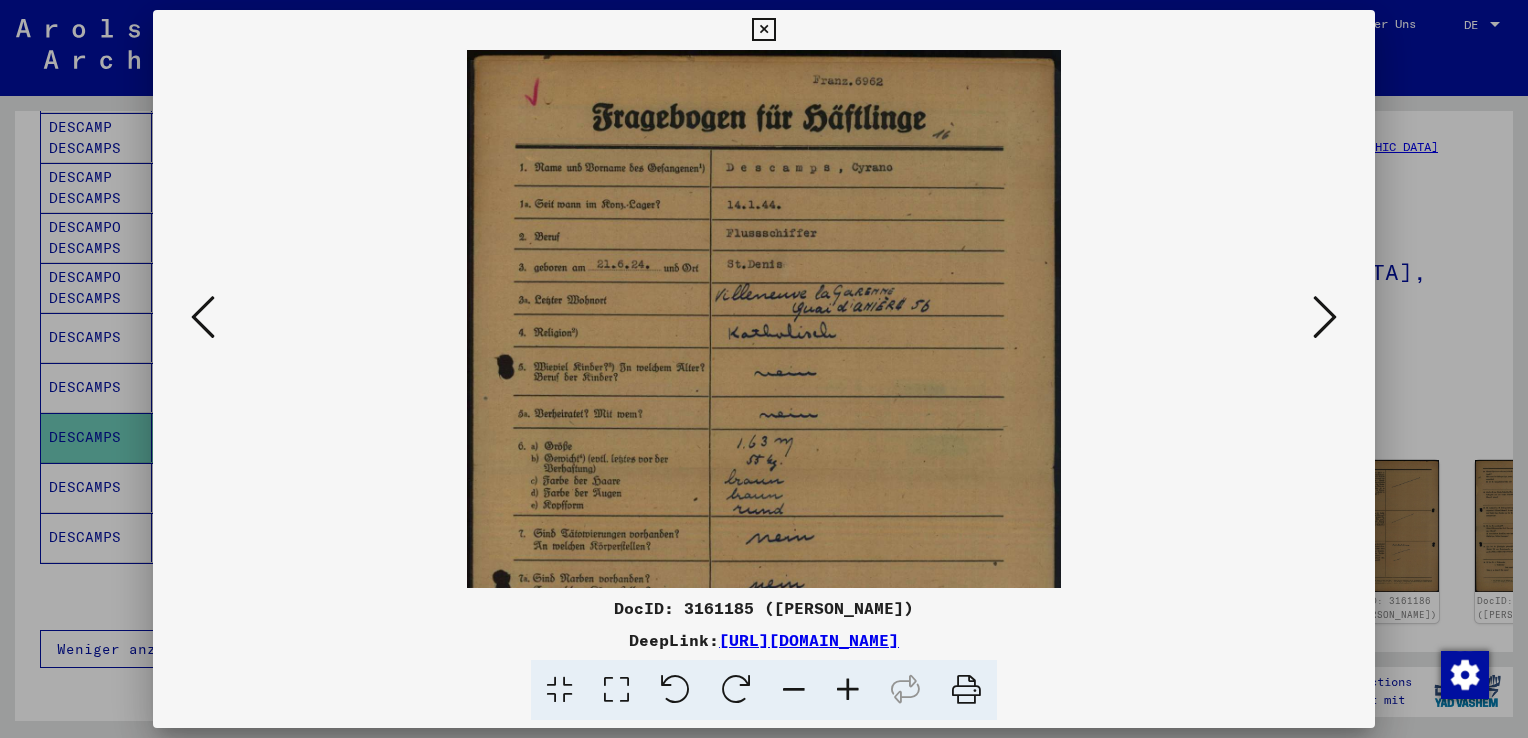 click at bounding box center [848, 690] 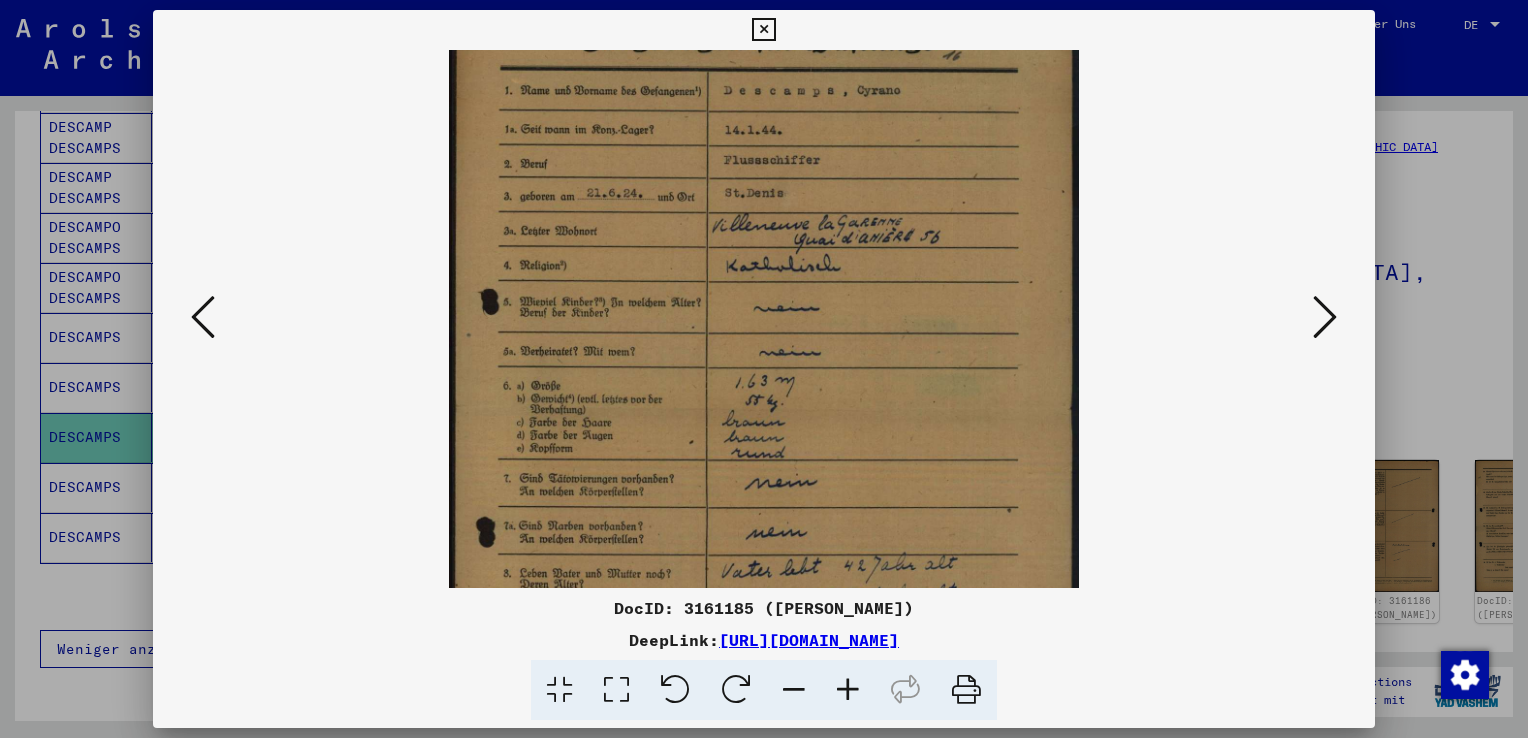 scroll, scrollTop: 232, scrollLeft: 0, axis: vertical 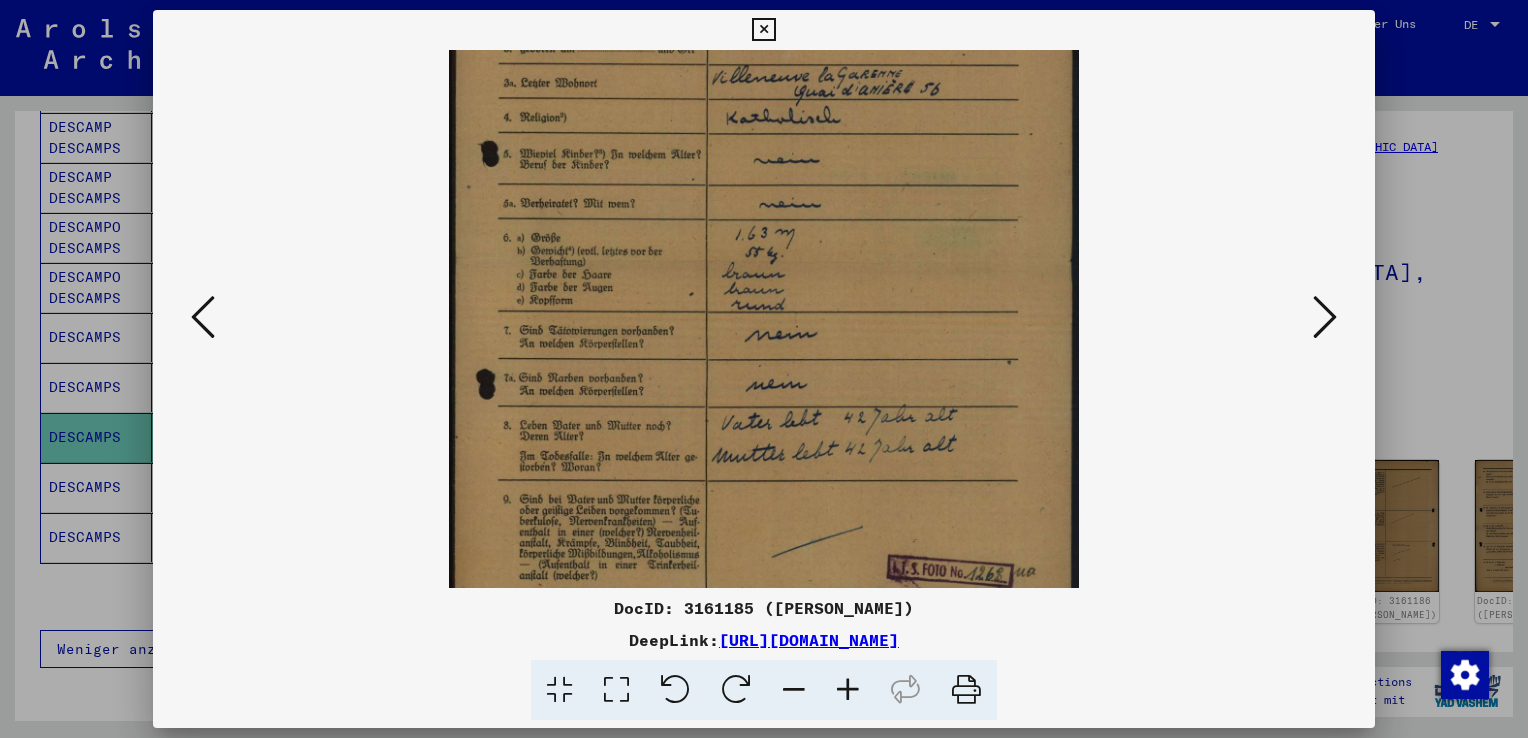 drag, startPoint x: 868, startPoint y: 395, endPoint x: 858, endPoint y: 164, distance: 231.21635 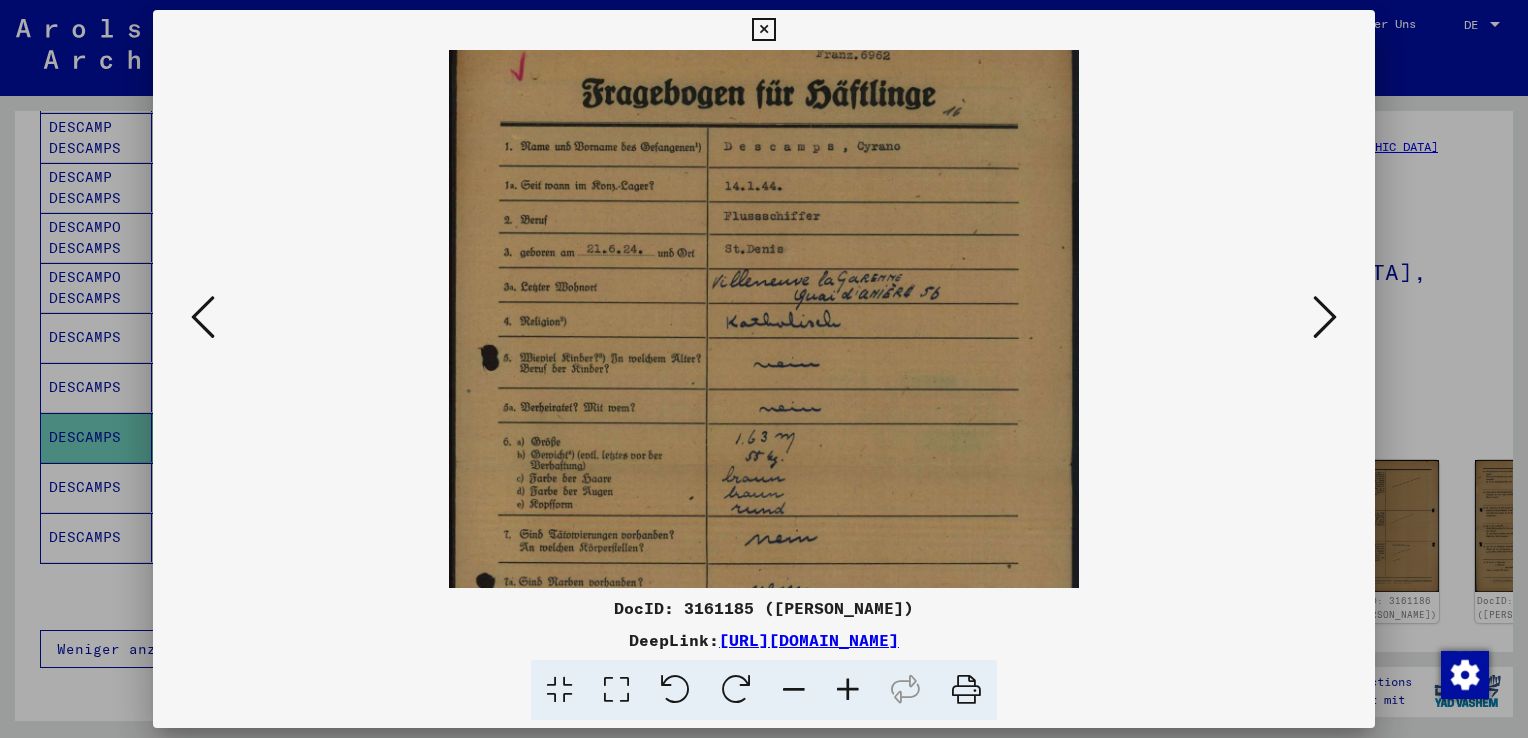 scroll, scrollTop: 19, scrollLeft: 0, axis: vertical 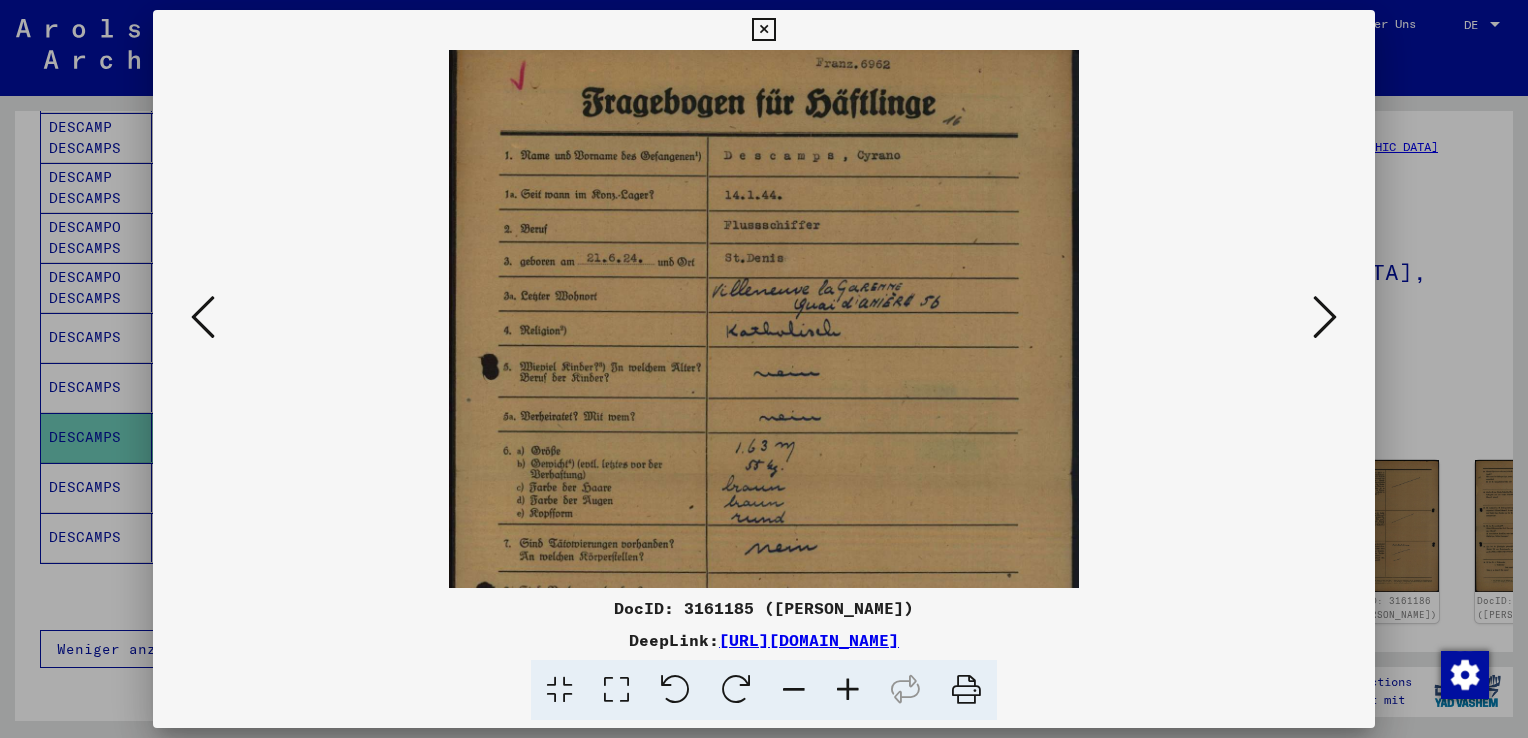 drag, startPoint x: 864, startPoint y: 341, endPoint x: 885, endPoint y: 497, distance: 157.40712 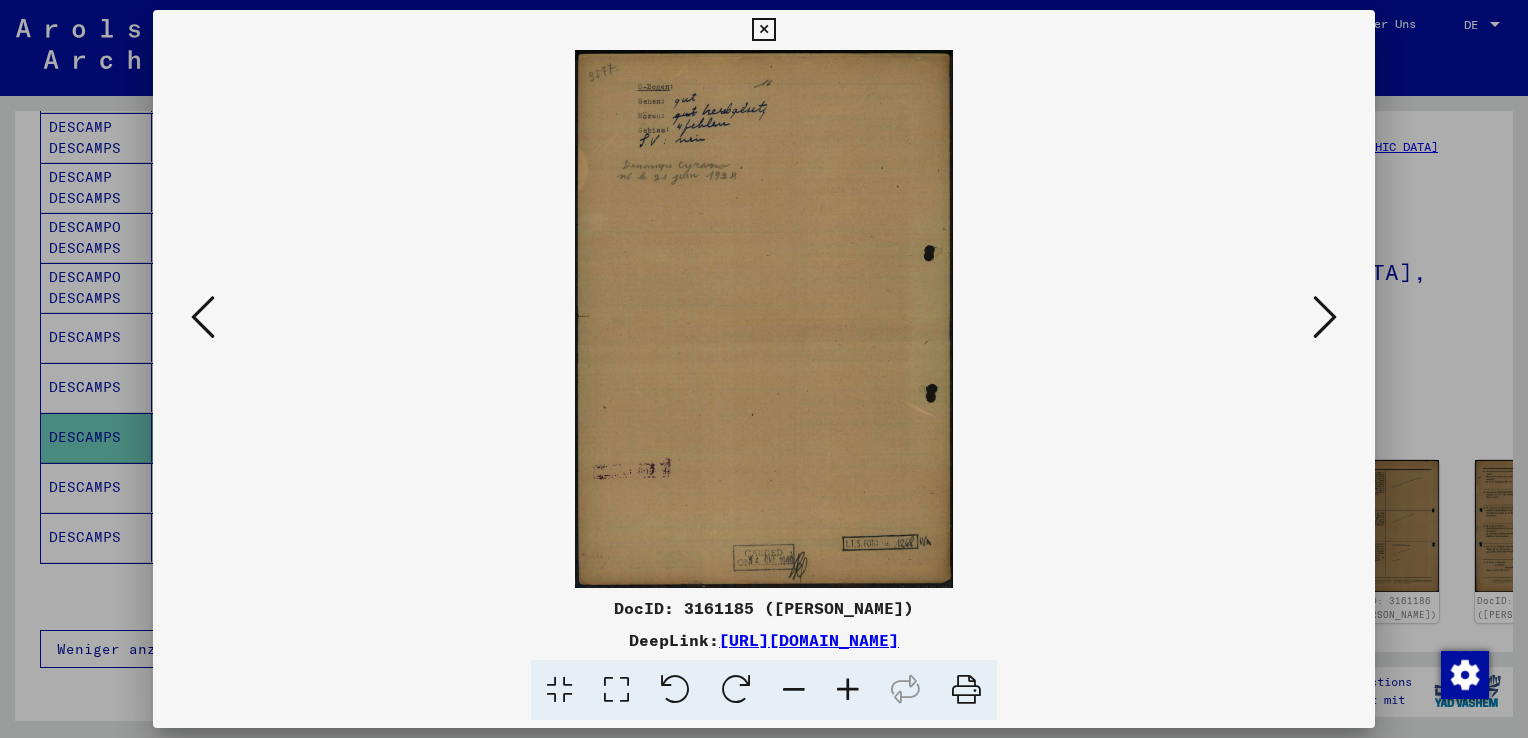 click at bounding box center [848, 690] 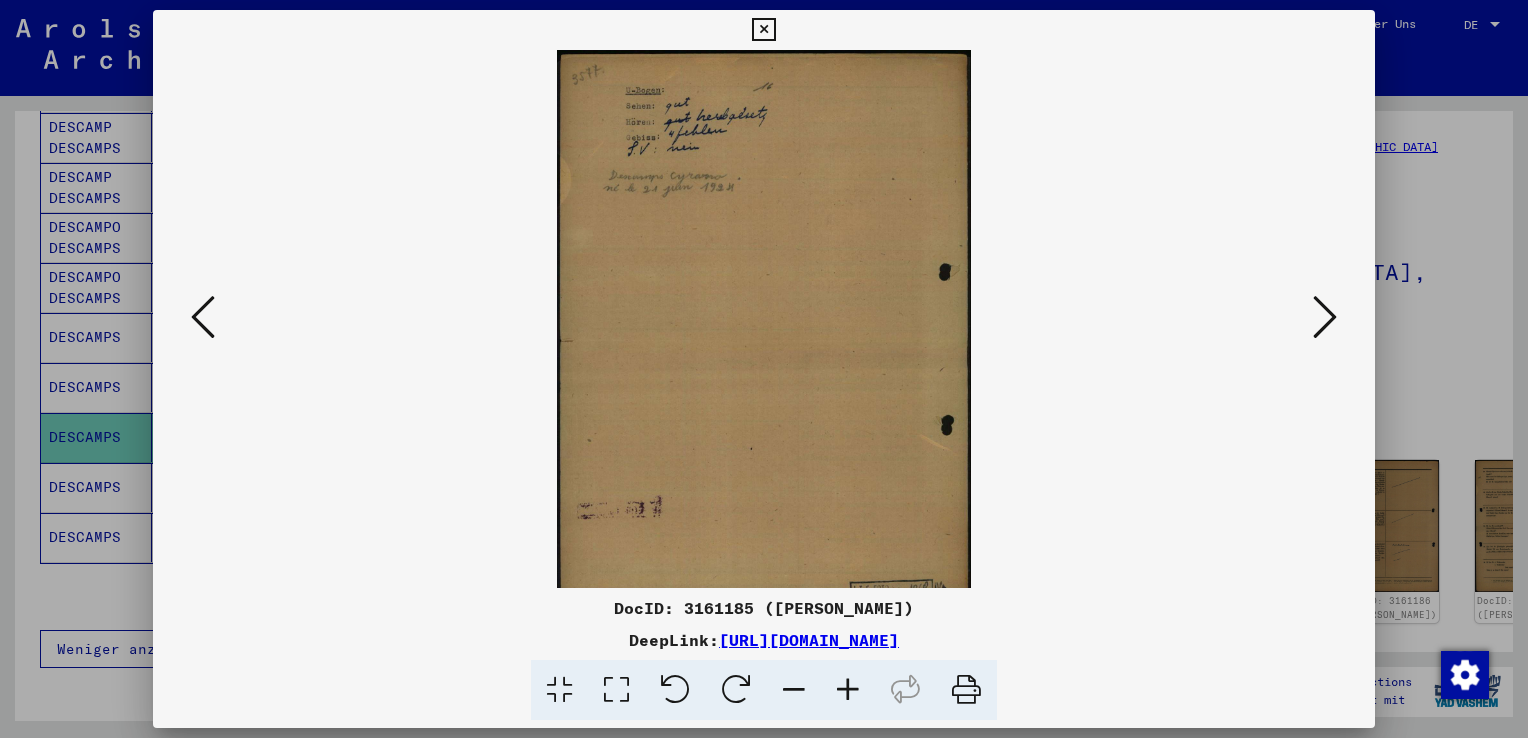 click at bounding box center [848, 690] 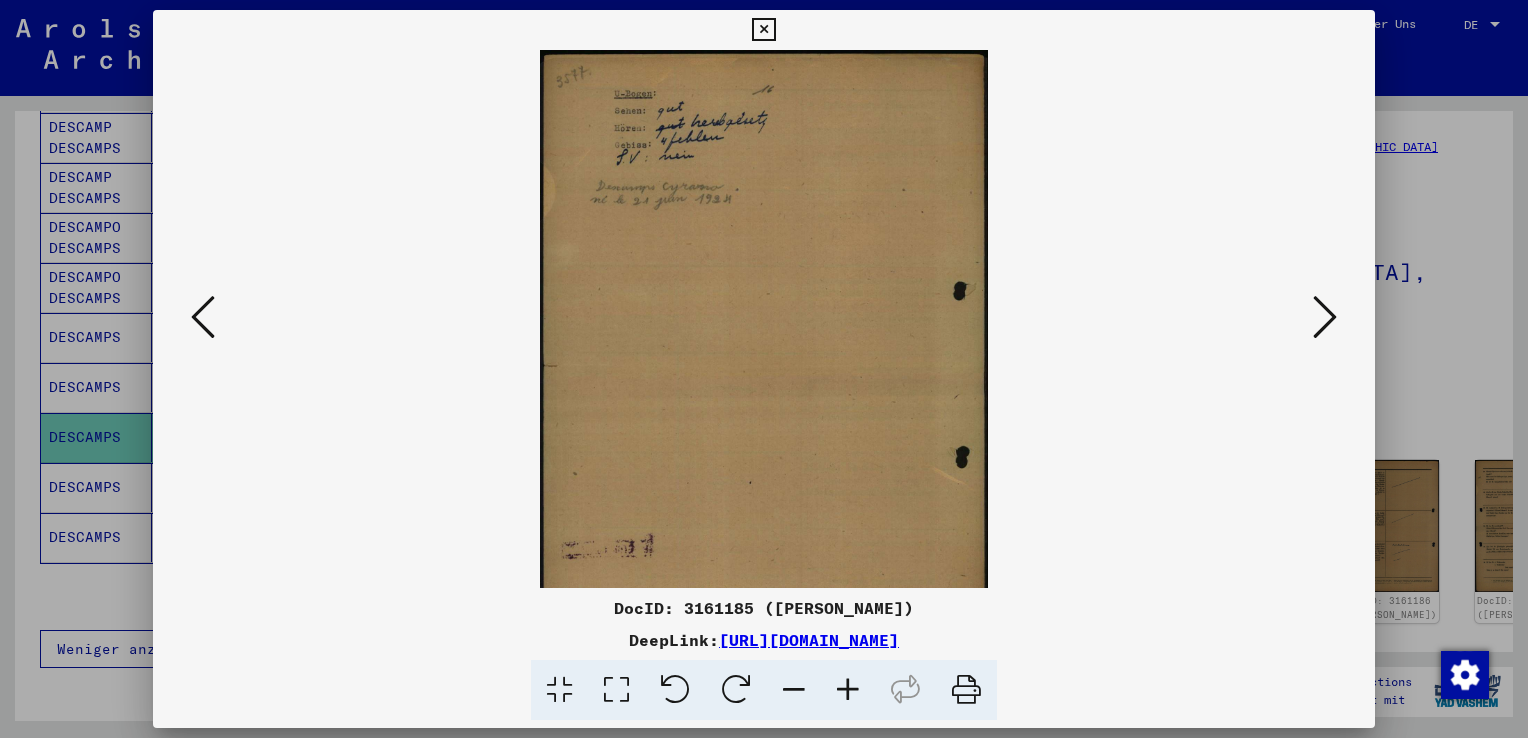 click at bounding box center (848, 690) 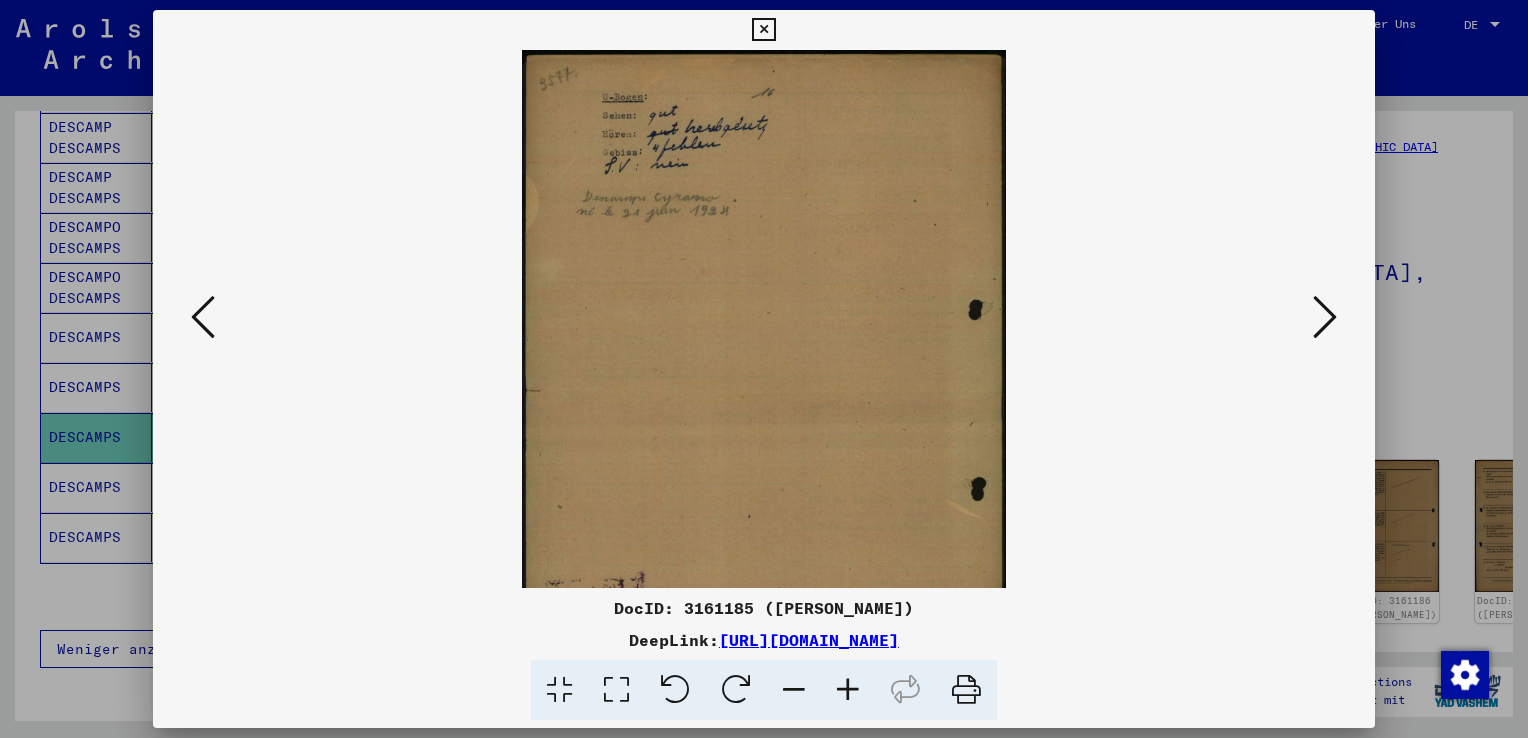 click at bounding box center (848, 690) 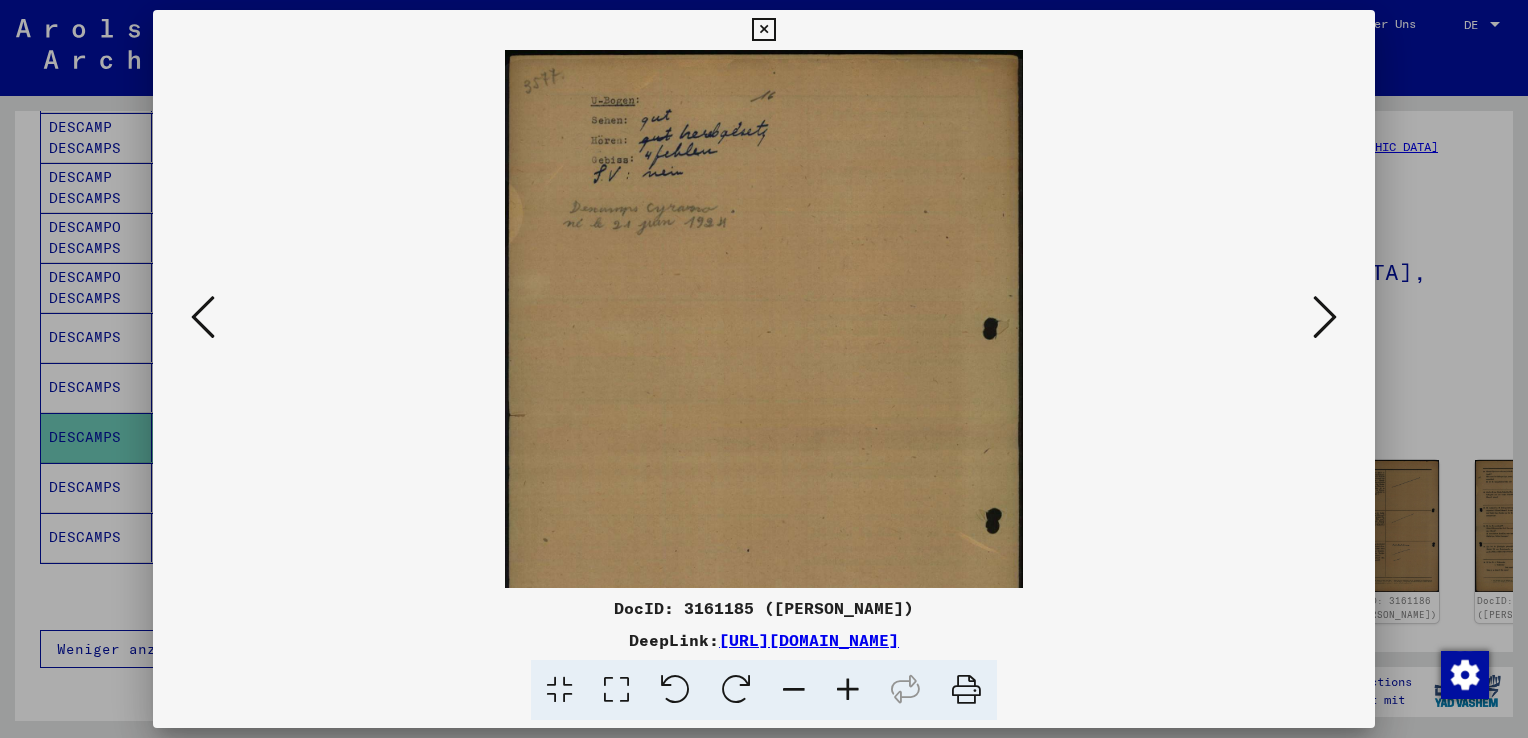 click at bounding box center [848, 690] 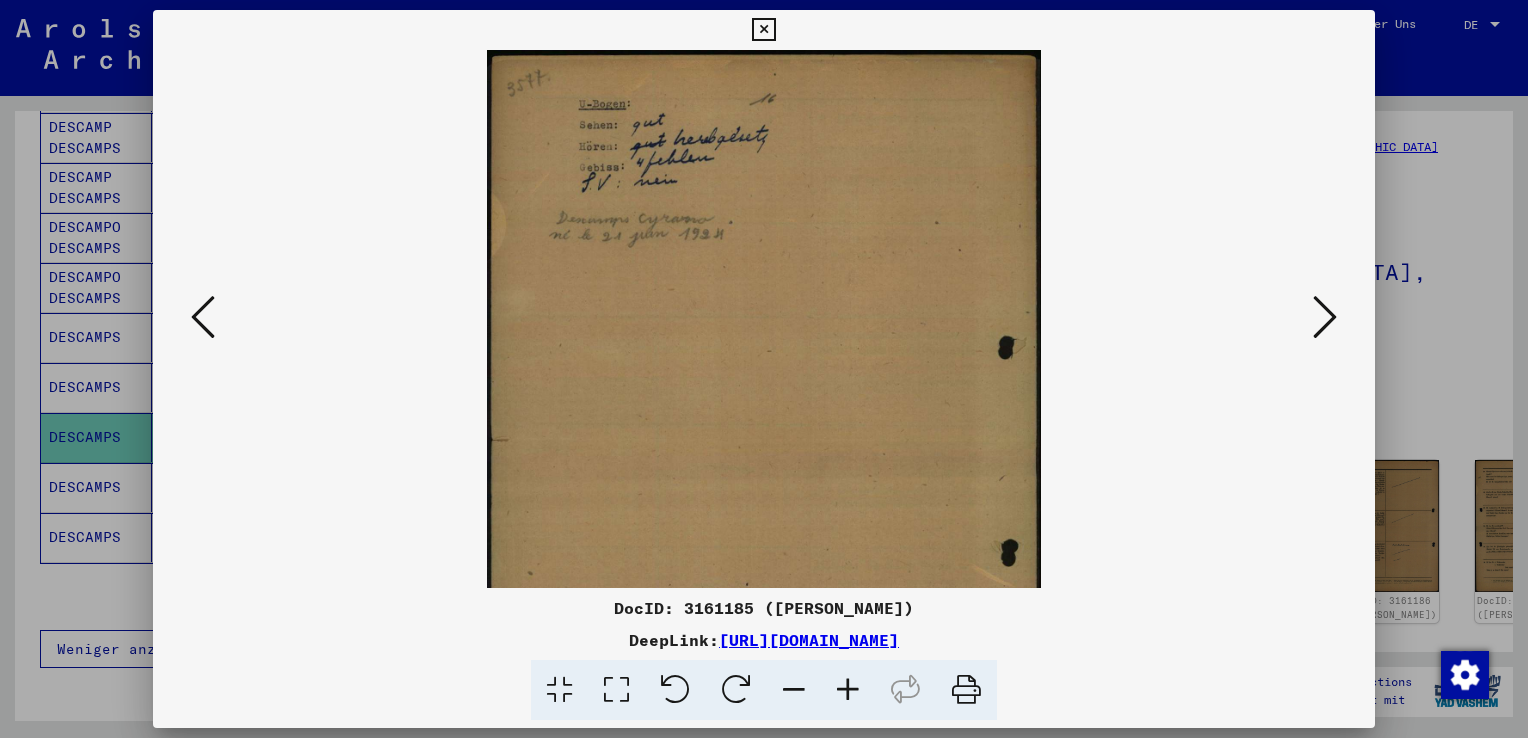 click at bounding box center [848, 690] 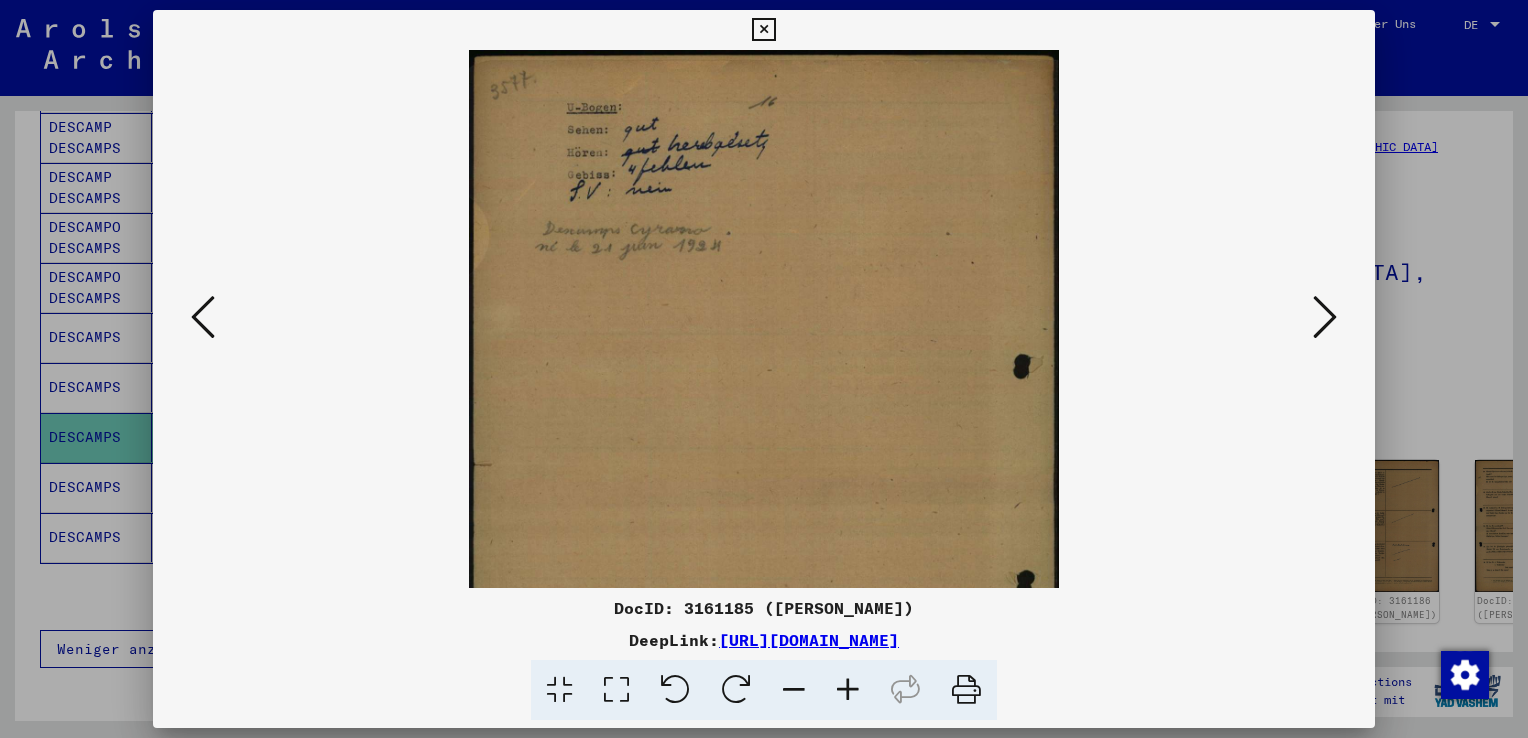 click at bounding box center [1325, 317] 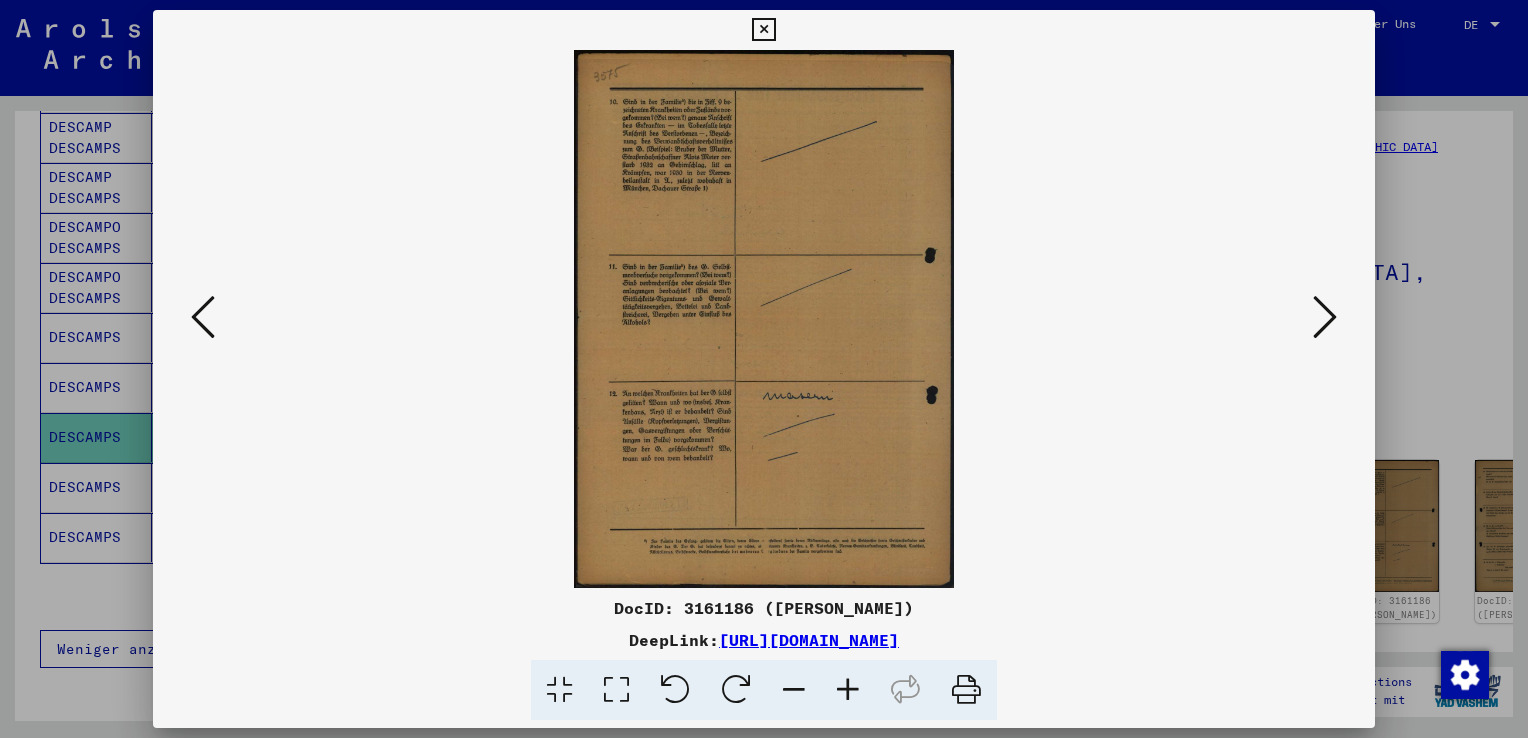 click at bounding box center [1325, 317] 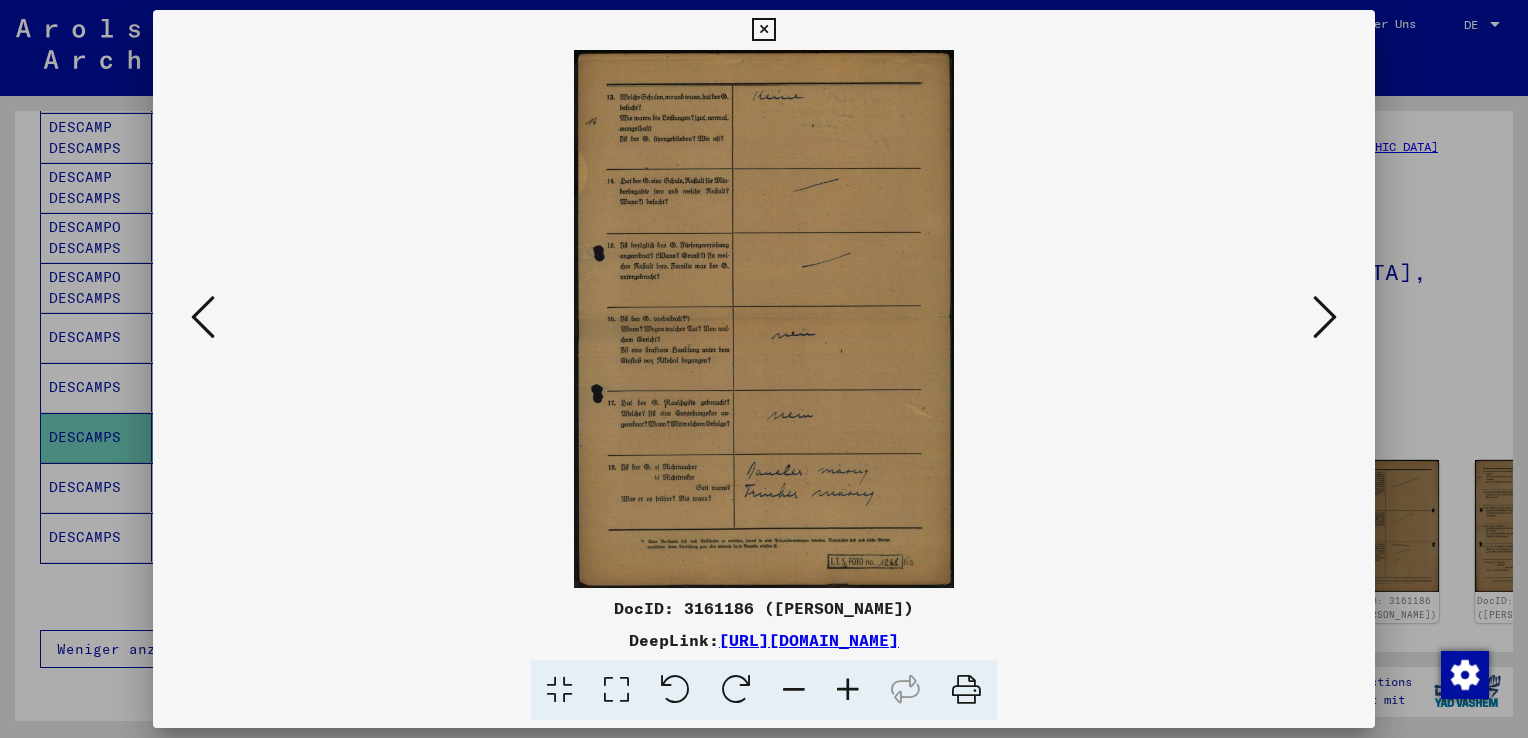click at bounding box center (1325, 317) 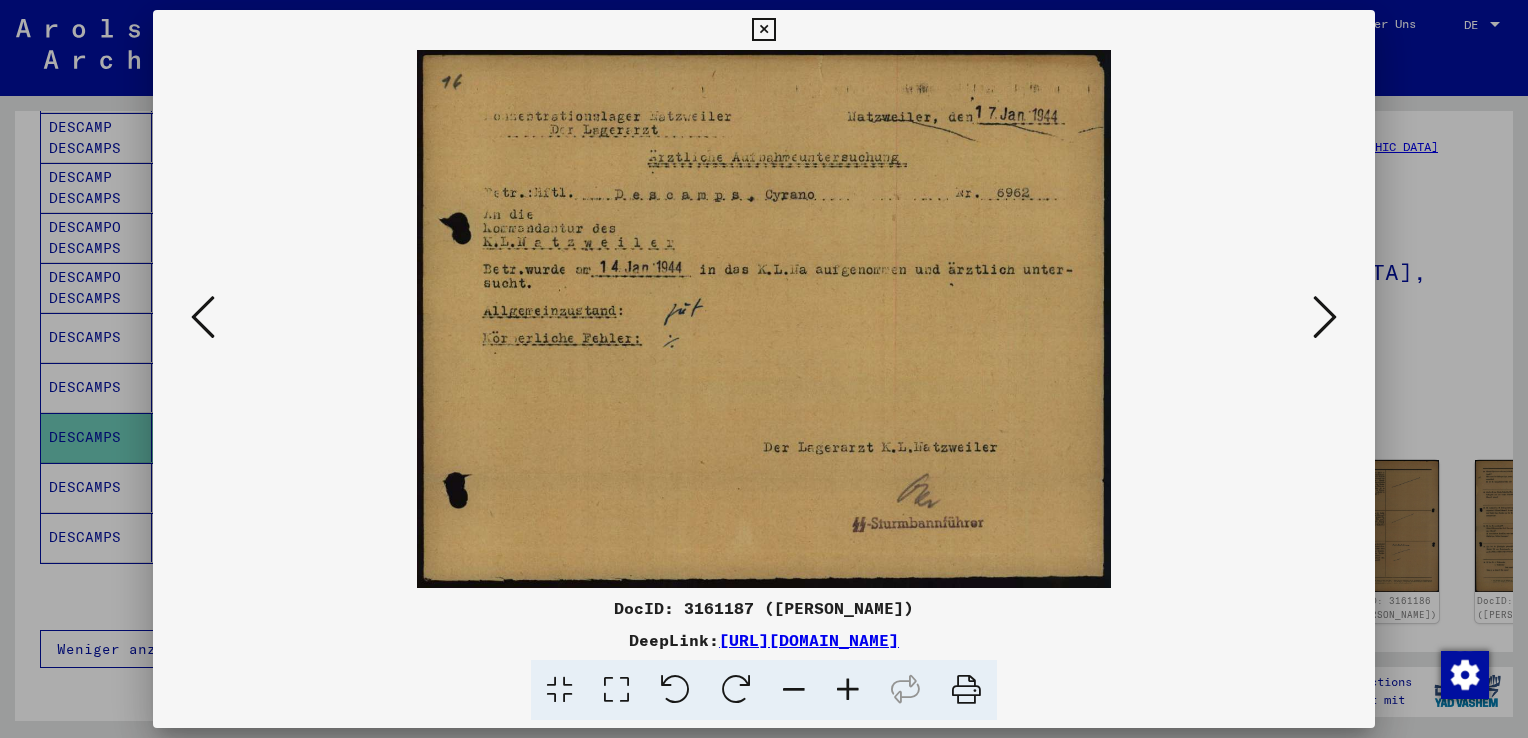 click at bounding box center [1325, 317] 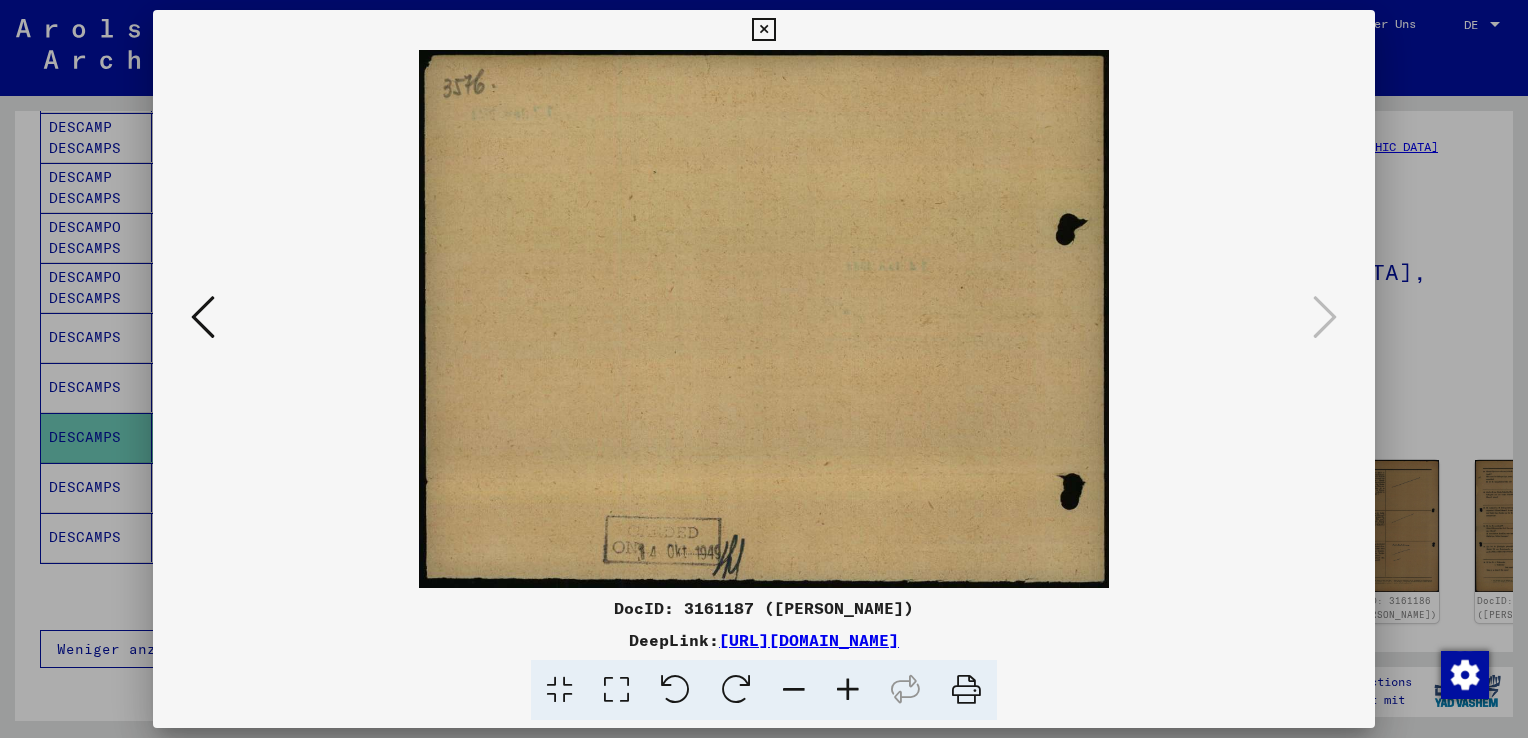 click at bounding box center (203, 317) 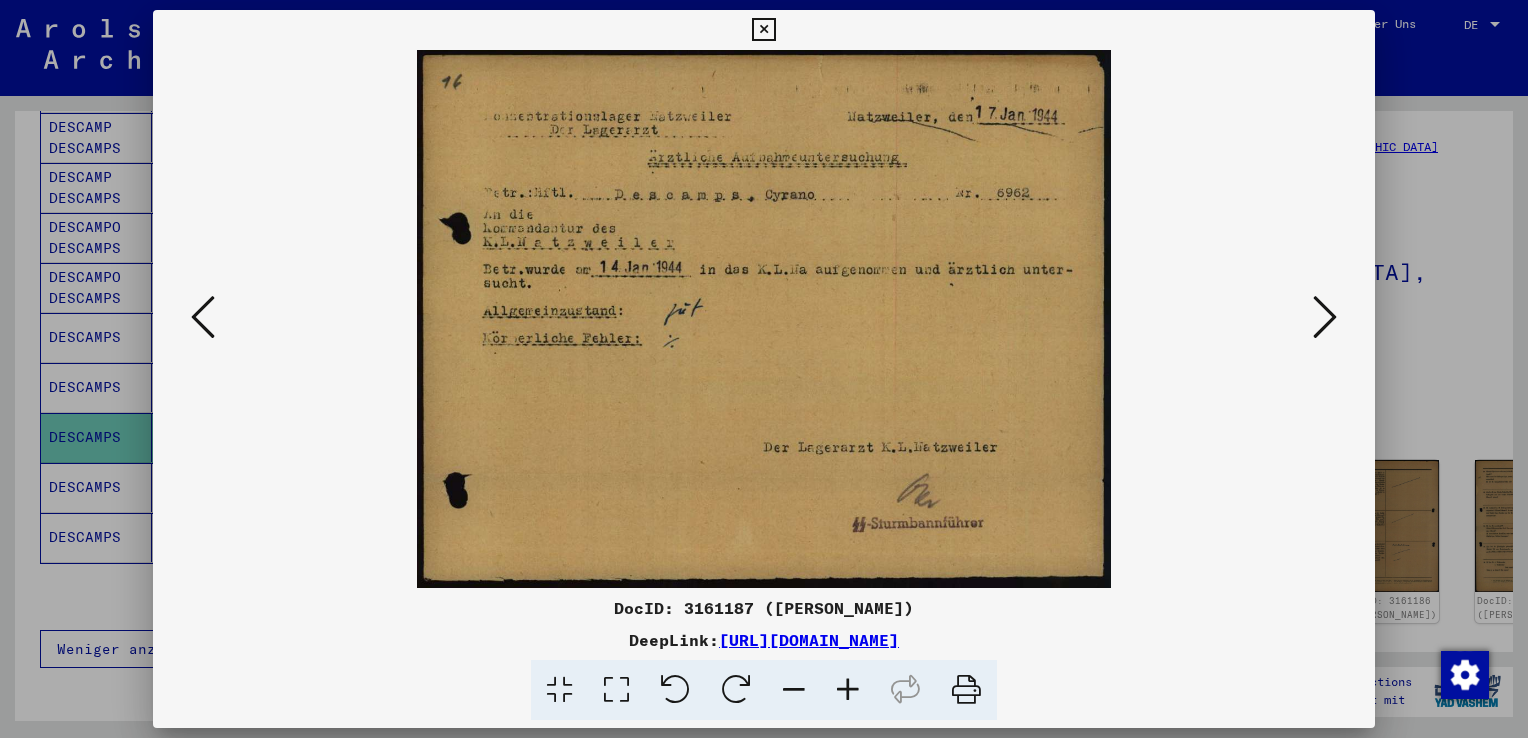 click at bounding box center [763, 30] 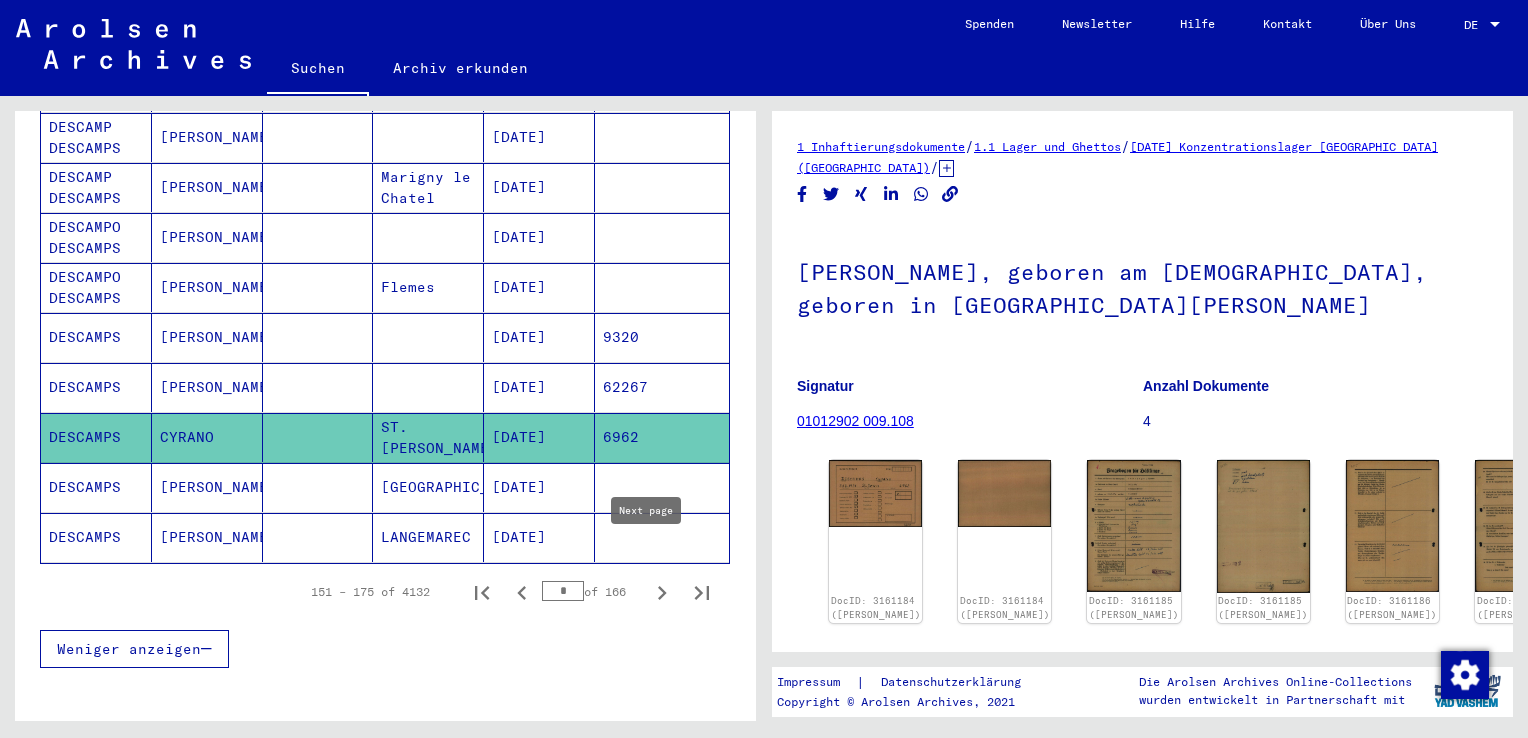 click 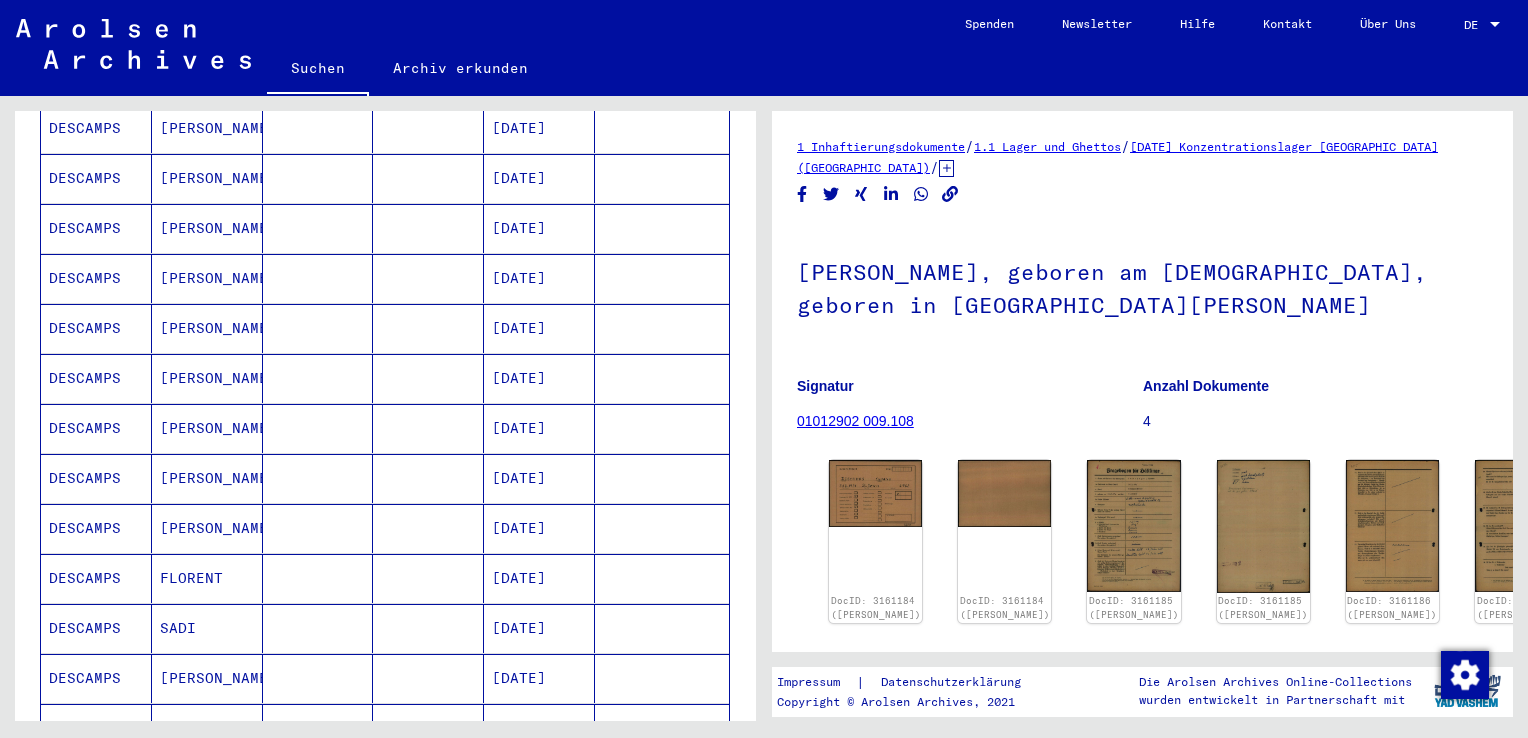 scroll, scrollTop: 1113, scrollLeft: 0, axis: vertical 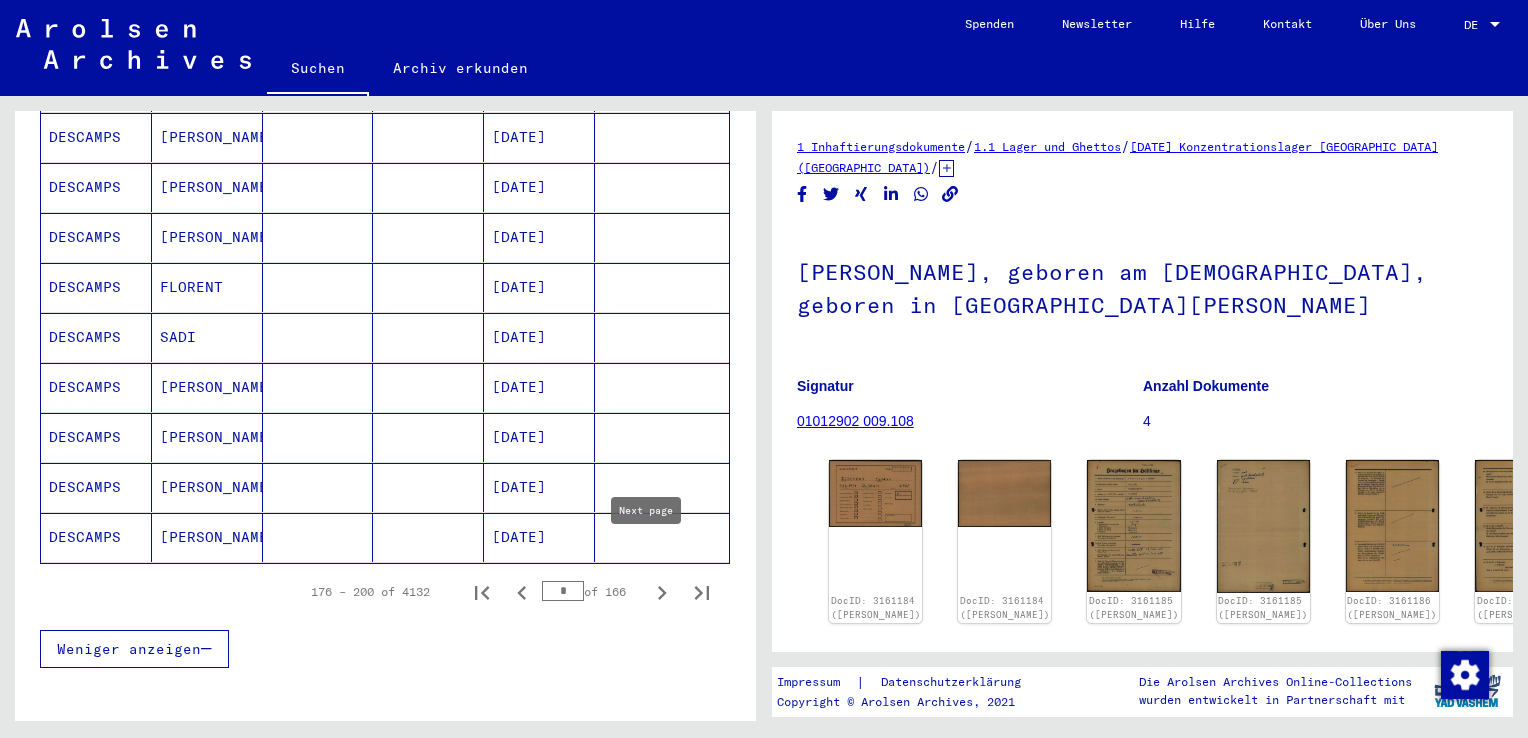 click 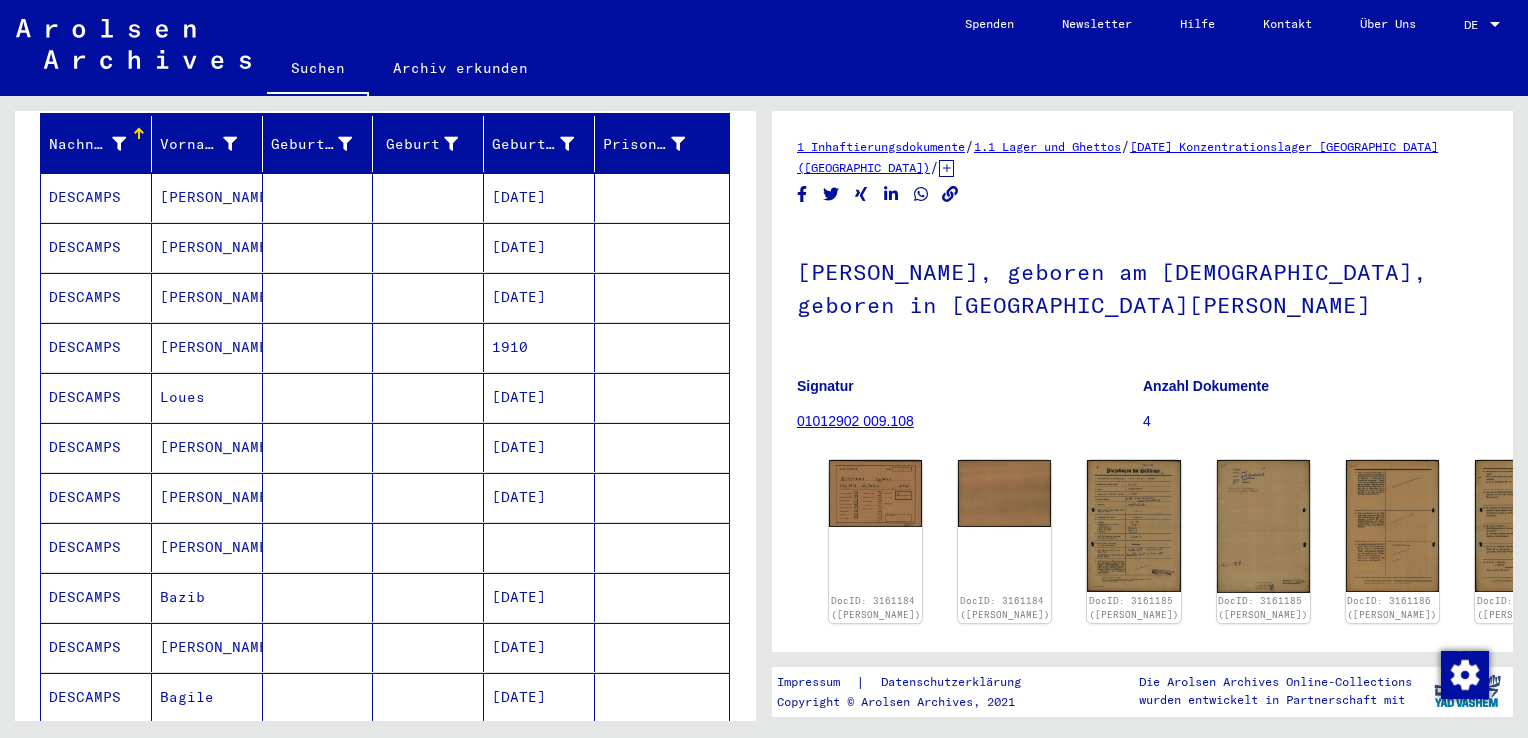 scroll, scrollTop: 0, scrollLeft: 0, axis: both 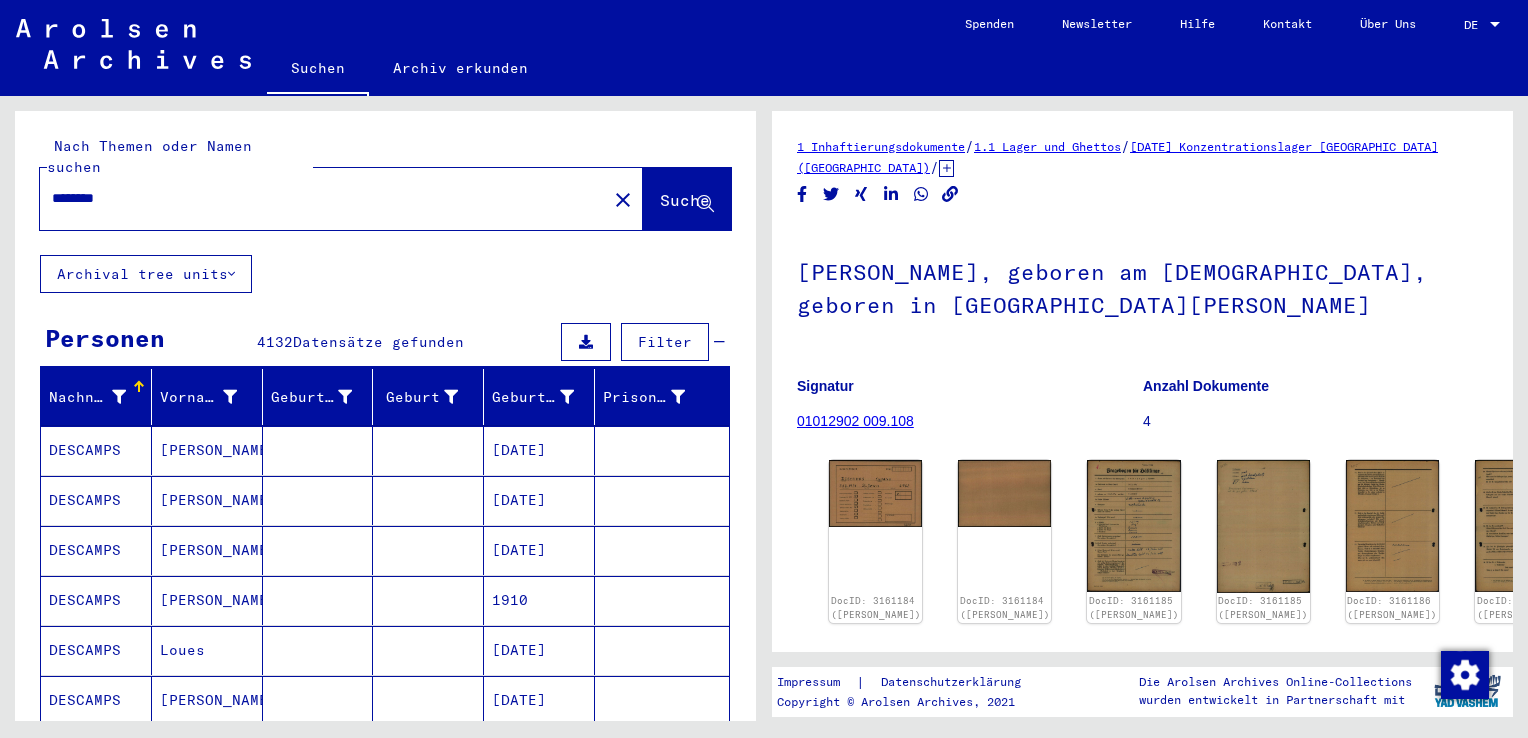 click on "********" at bounding box center [323, 198] 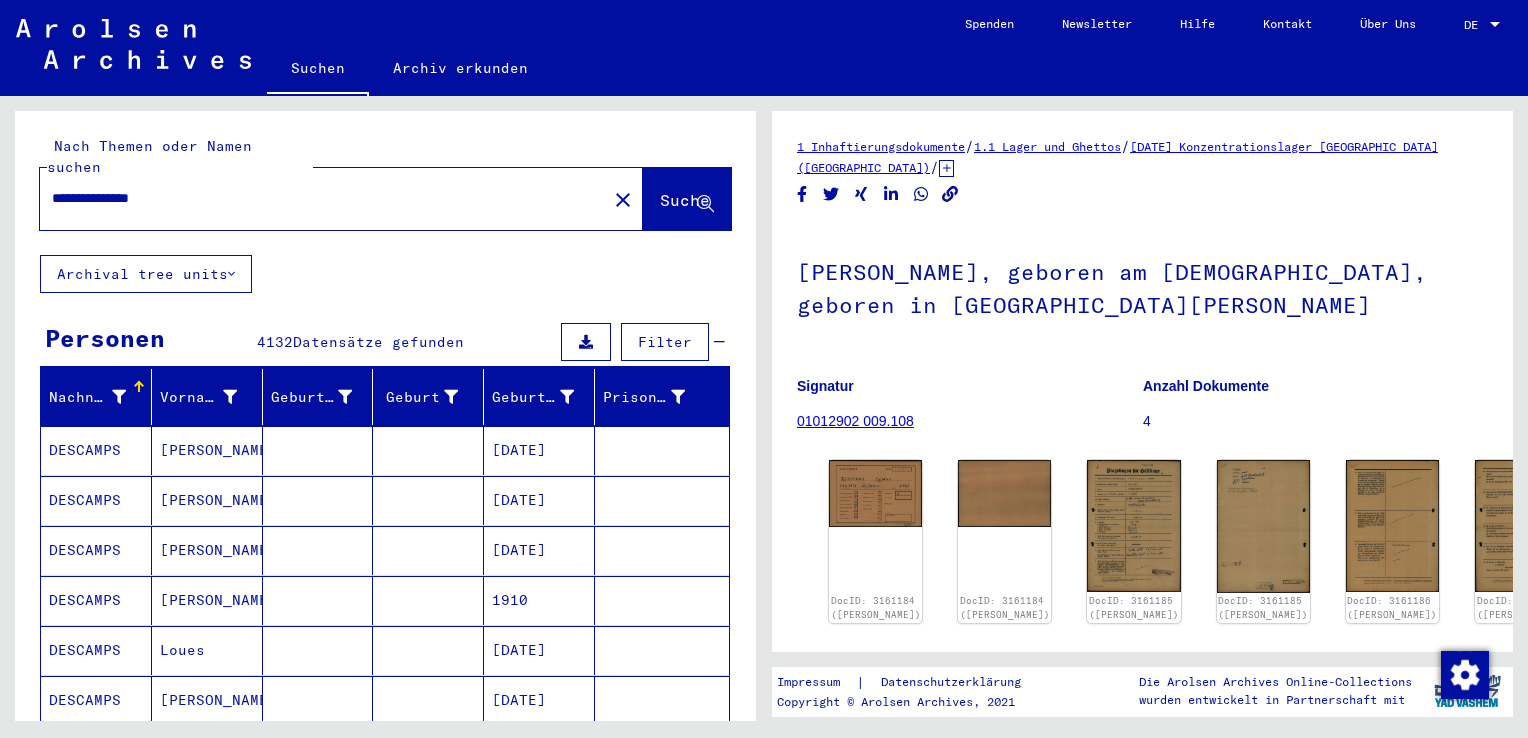 type on "**********" 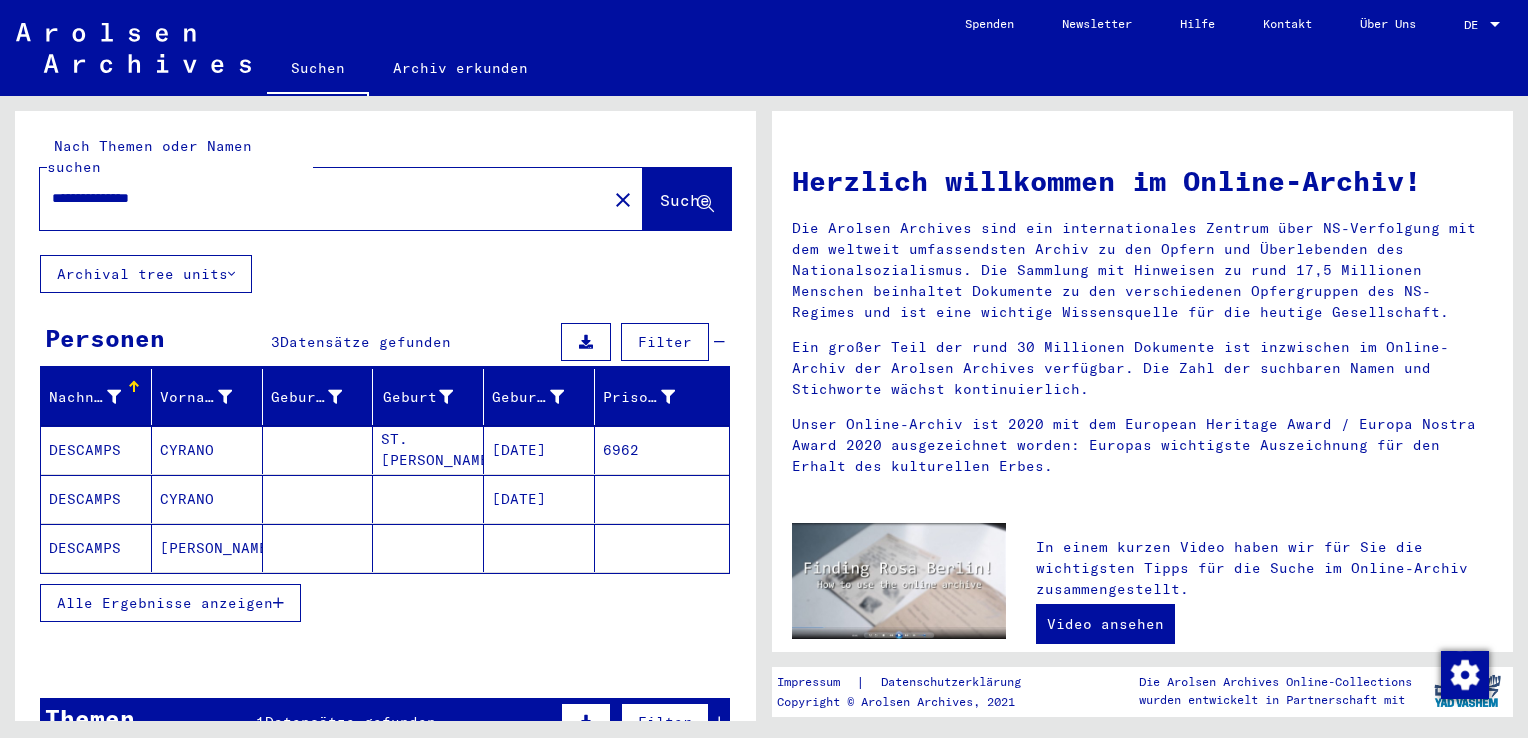 click on "DESCAMPS" at bounding box center [96, 548] 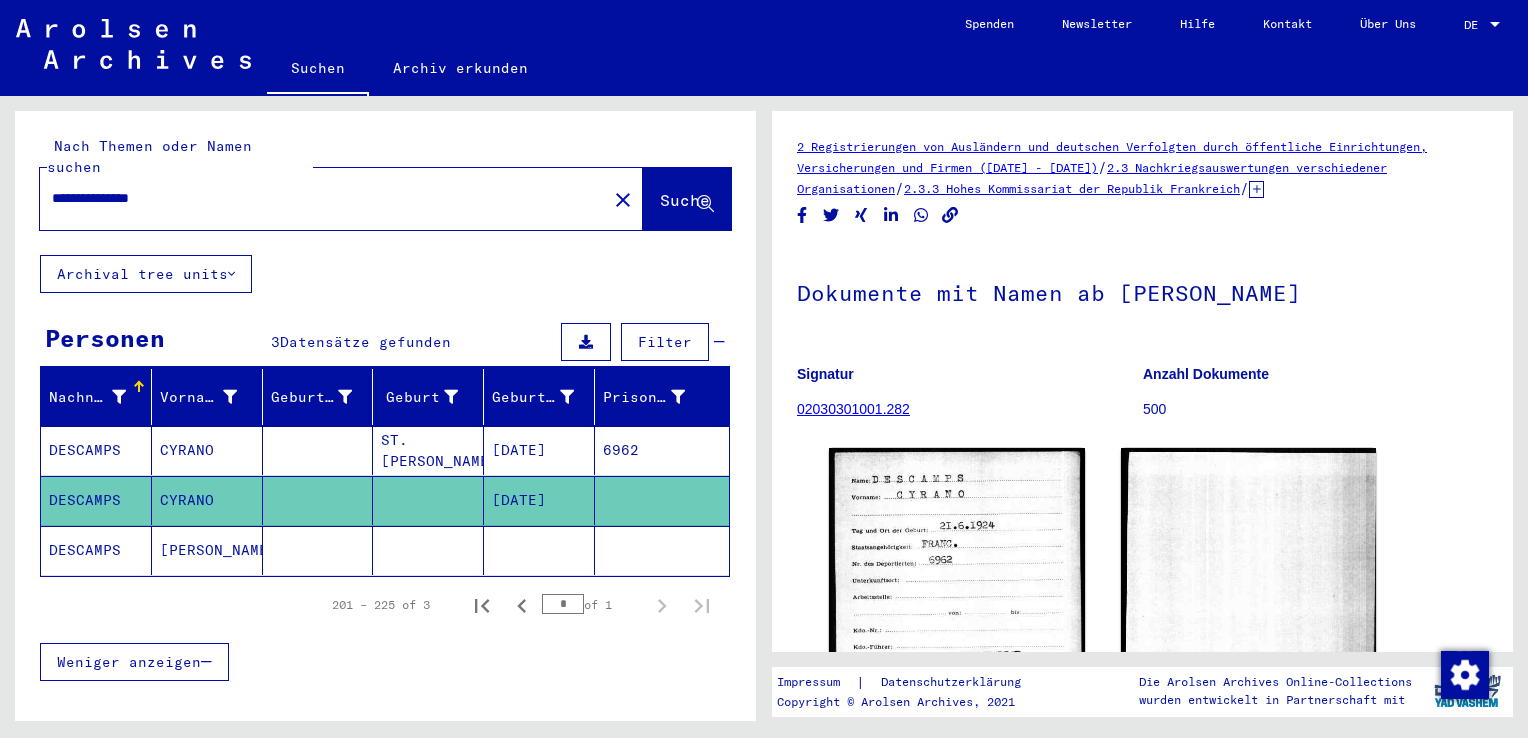 scroll, scrollTop: 0, scrollLeft: 0, axis: both 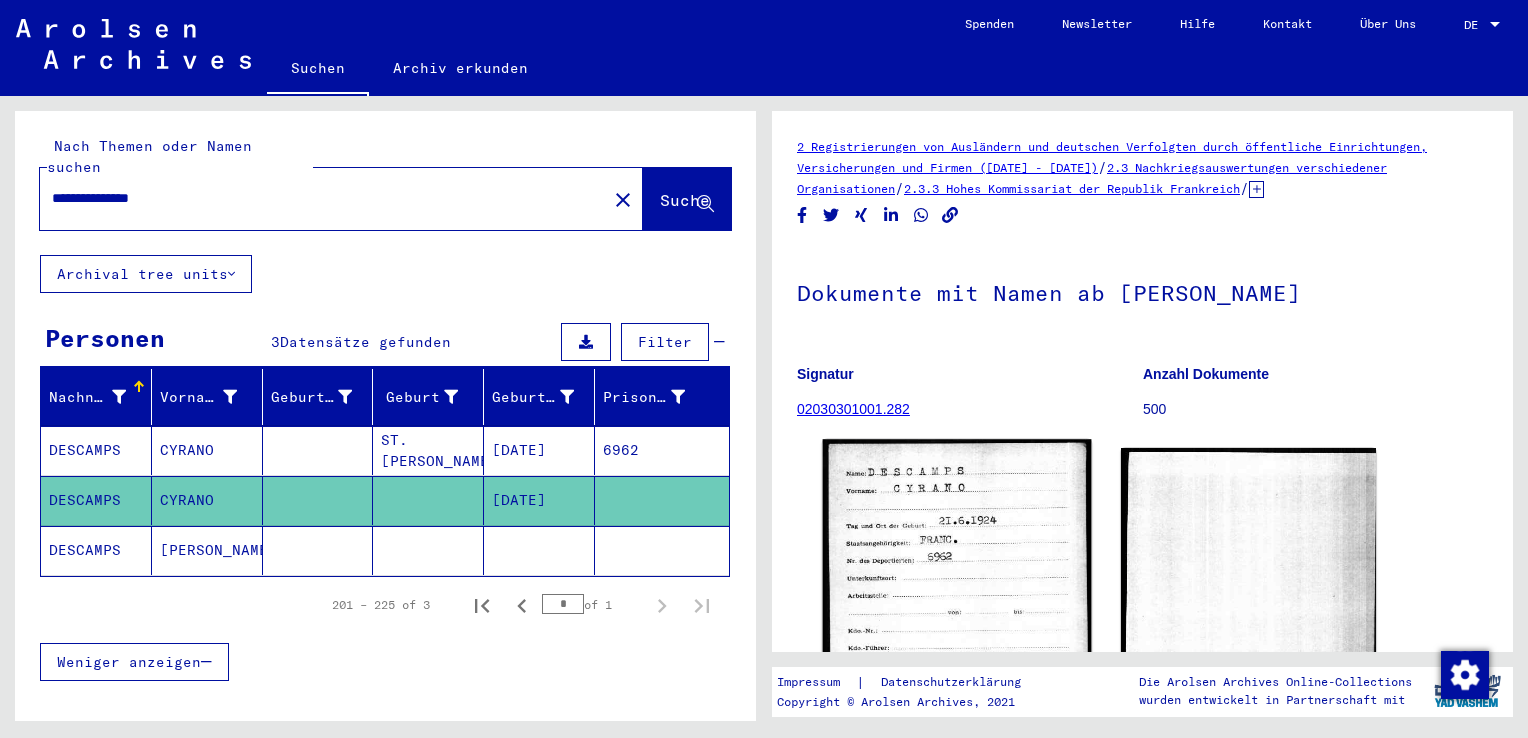 click 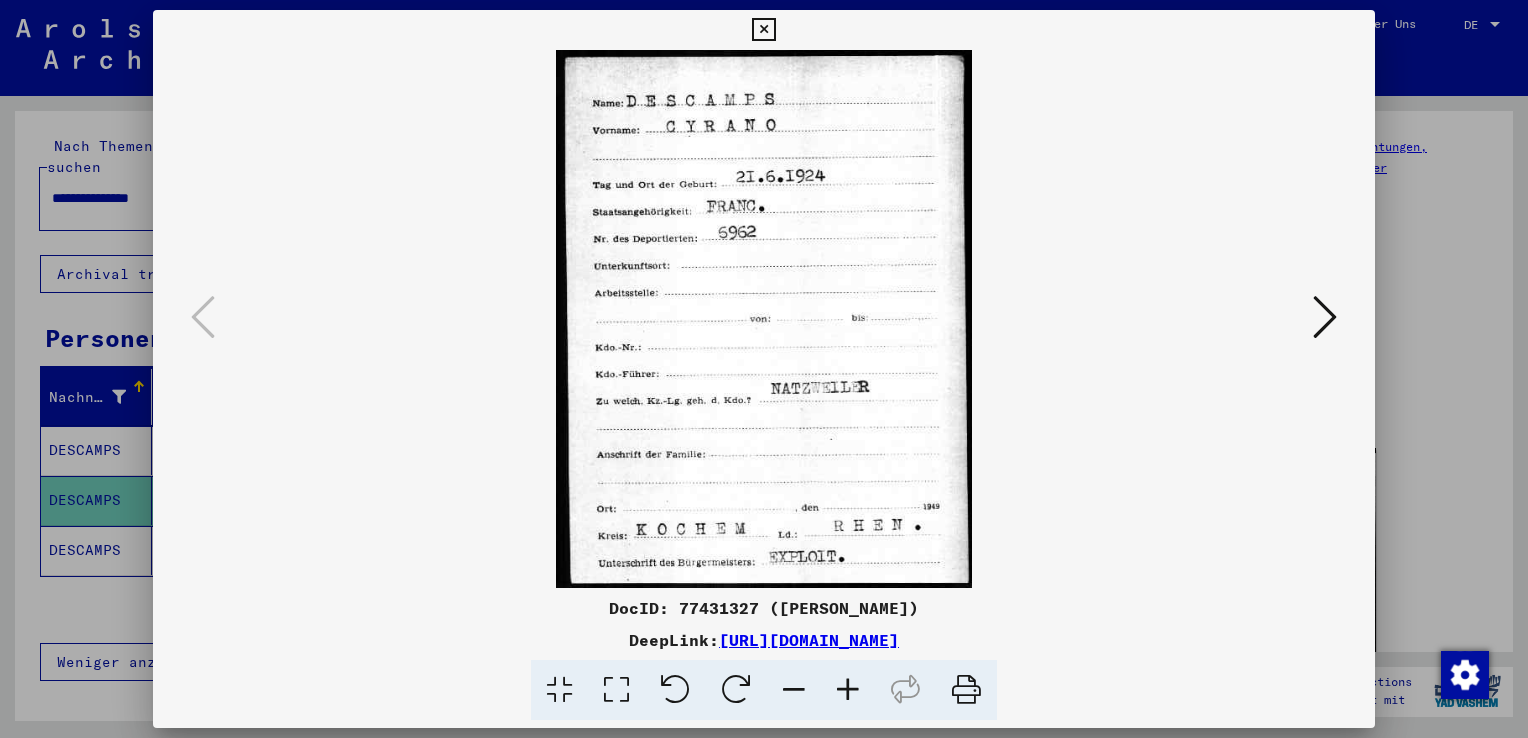 click at bounding box center [1325, 317] 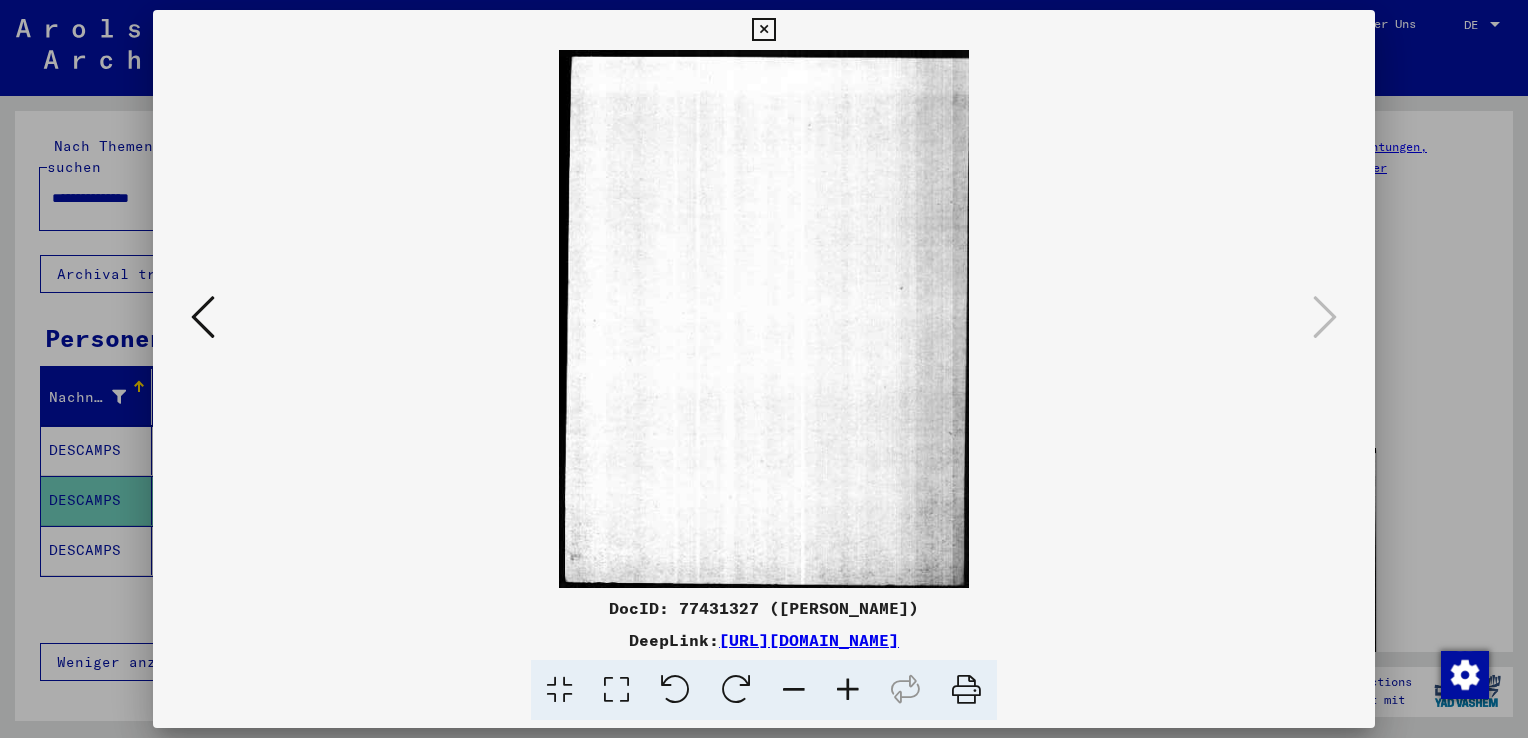 click at bounding box center (763, 30) 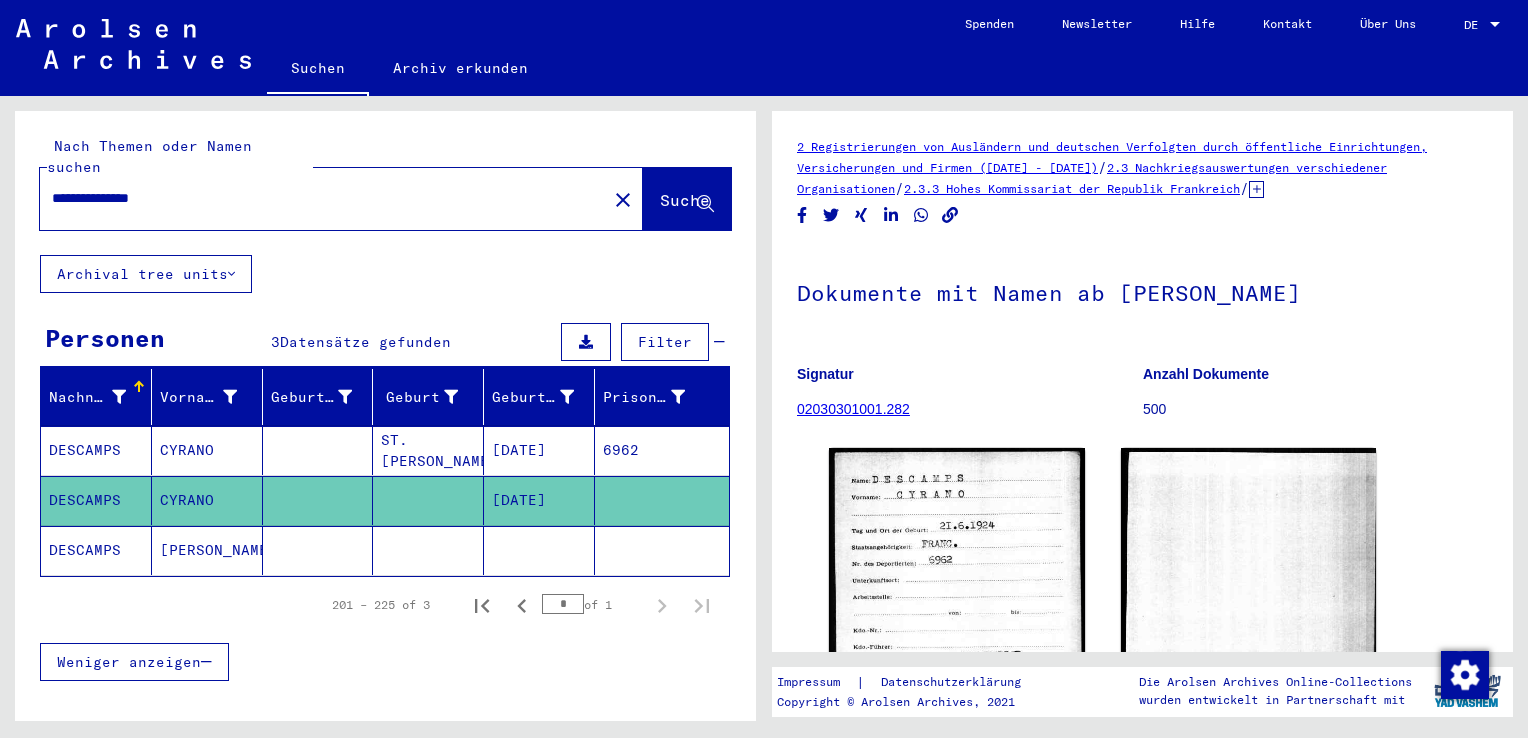 click on "DESCAMPS" 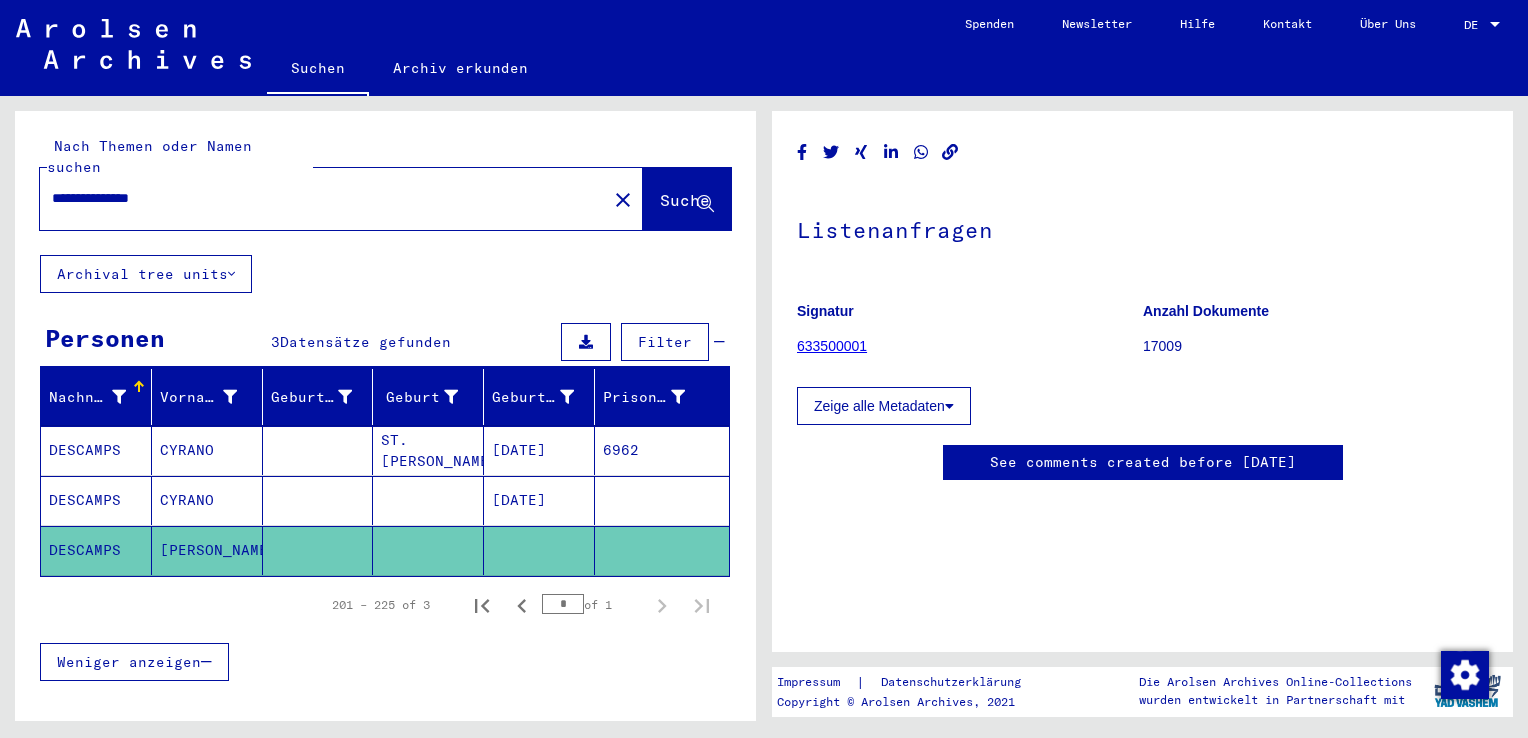 scroll, scrollTop: 0, scrollLeft: 0, axis: both 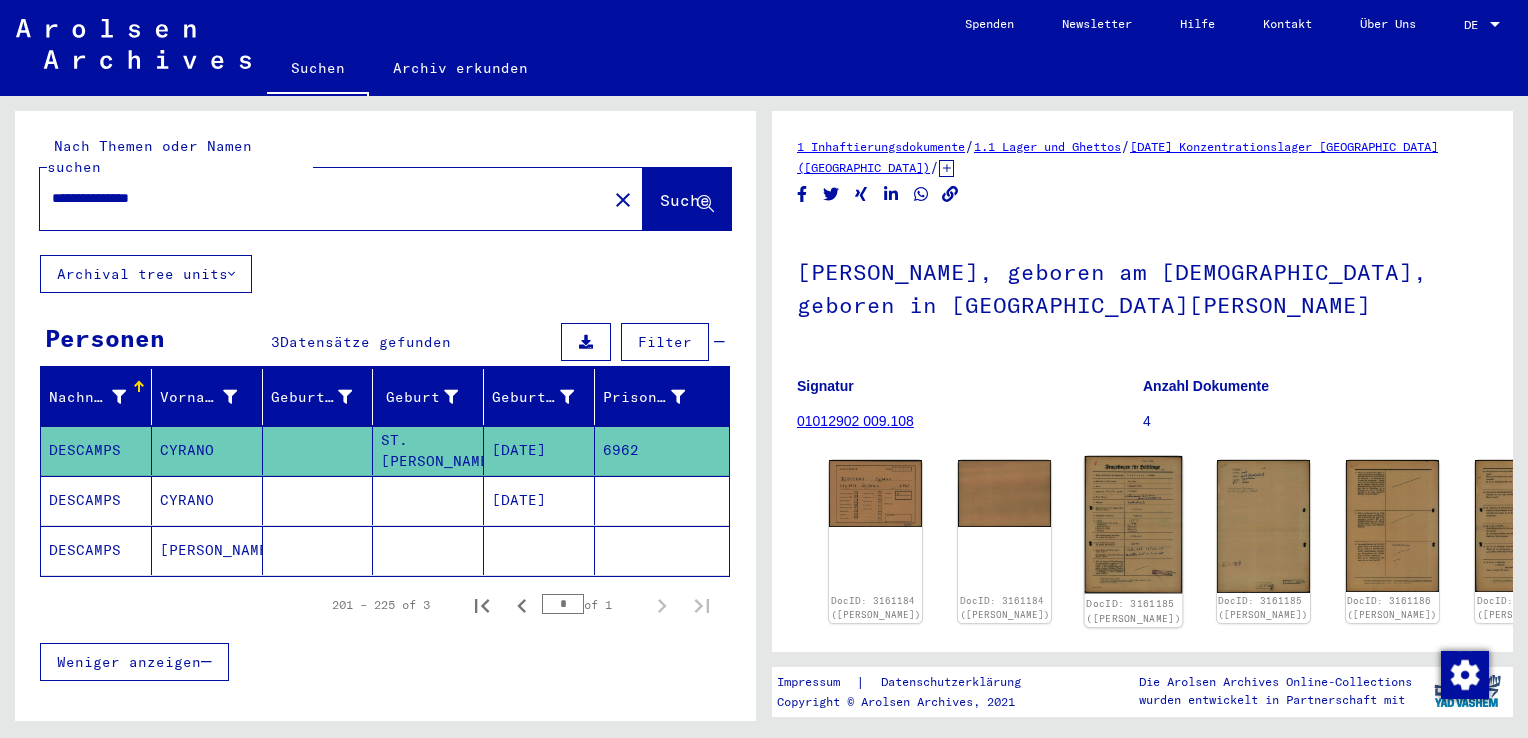 click 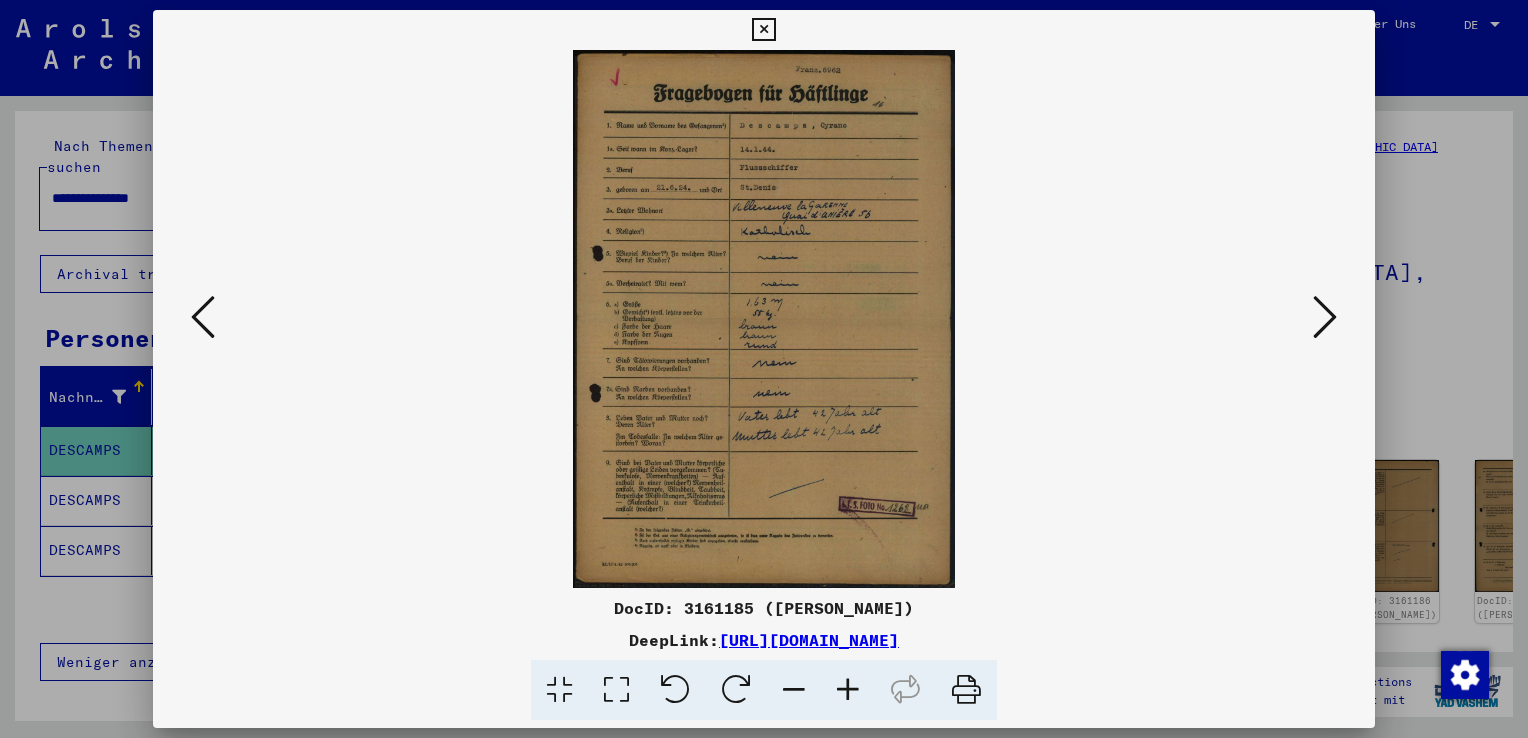 click at bounding box center [1325, 317] 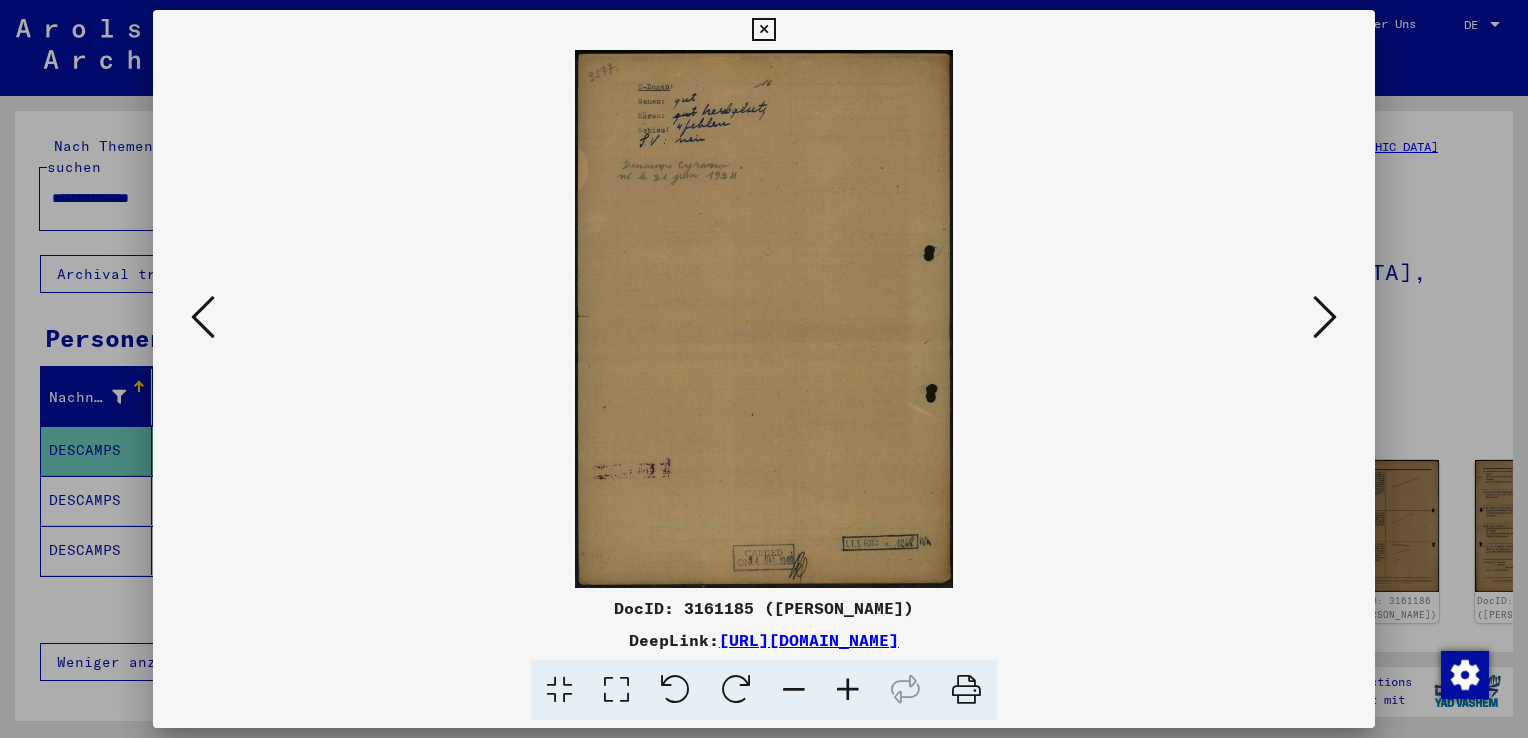 click at bounding box center [203, 317] 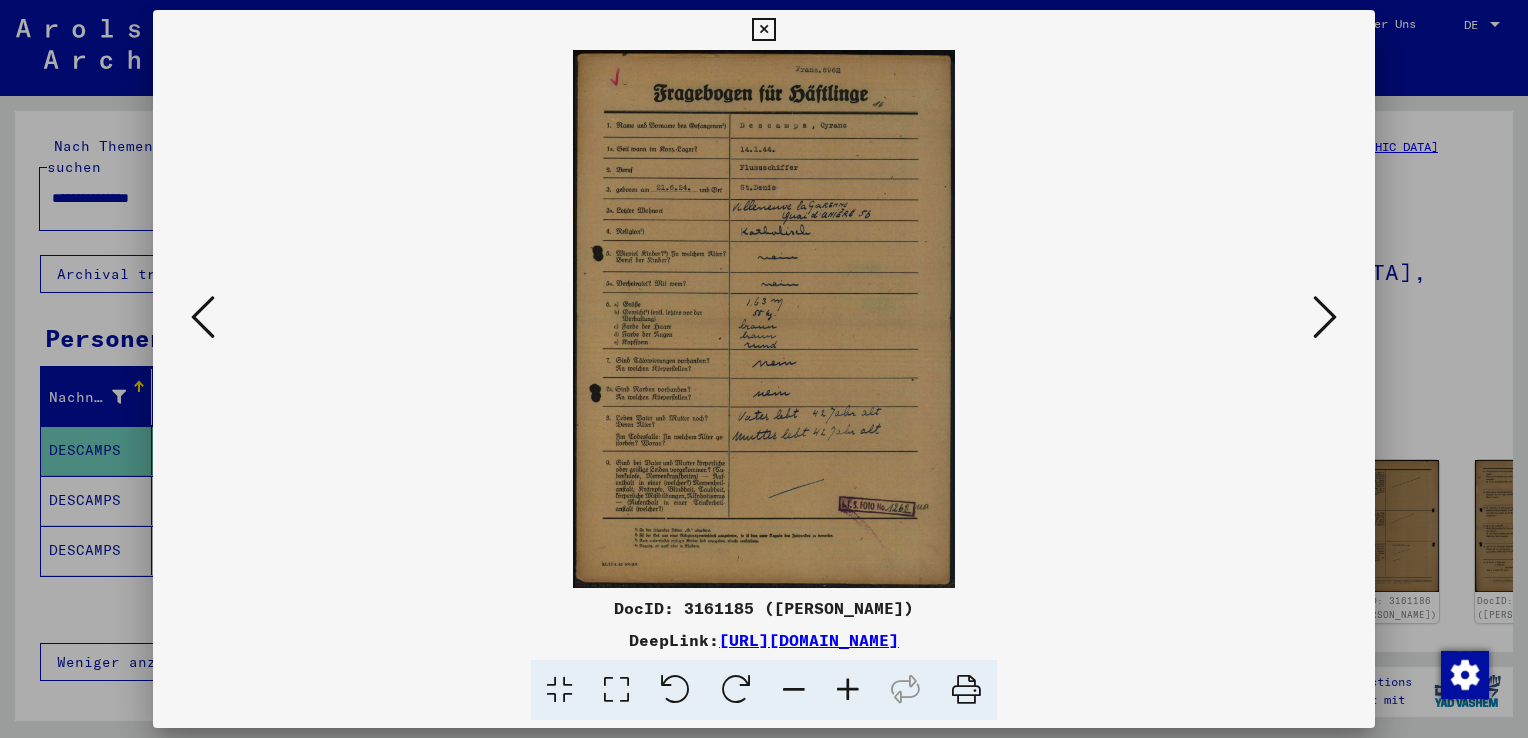 click at bounding box center (848, 690) 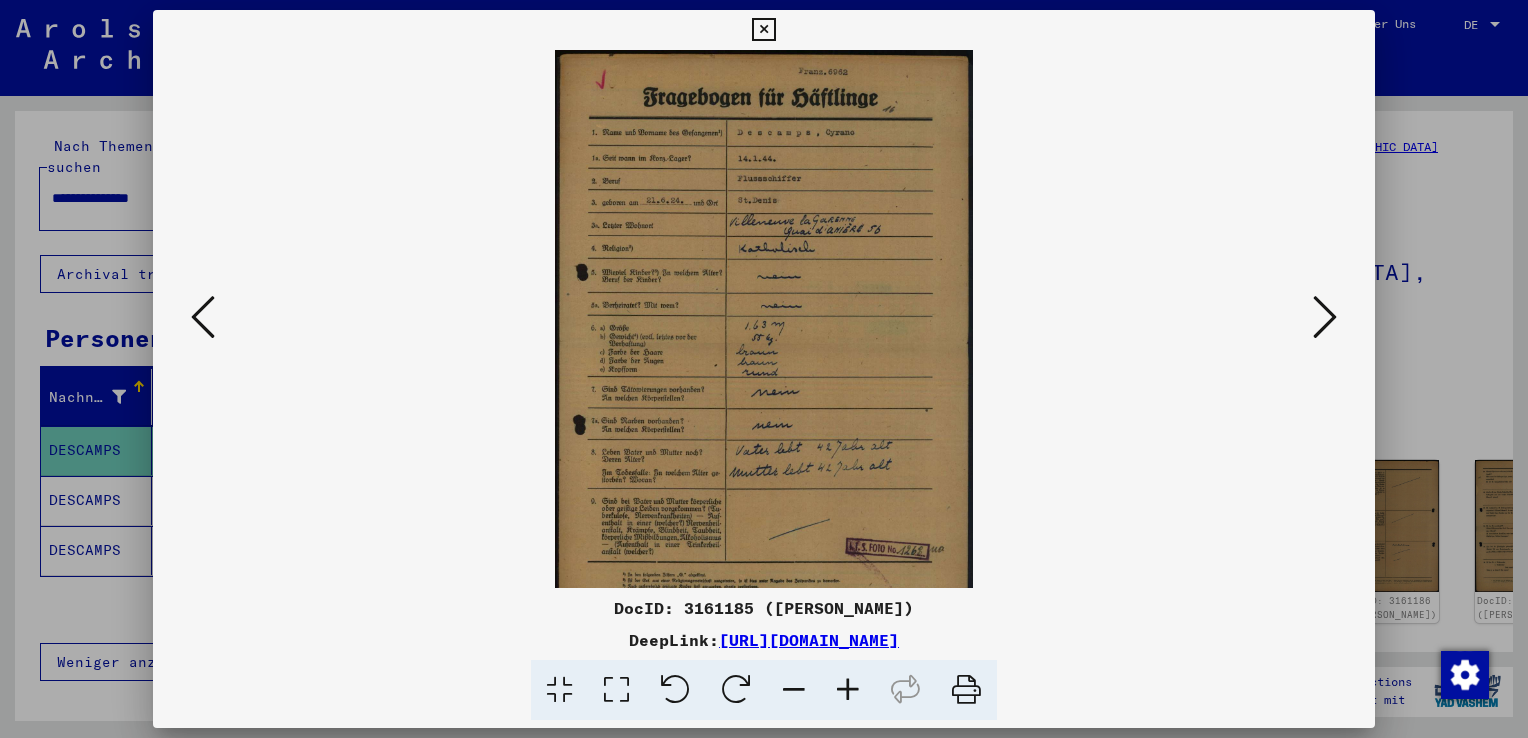 click at bounding box center [848, 690] 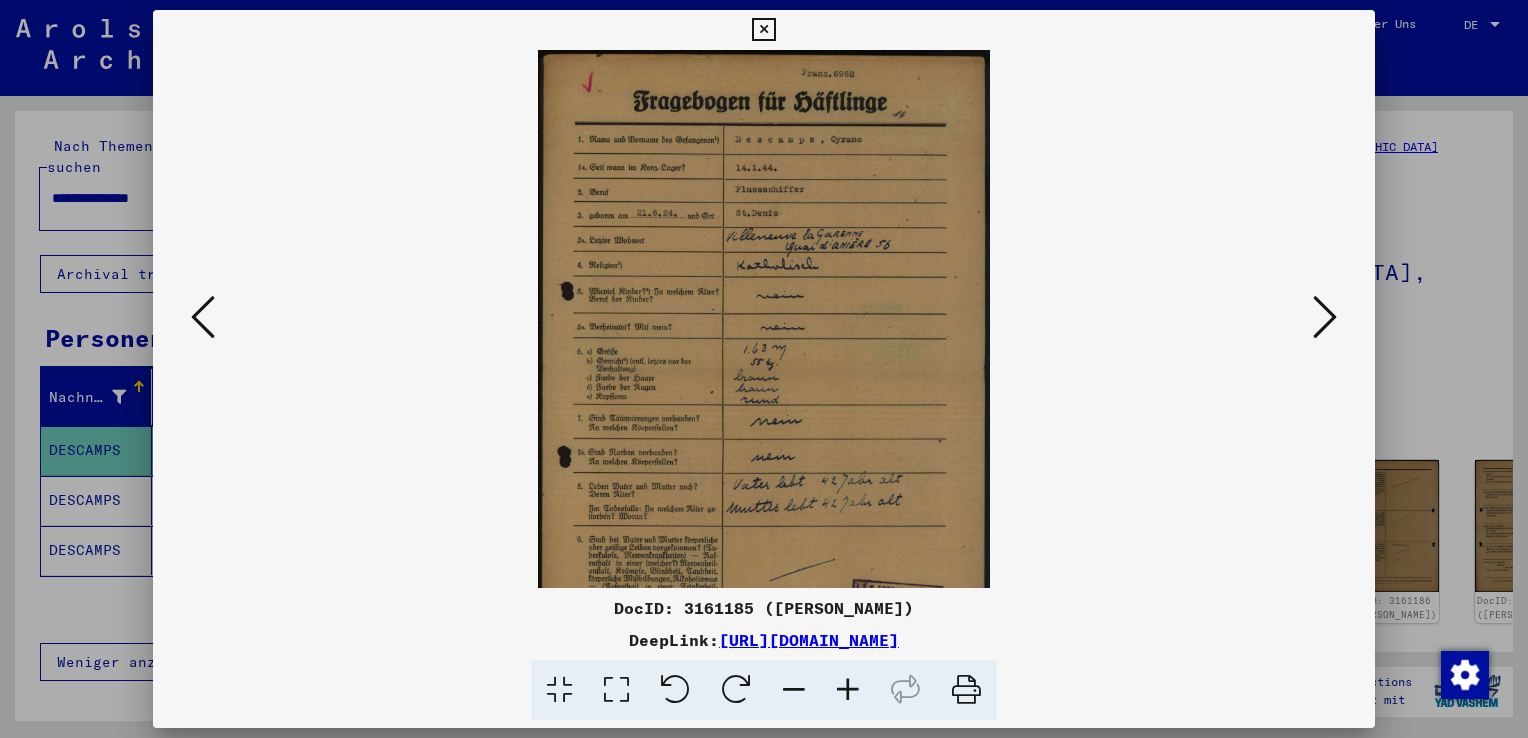 click at bounding box center [848, 690] 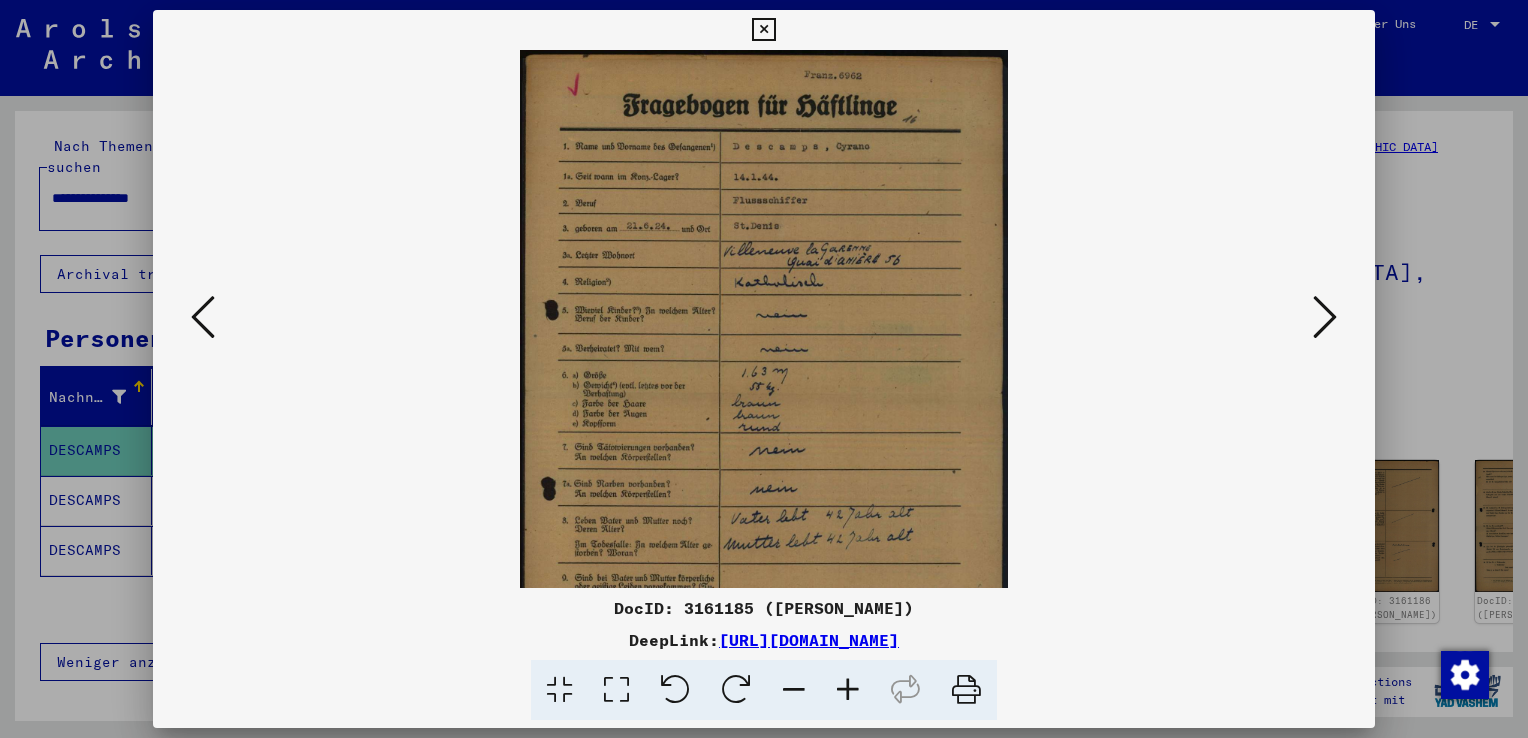 click at bounding box center [848, 690] 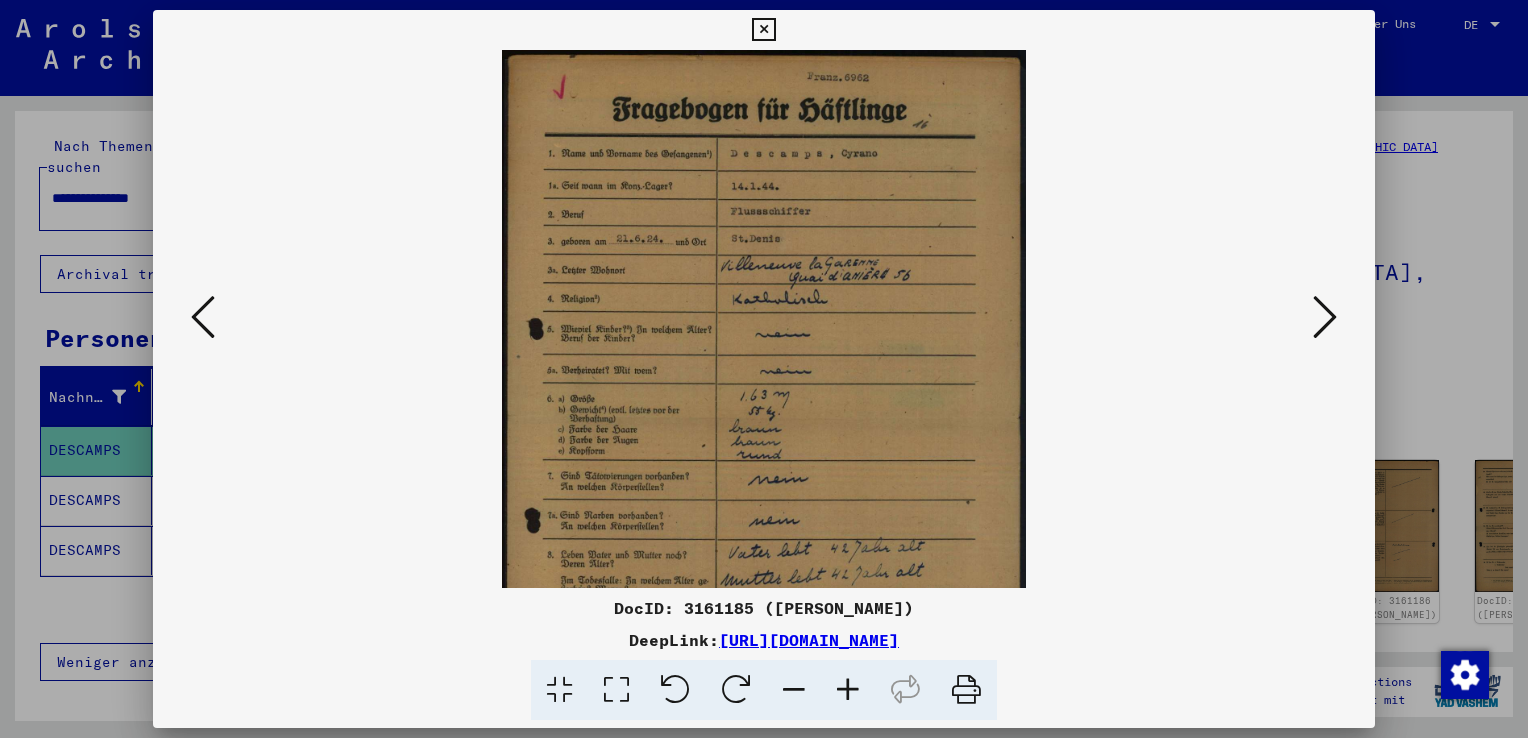 click at bounding box center (848, 690) 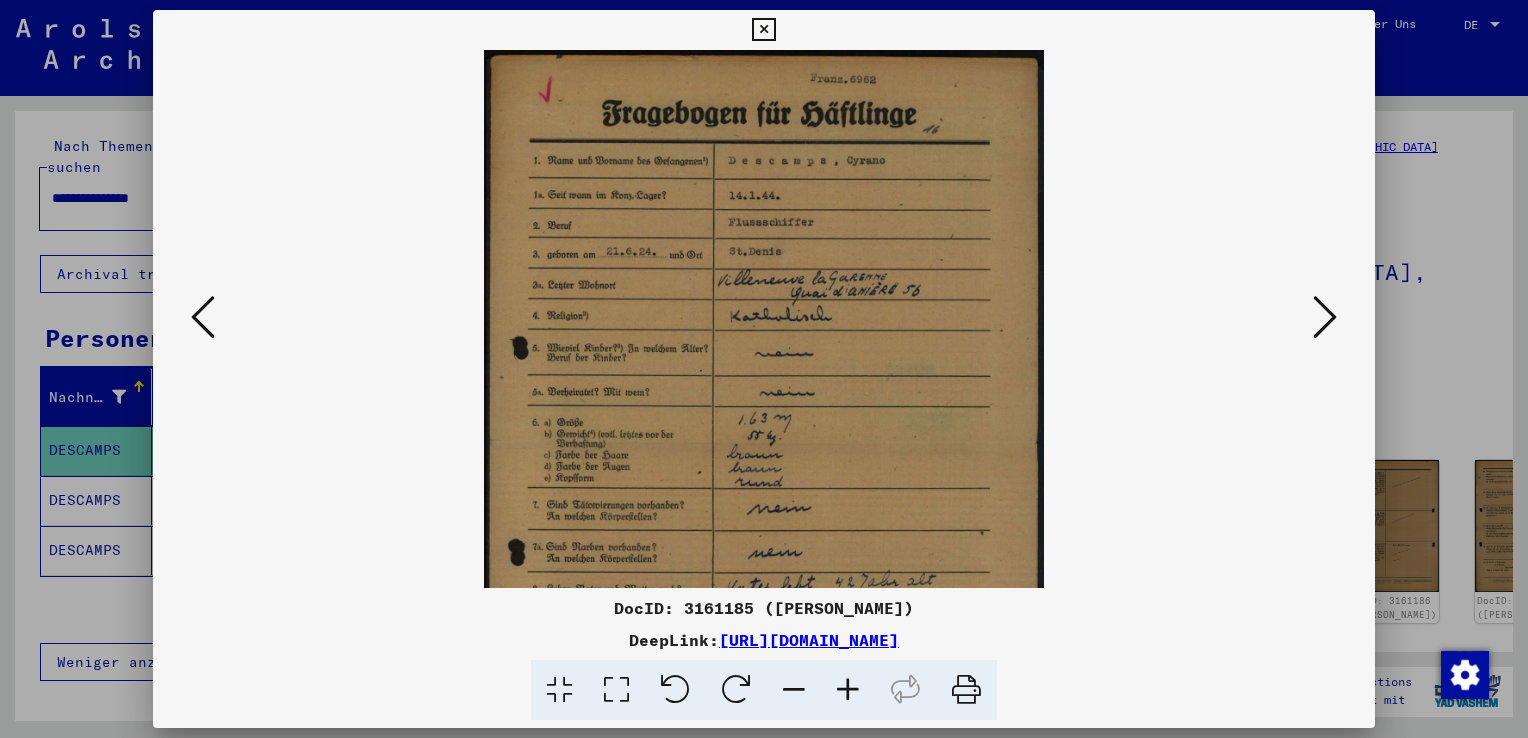 click at bounding box center [848, 690] 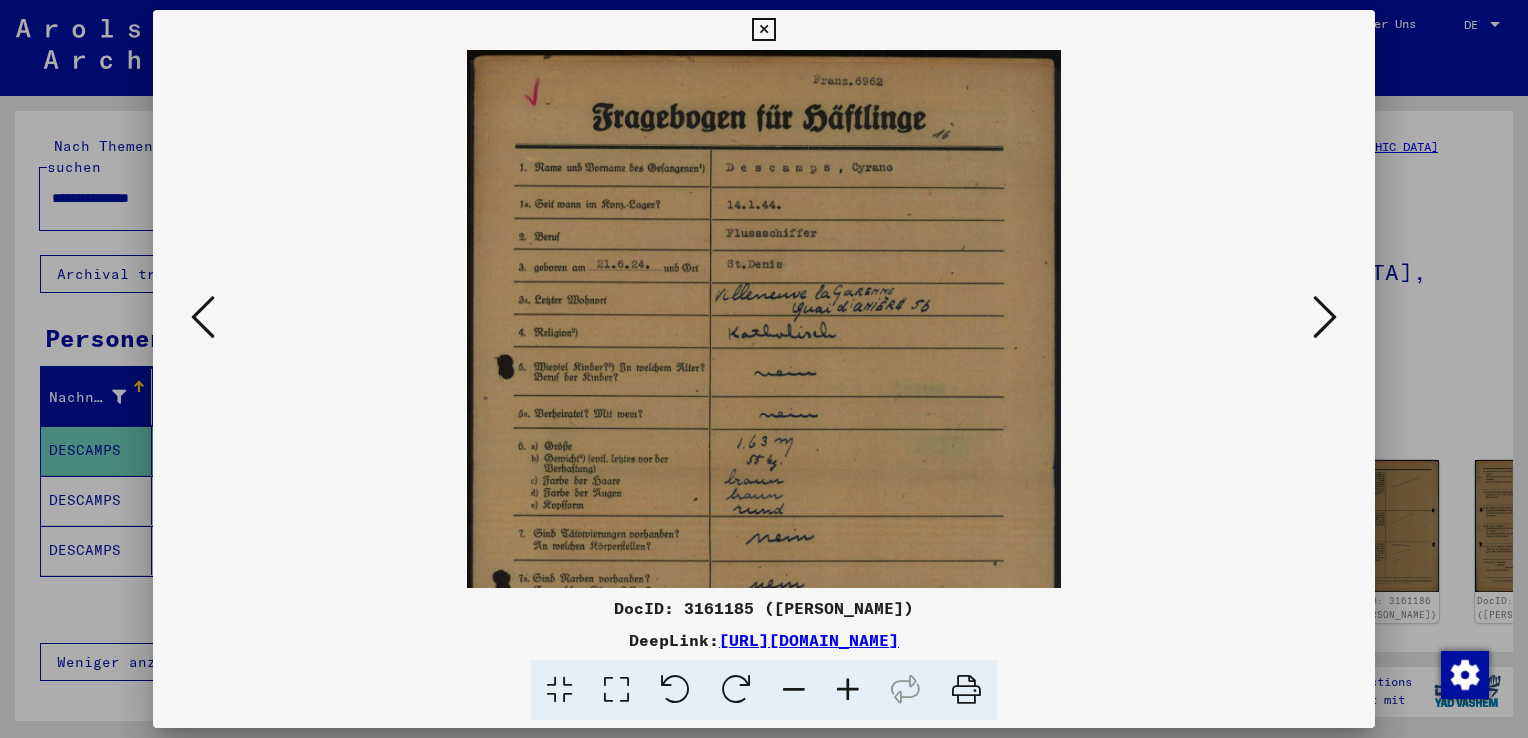click at bounding box center (848, 690) 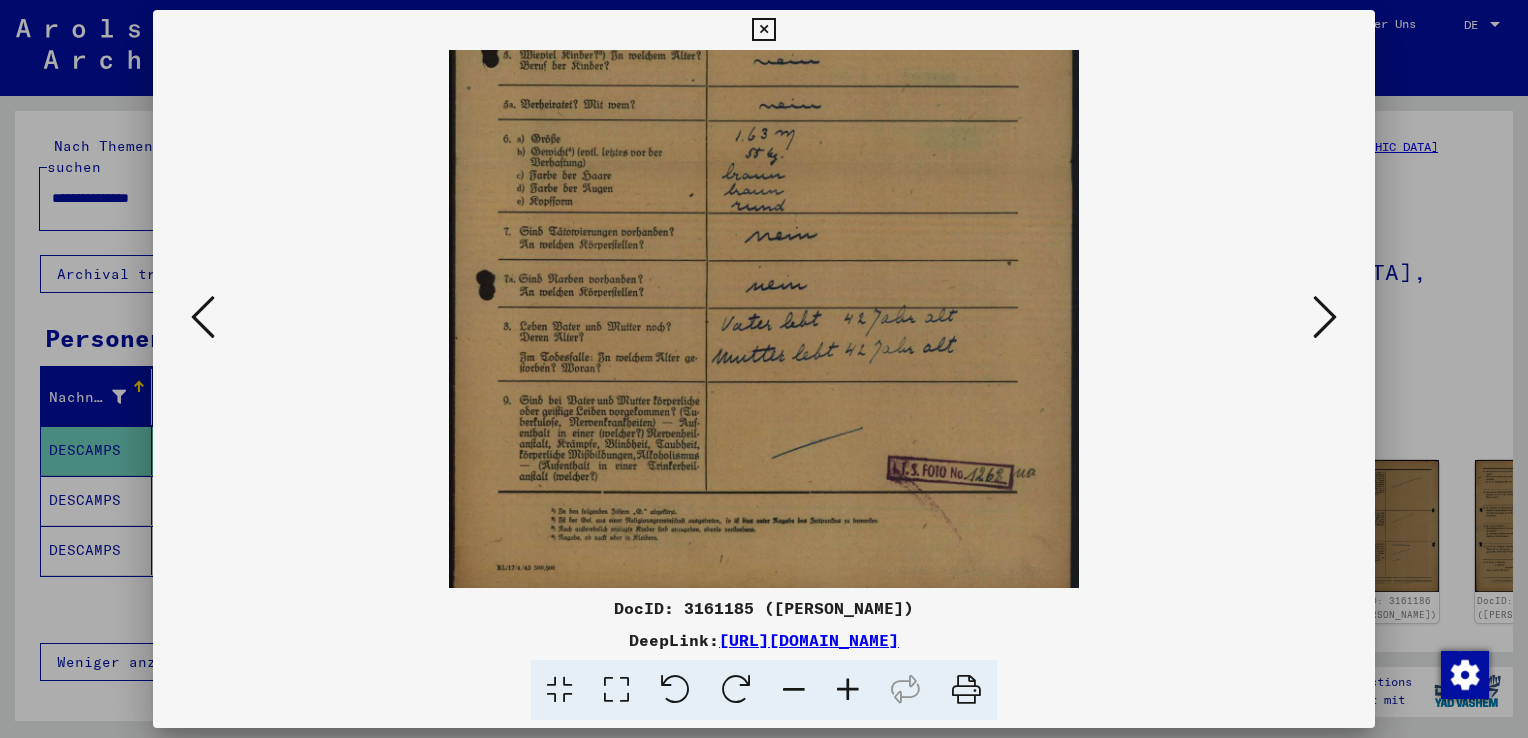 scroll, scrollTop: 344, scrollLeft: 0, axis: vertical 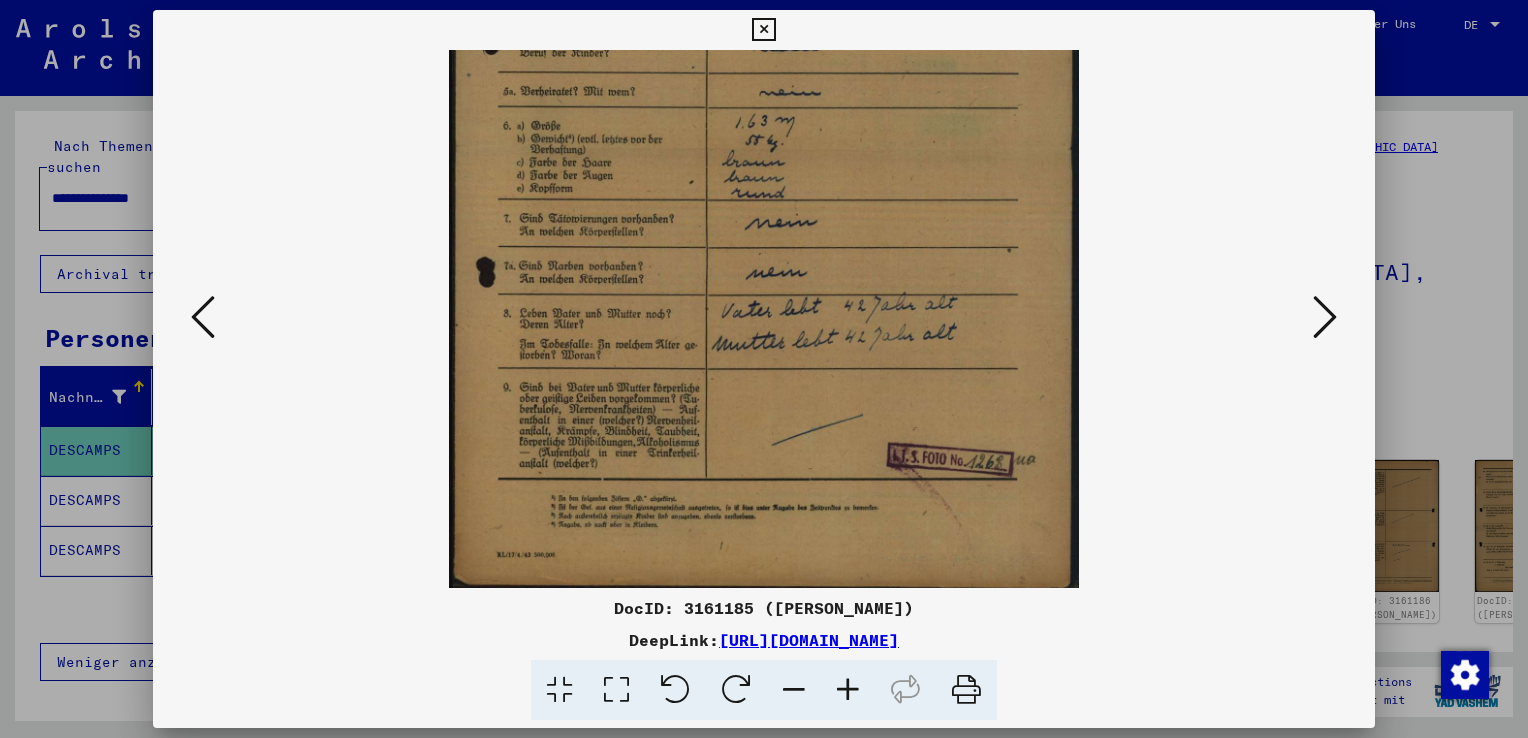 drag, startPoint x: 857, startPoint y: 422, endPoint x: 840, endPoint y: 78, distance: 344.4198 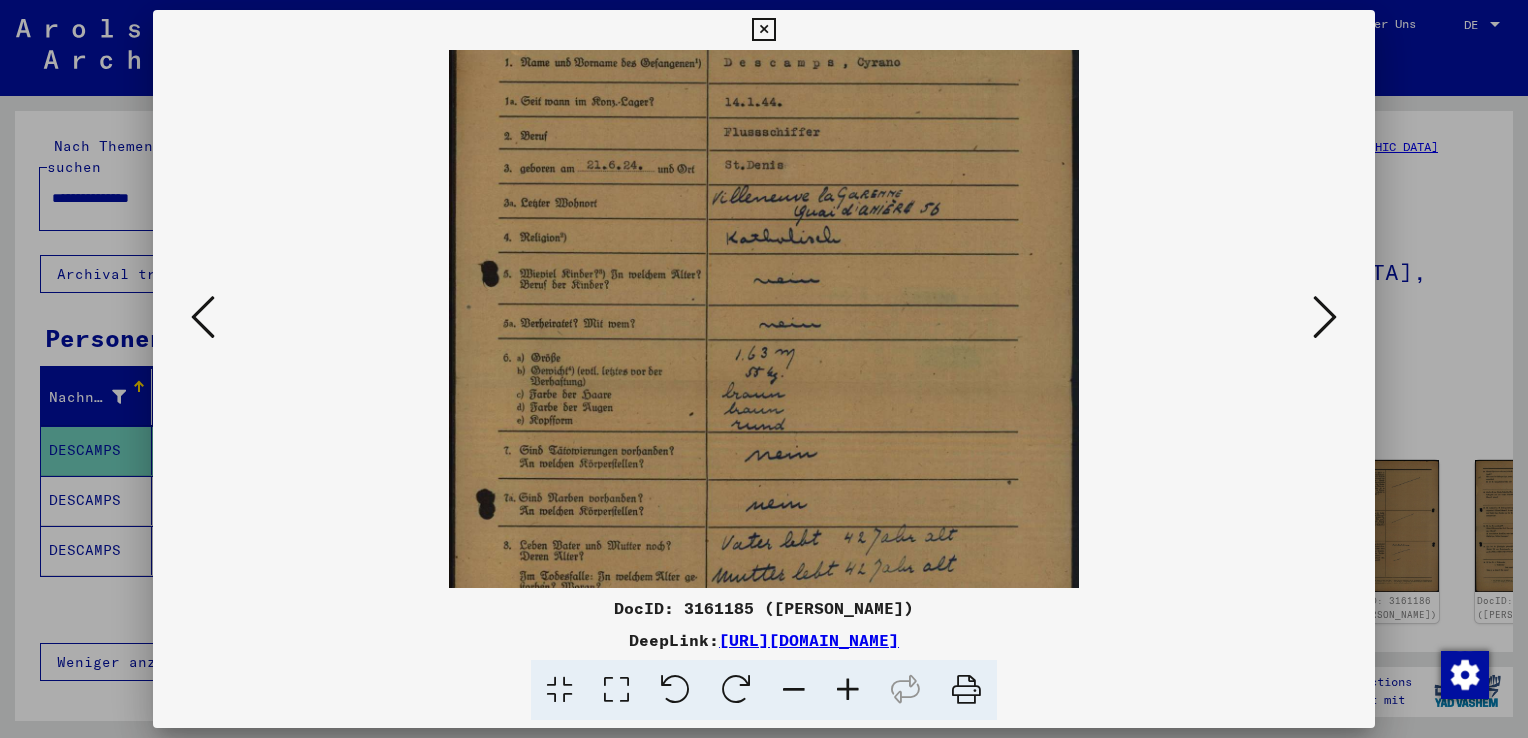 drag, startPoint x: 846, startPoint y: 265, endPoint x: 855, endPoint y: 498, distance: 233.17375 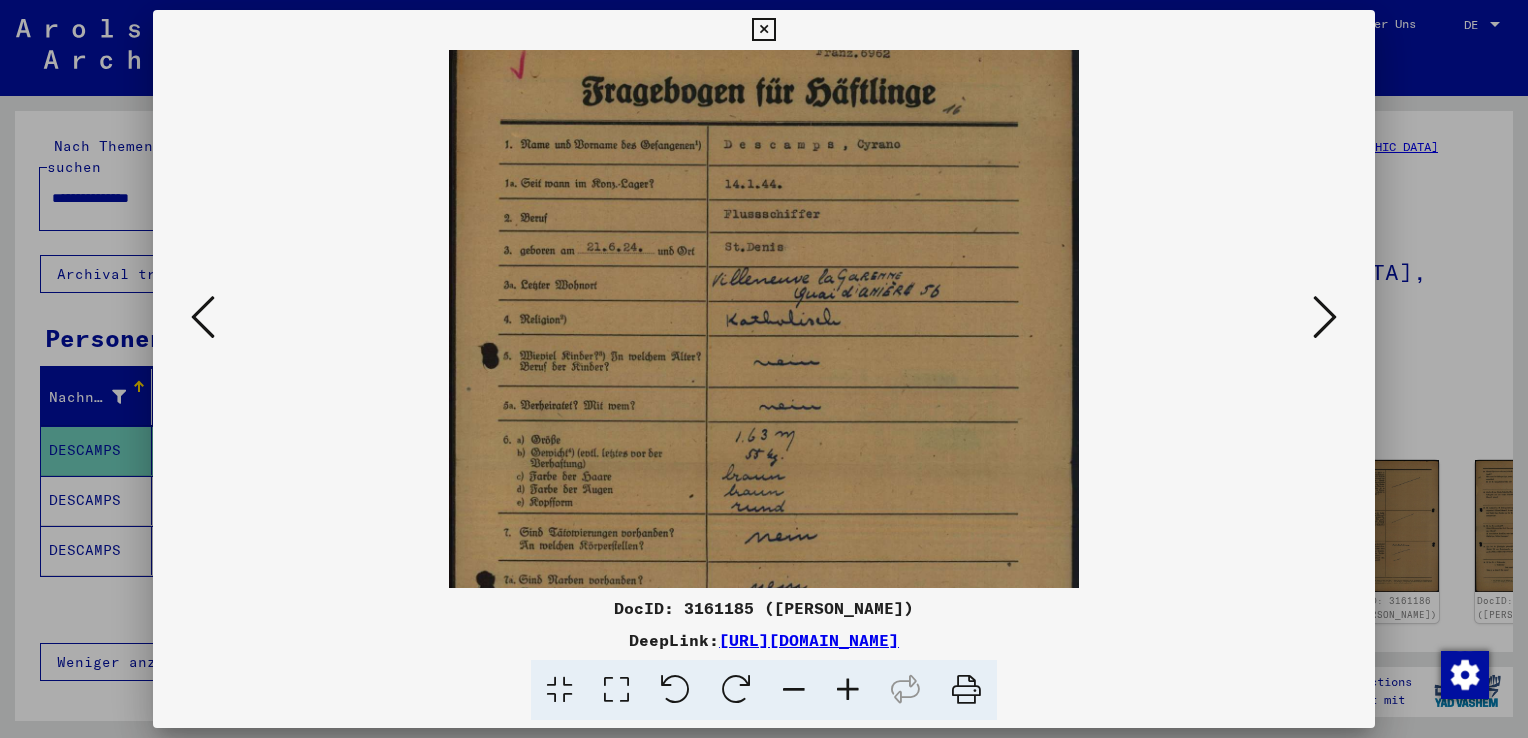 scroll, scrollTop: 26, scrollLeft: 0, axis: vertical 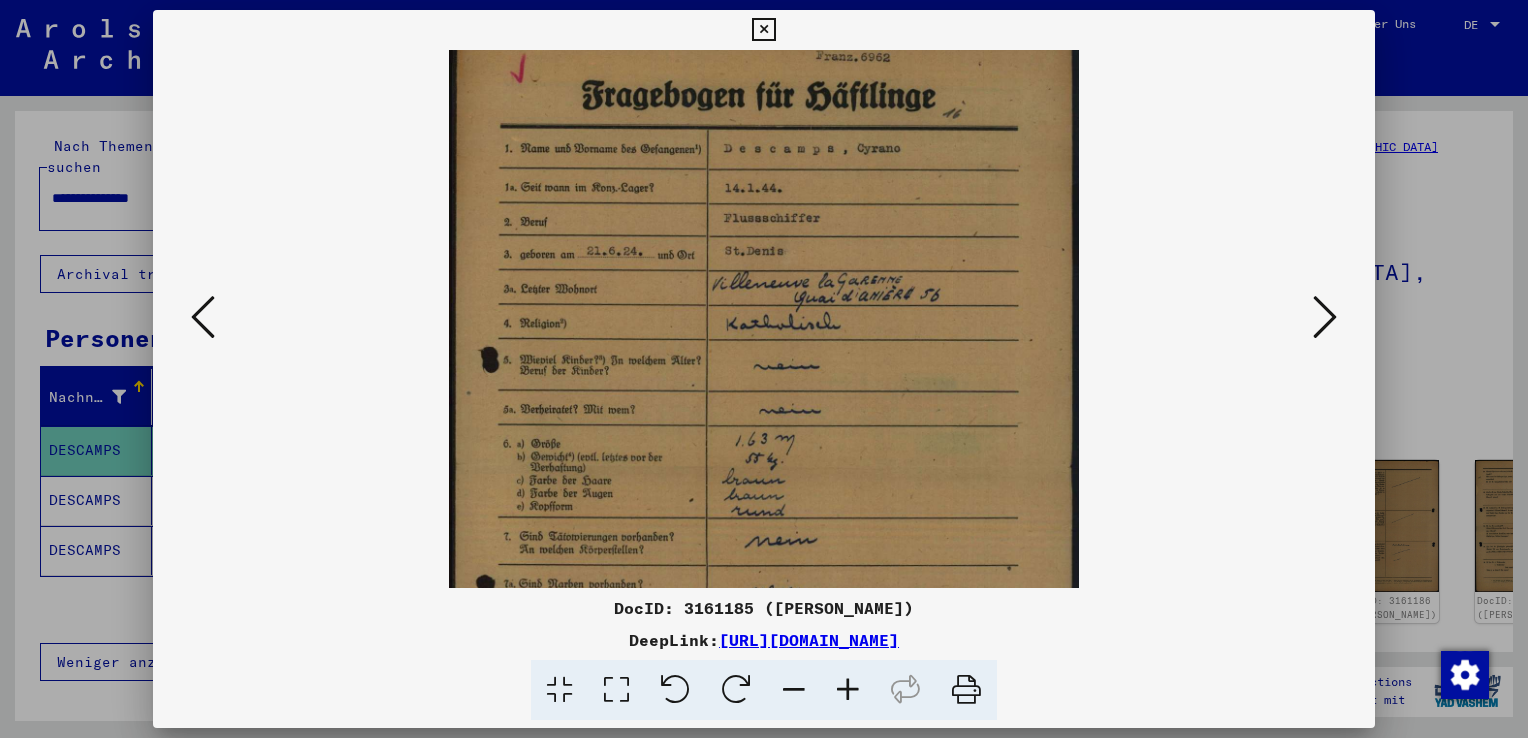 drag, startPoint x: 895, startPoint y: 236, endPoint x: 899, endPoint y: 325, distance: 89.08984 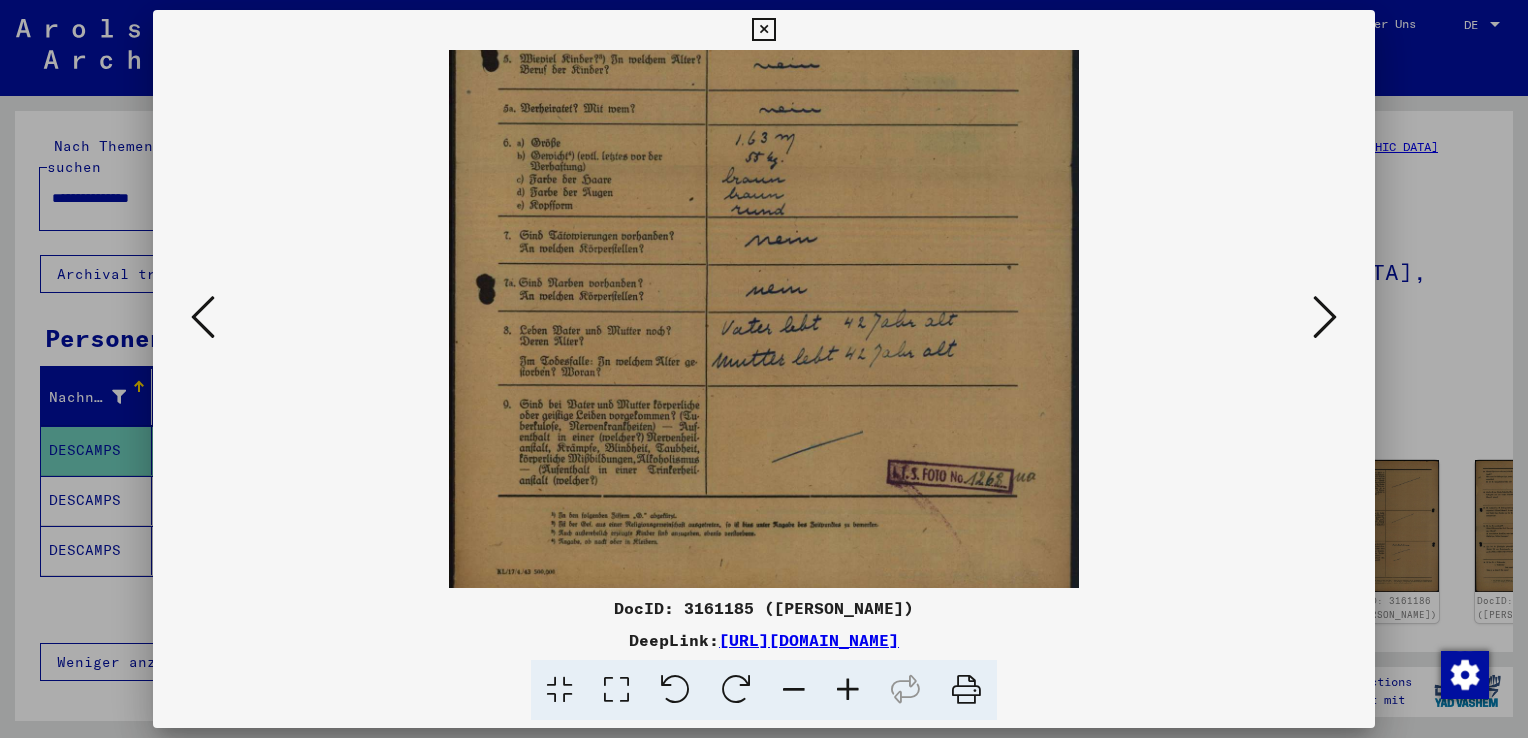 scroll, scrollTop: 328, scrollLeft: 0, axis: vertical 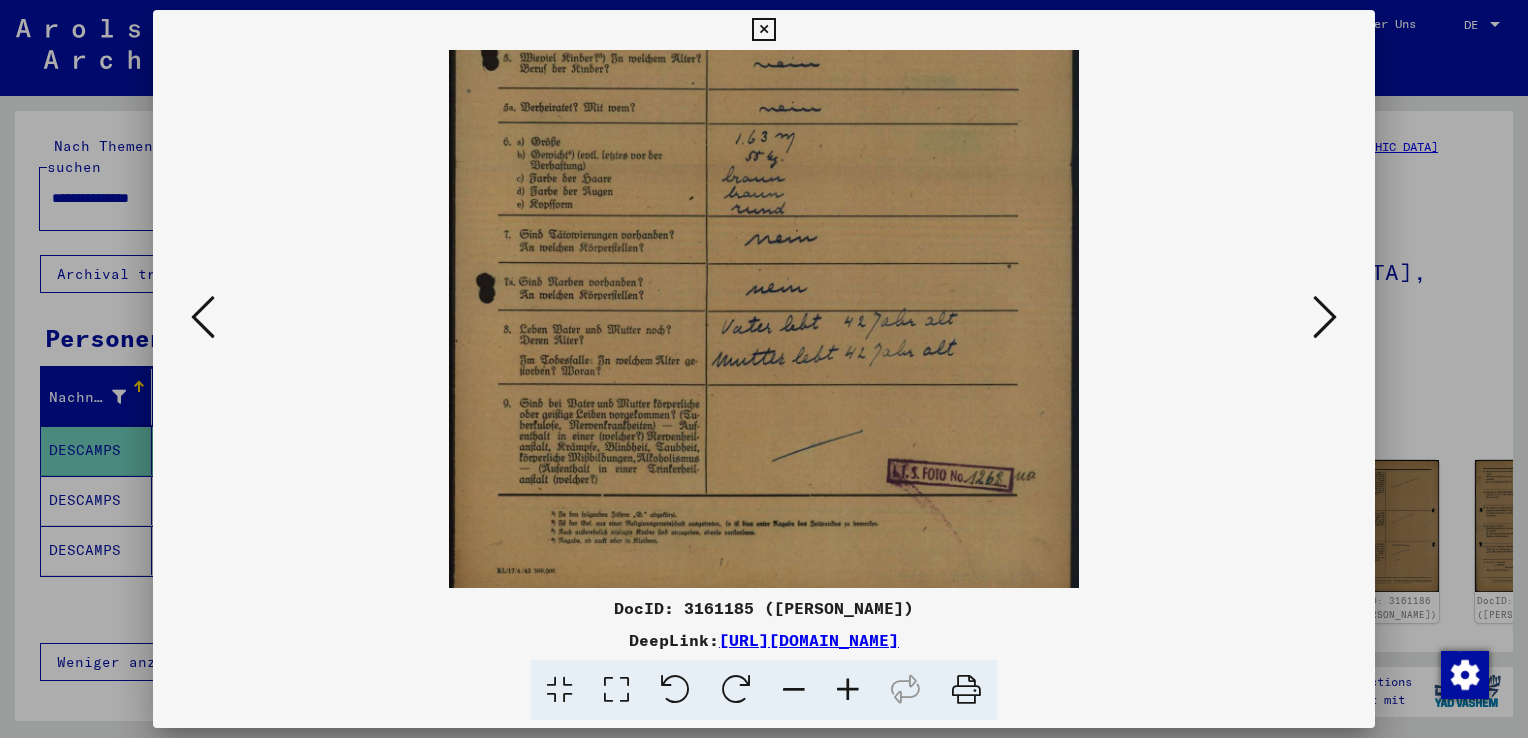 drag, startPoint x: 998, startPoint y: 403, endPoint x: 943, endPoint y: 106, distance: 302.04965 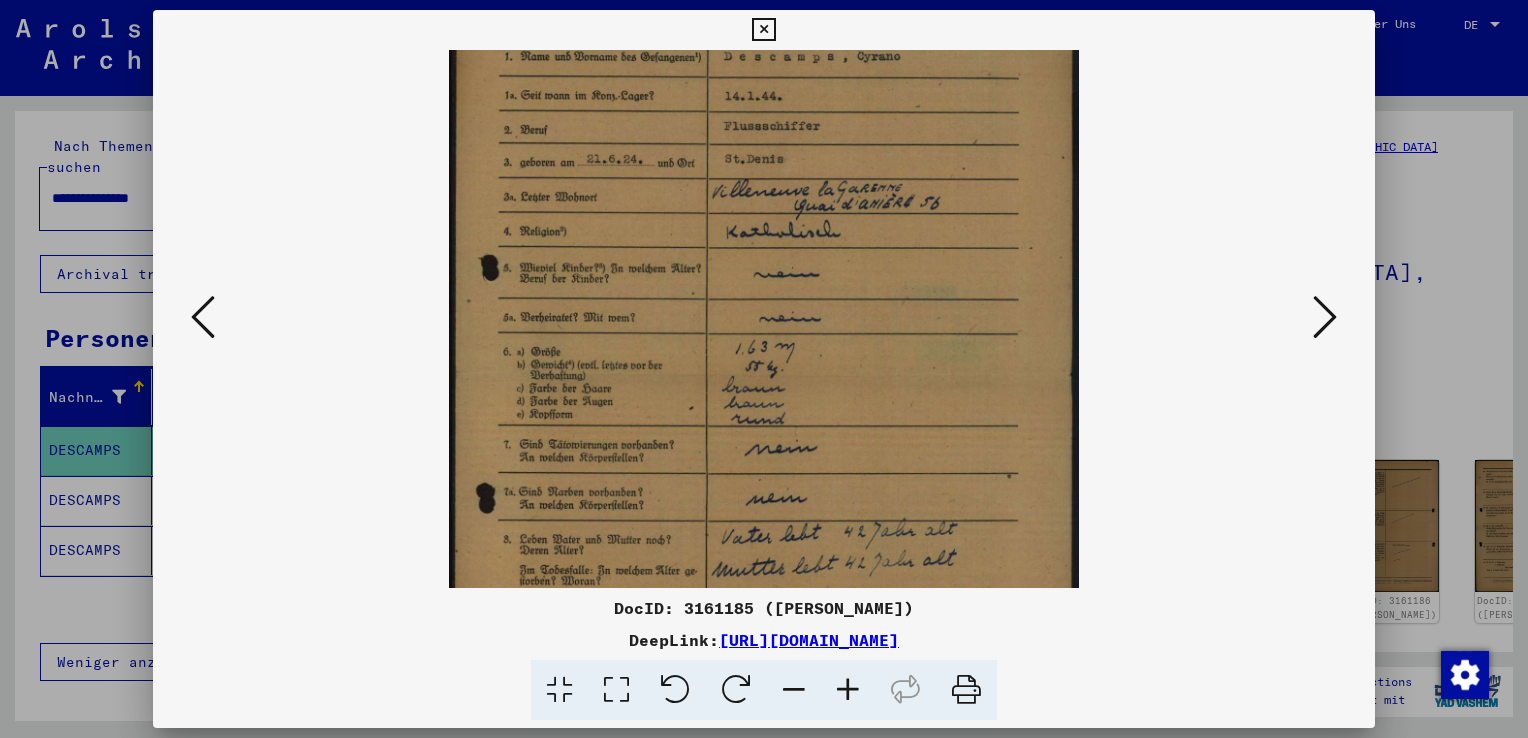 scroll, scrollTop: 114, scrollLeft: 0, axis: vertical 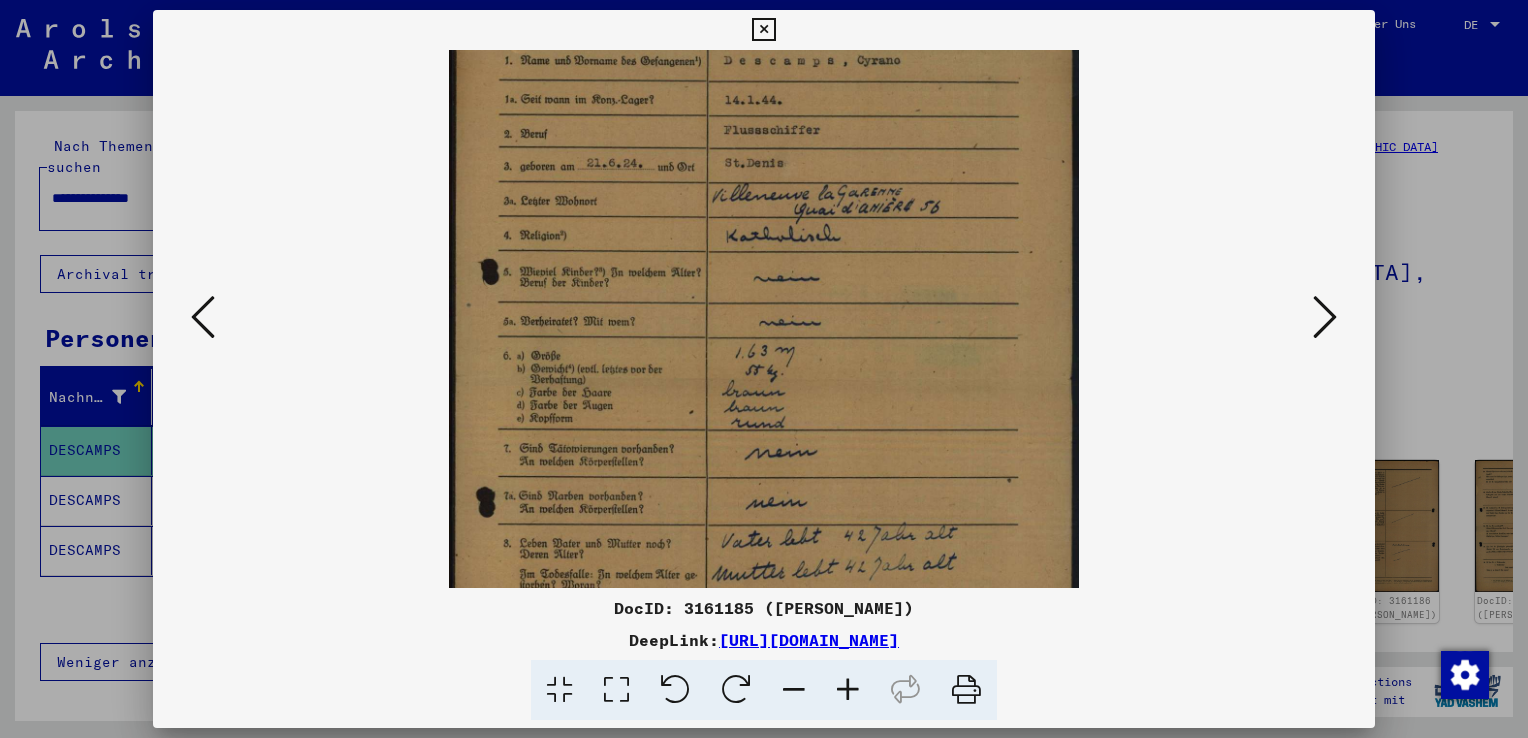 drag, startPoint x: 814, startPoint y: 189, endPoint x: 844, endPoint y: 407, distance: 220.05453 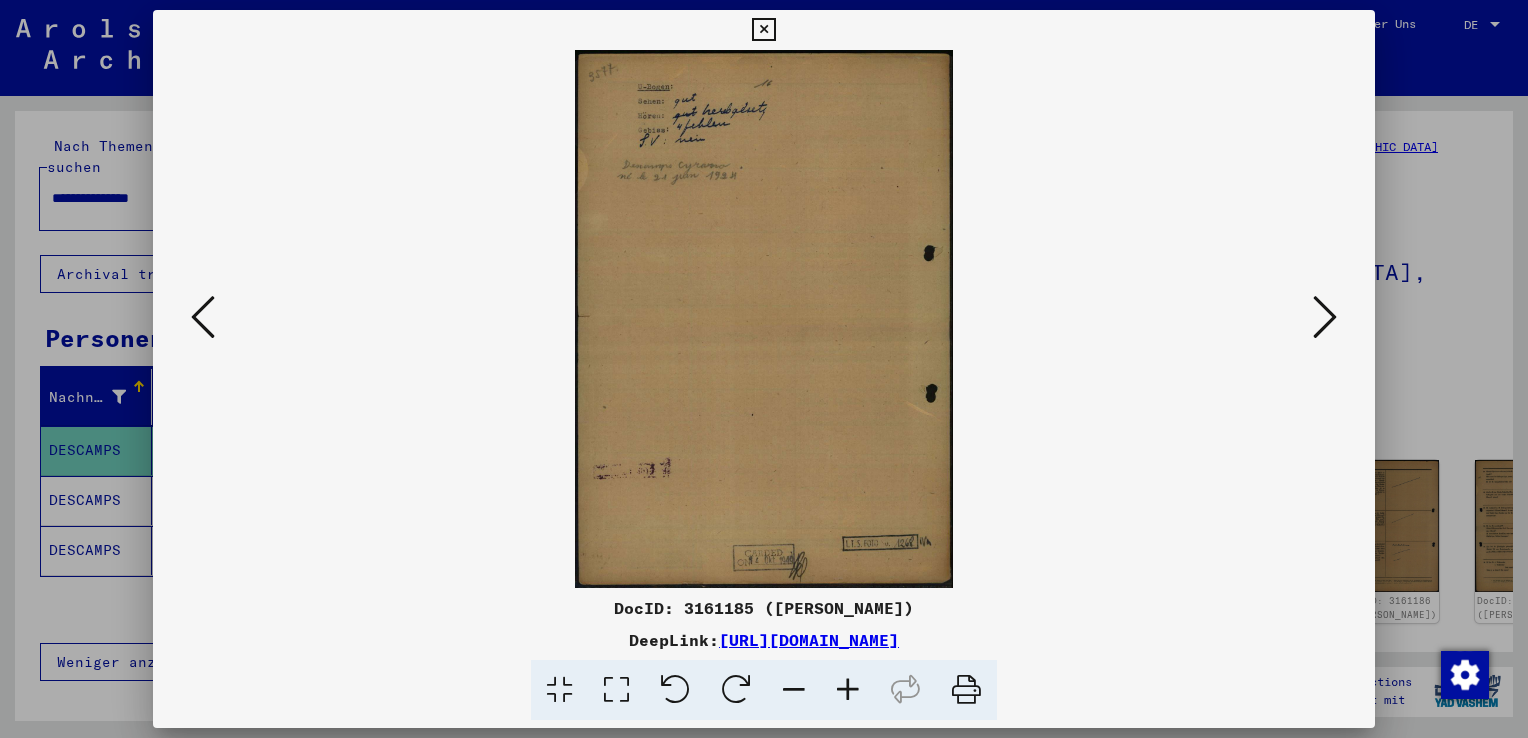 click at bounding box center (1325, 317) 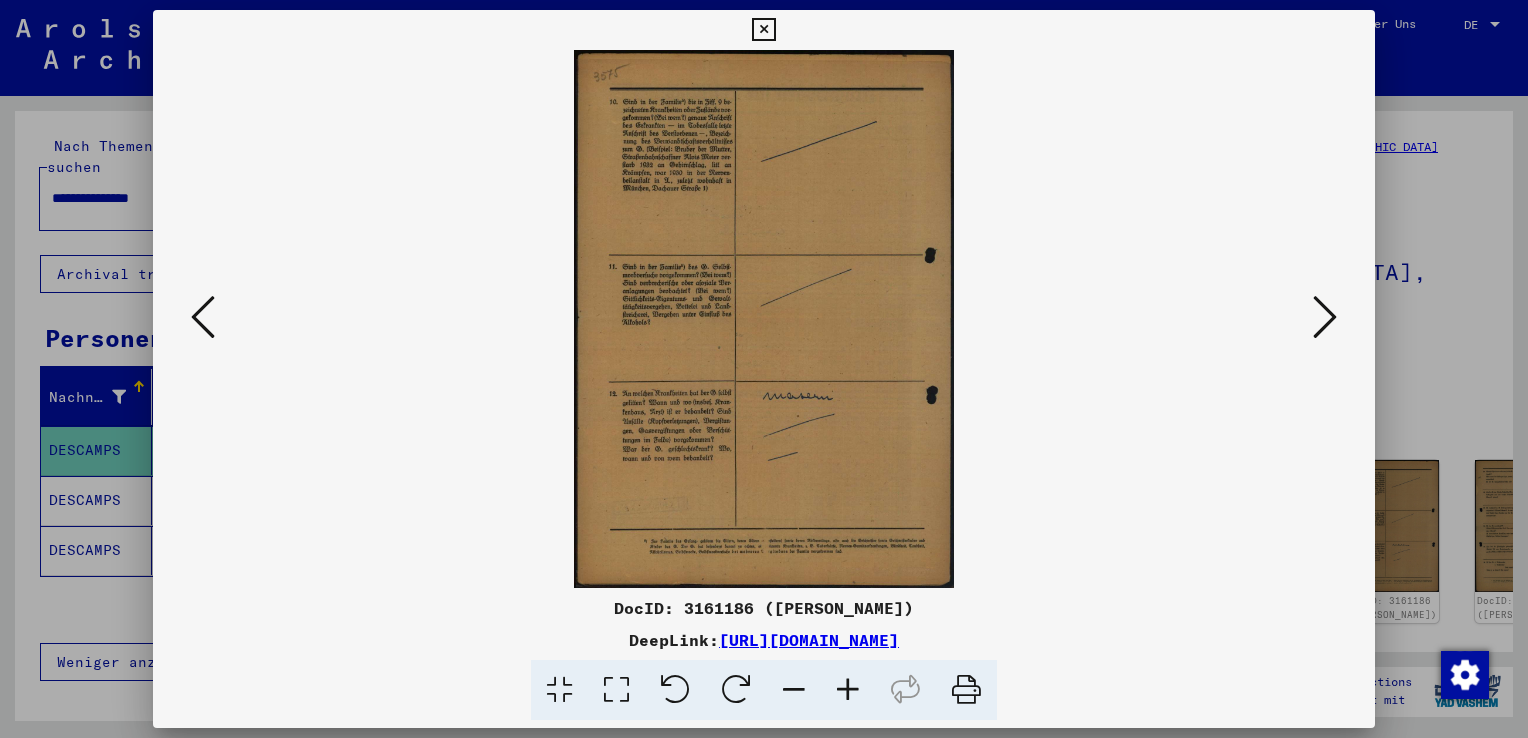click at bounding box center [1325, 317] 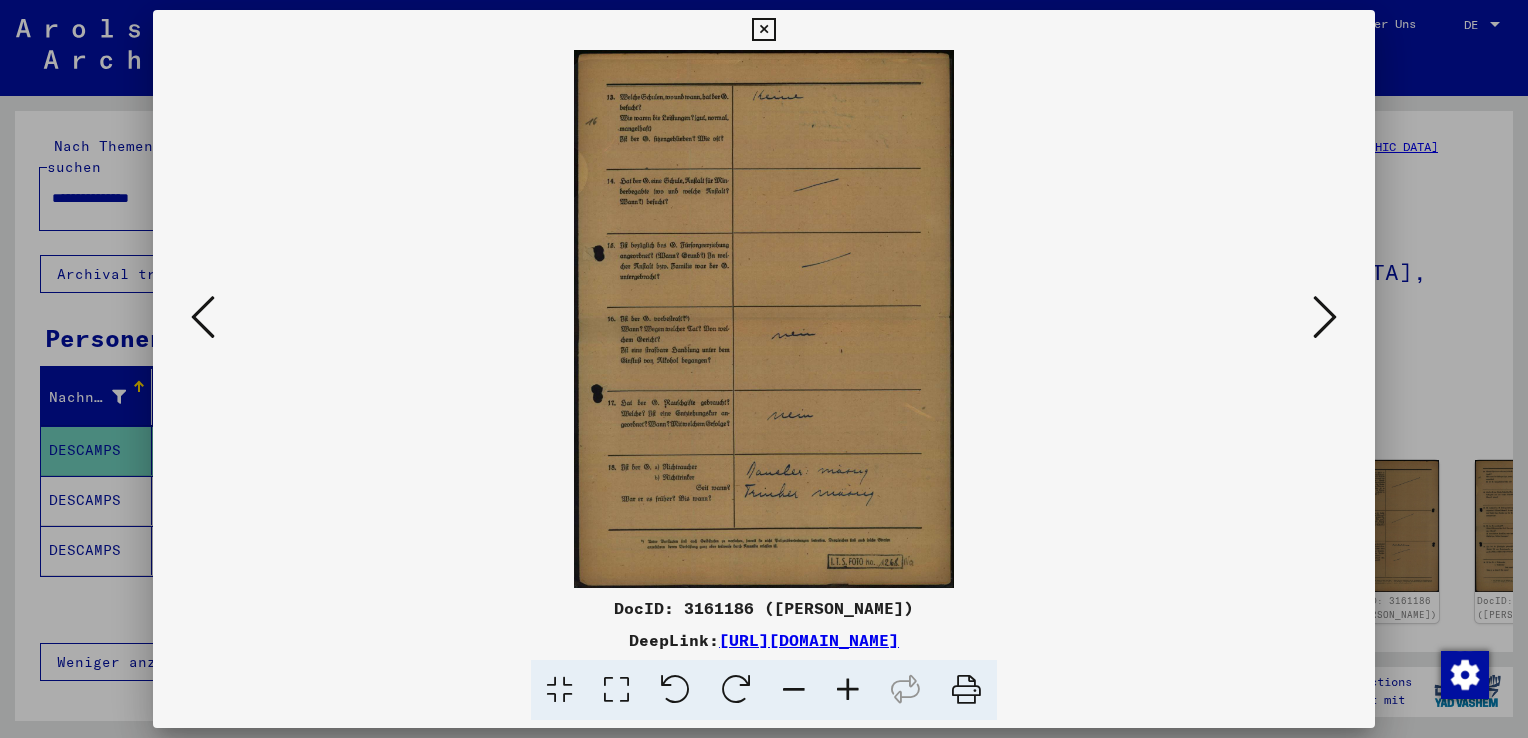 click at bounding box center [1325, 317] 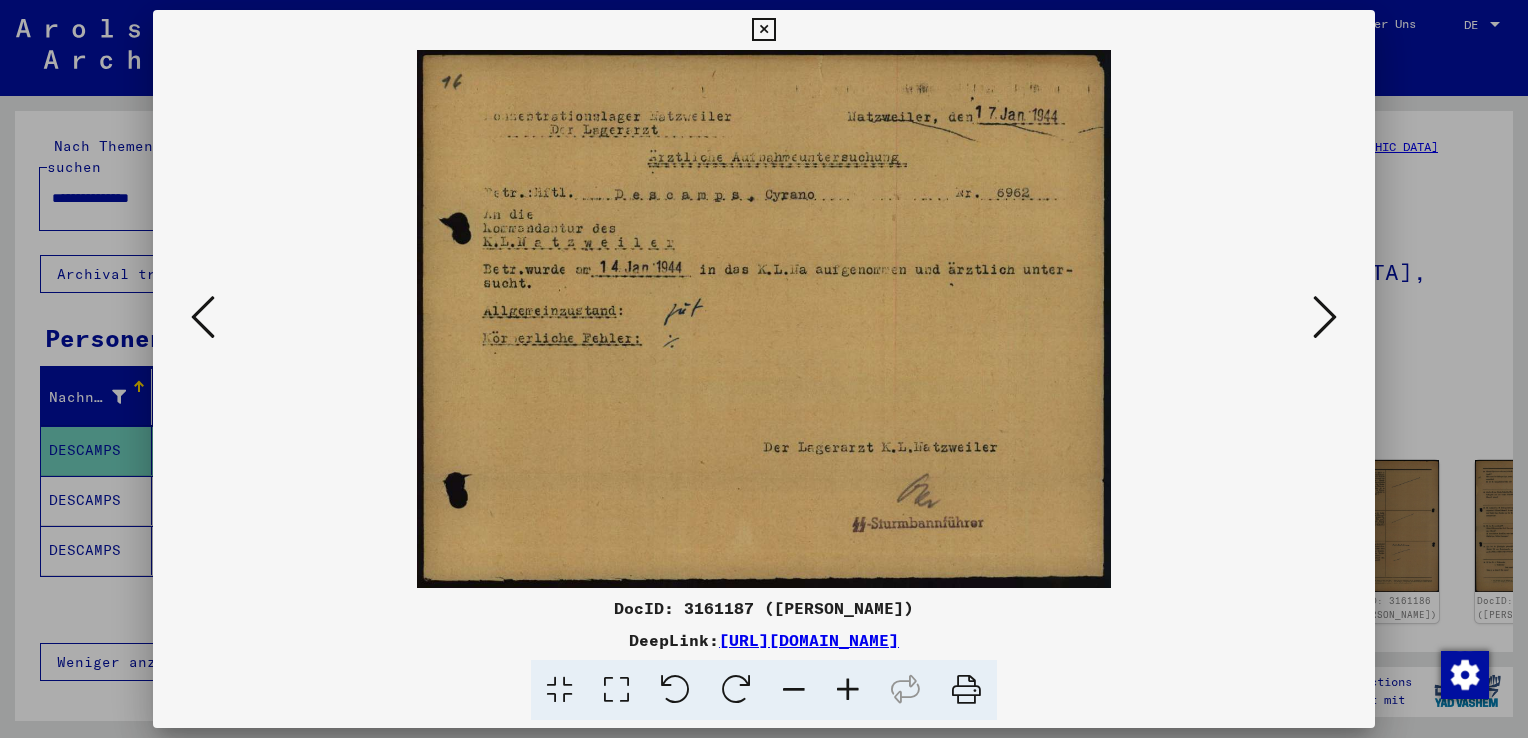 click at bounding box center (203, 317) 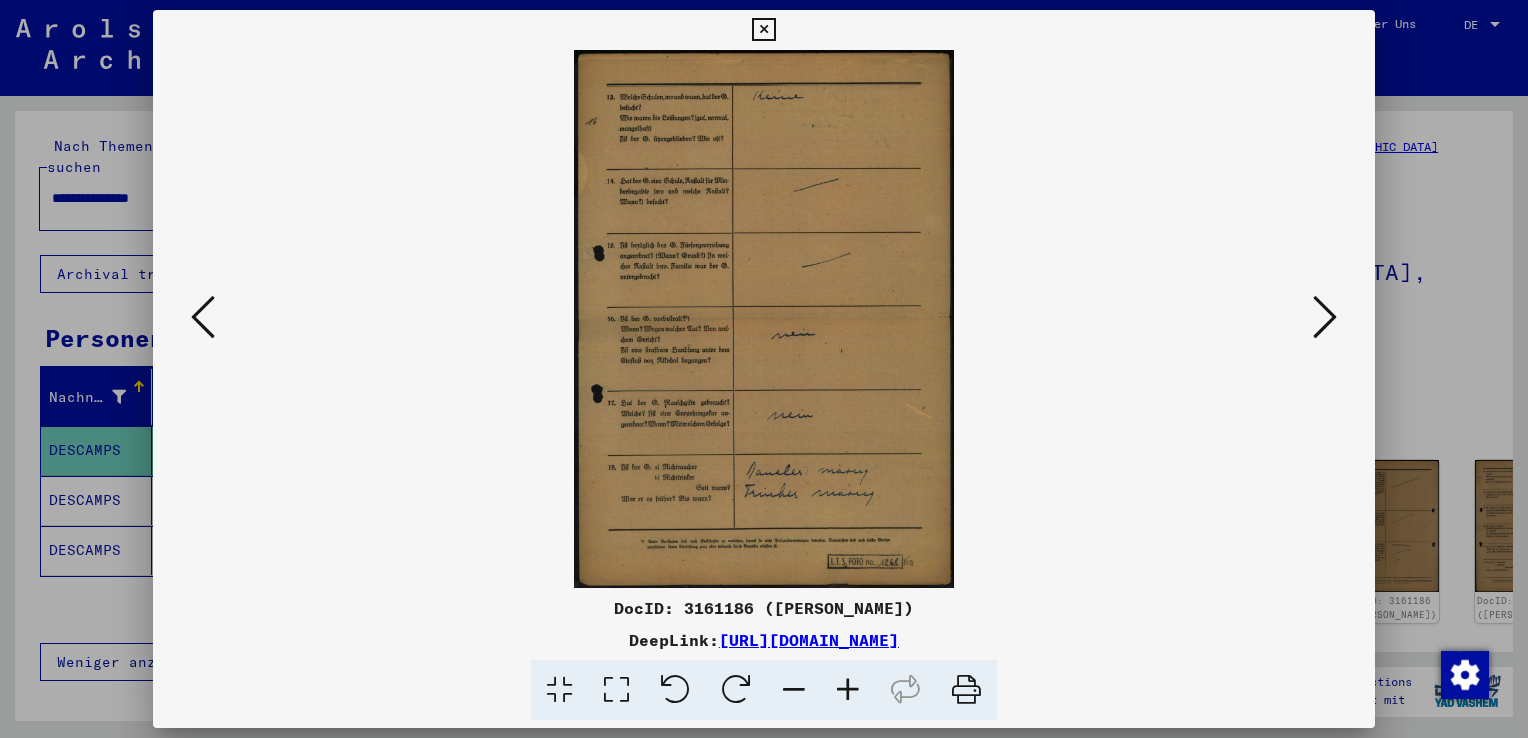 click at bounding box center (203, 317) 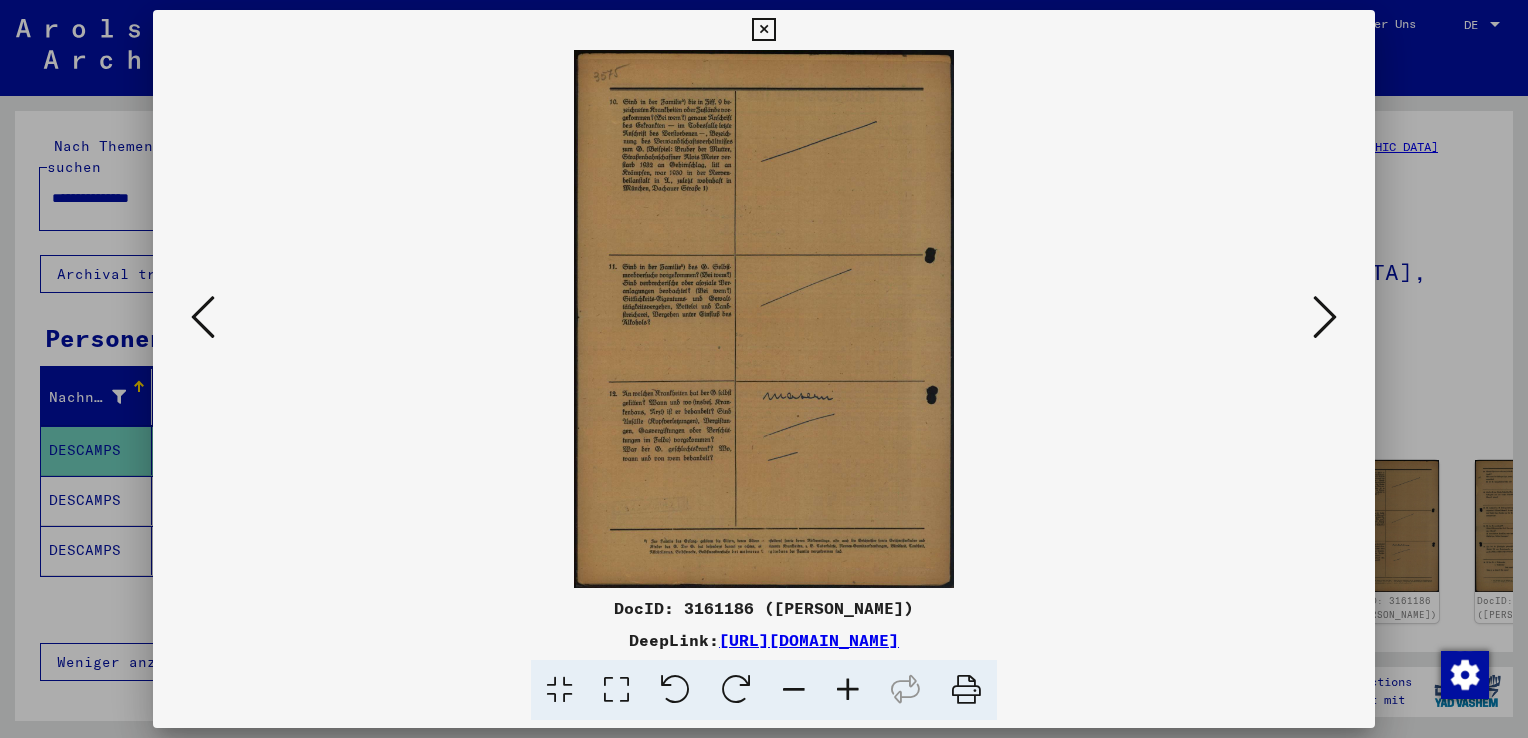click at bounding box center (203, 317) 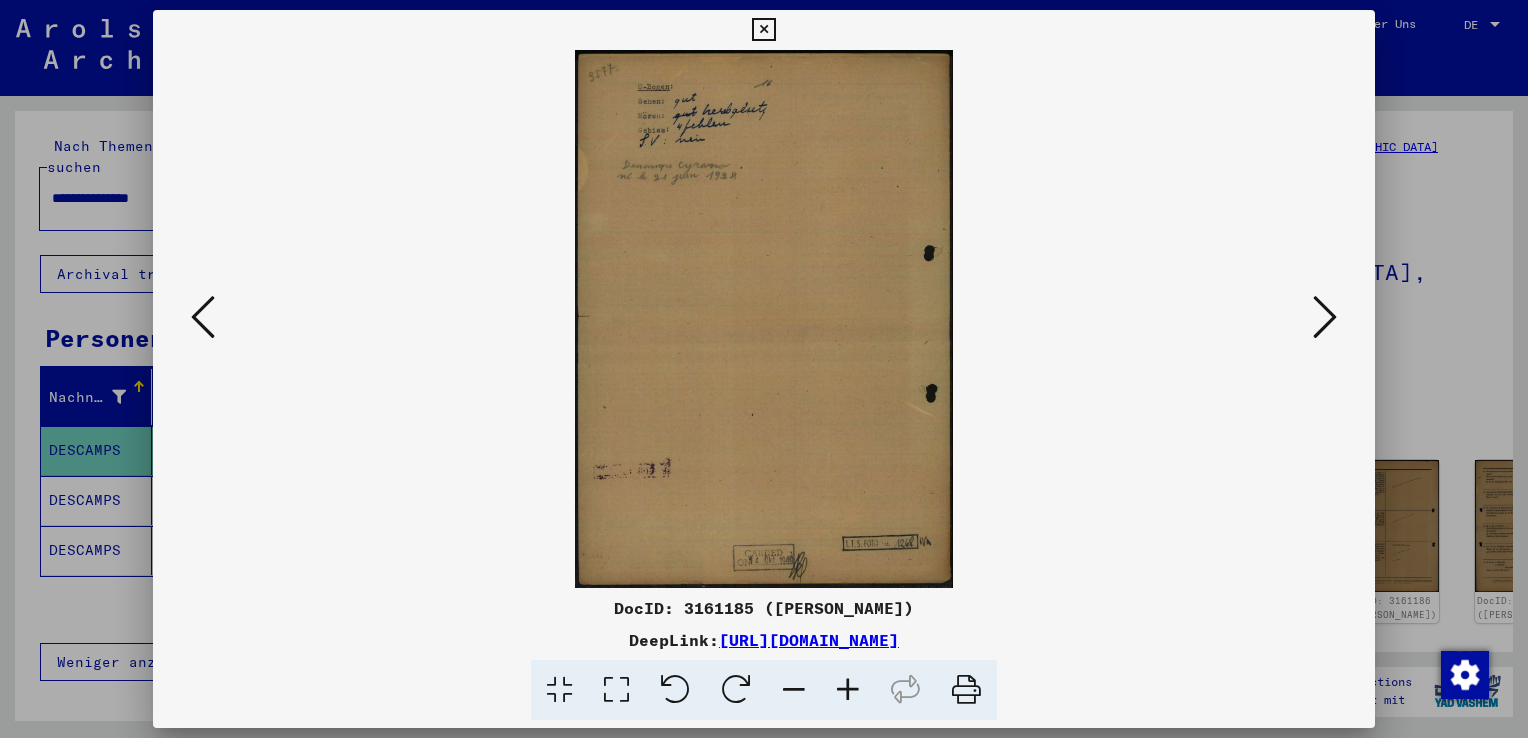 click at bounding box center [203, 317] 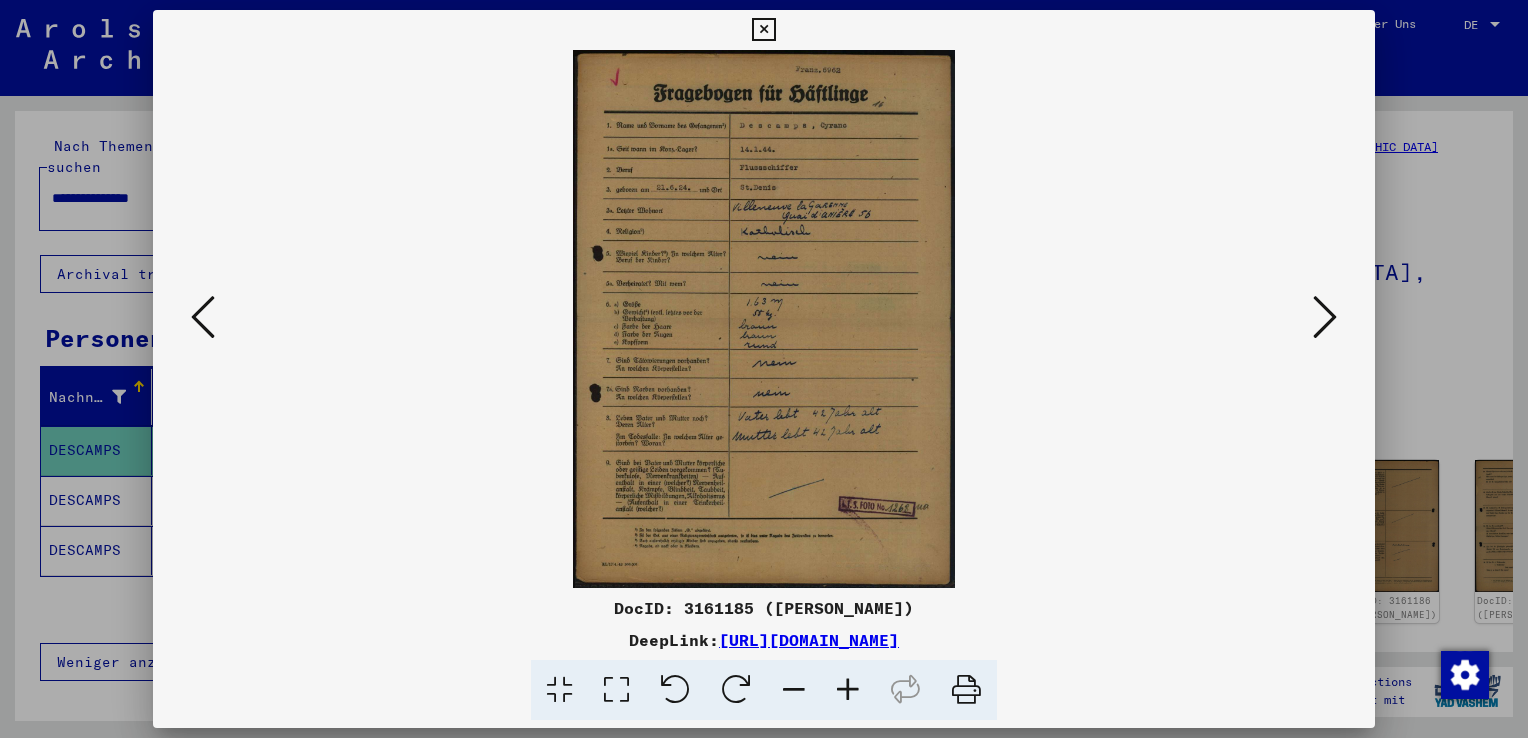 click at bounding box center (848, 690) 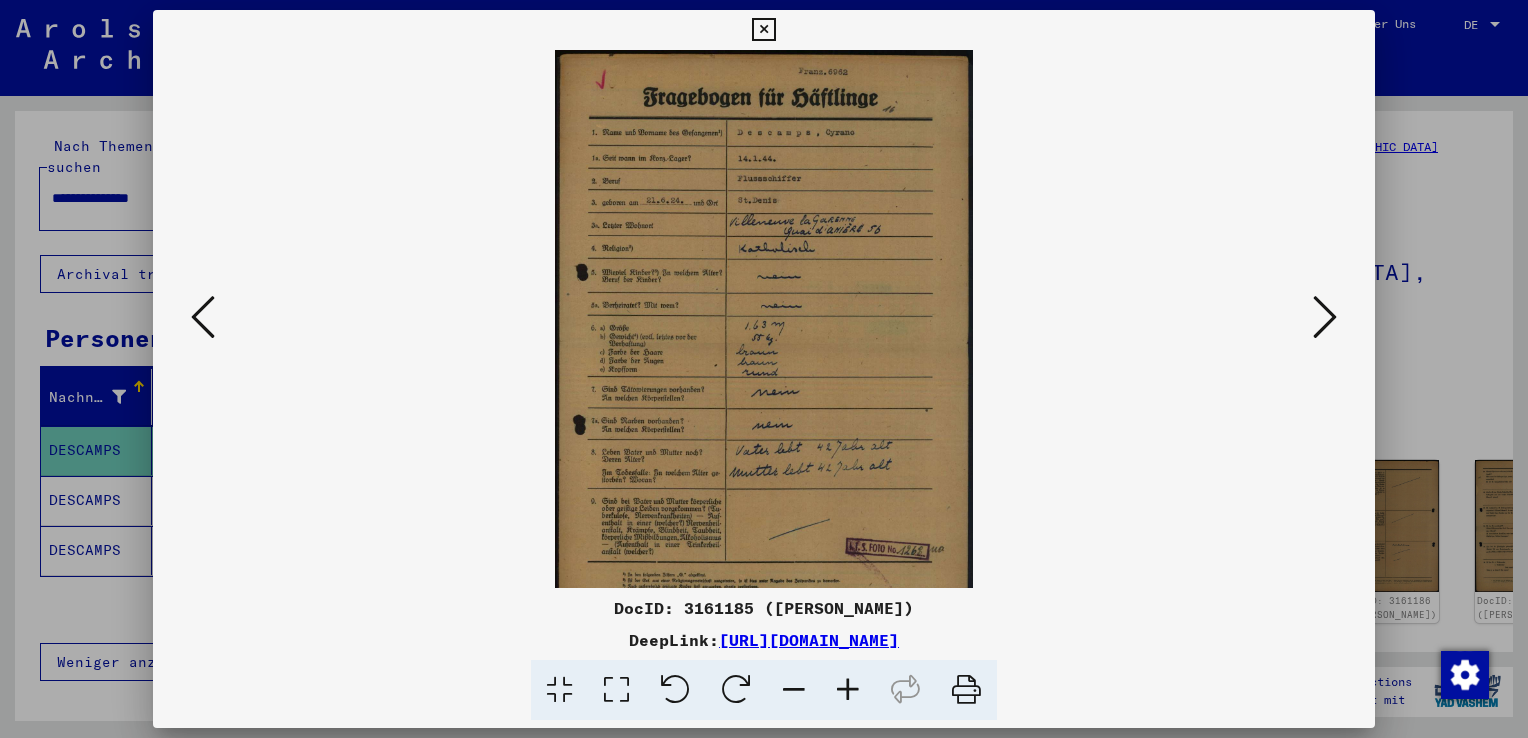 click at bounding box center [848, 690] 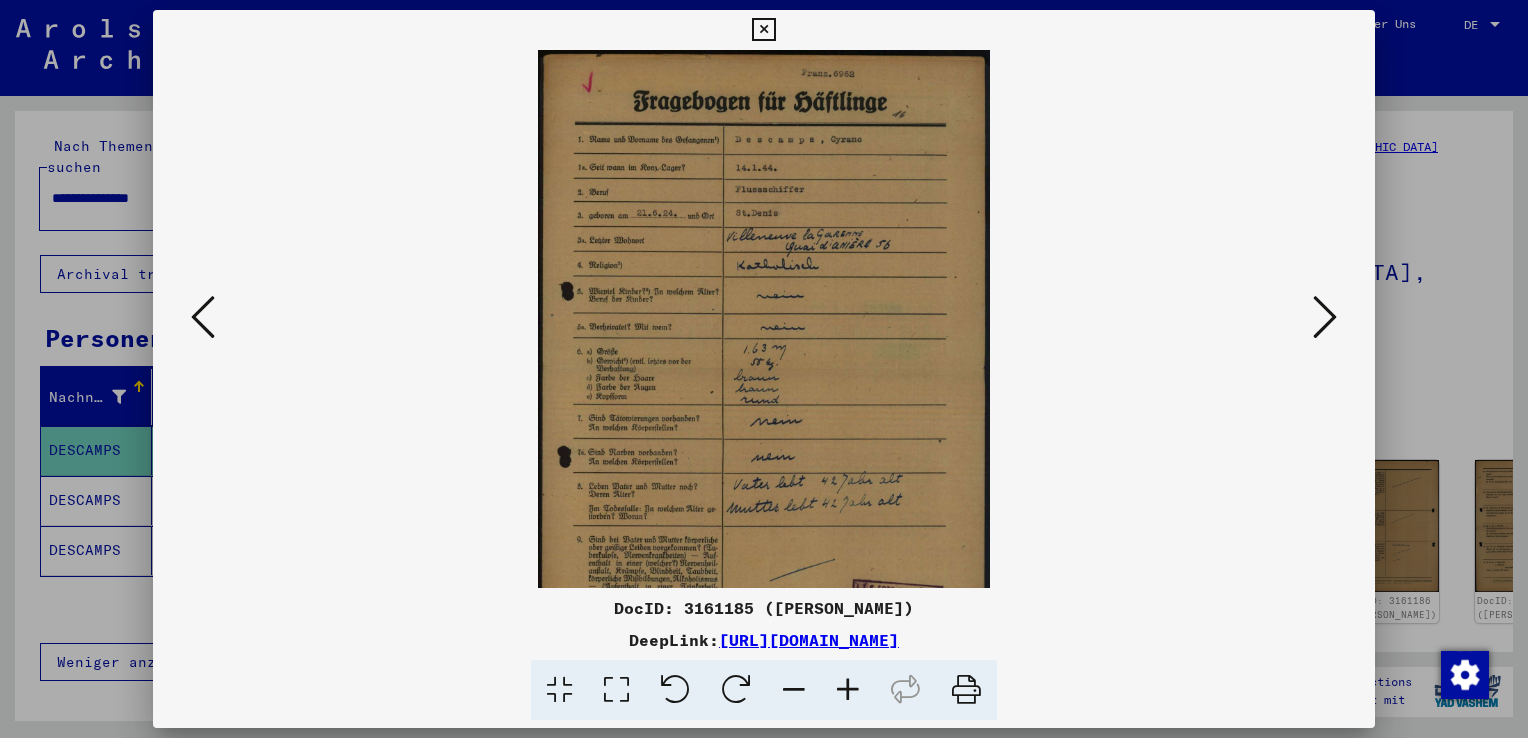 click at bounding box center (848, 690) 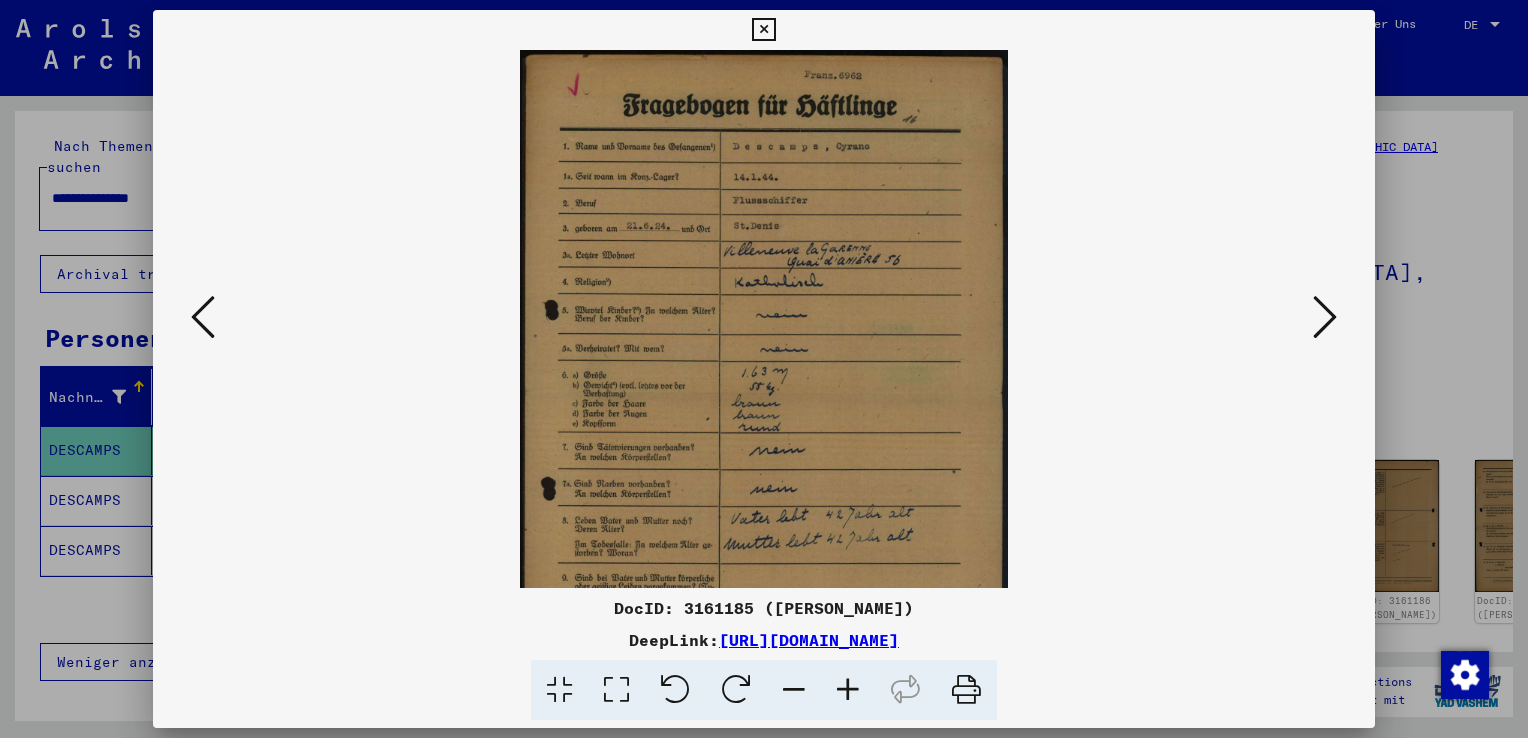click at bounding box center [848, 690] 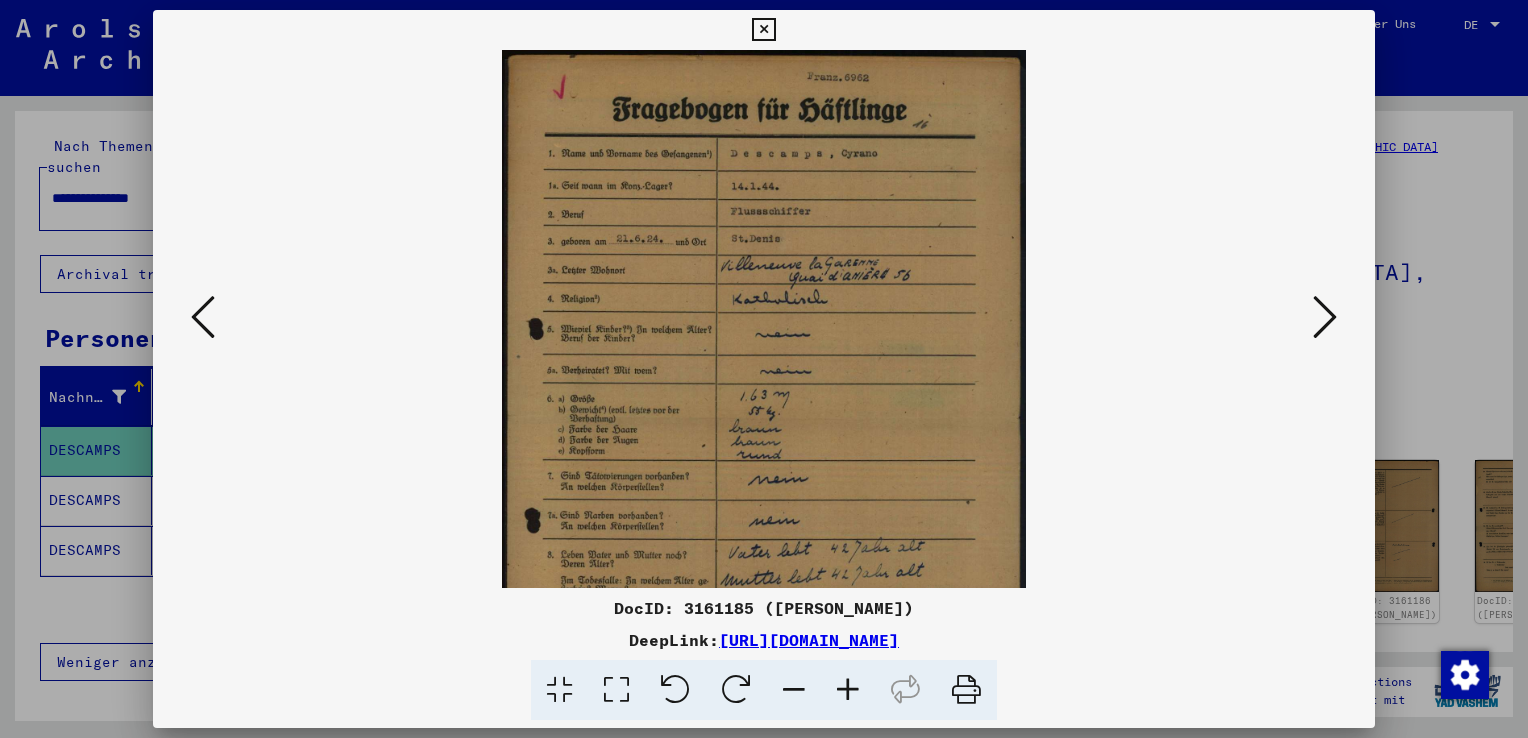 click at bounding box center (848, 690) 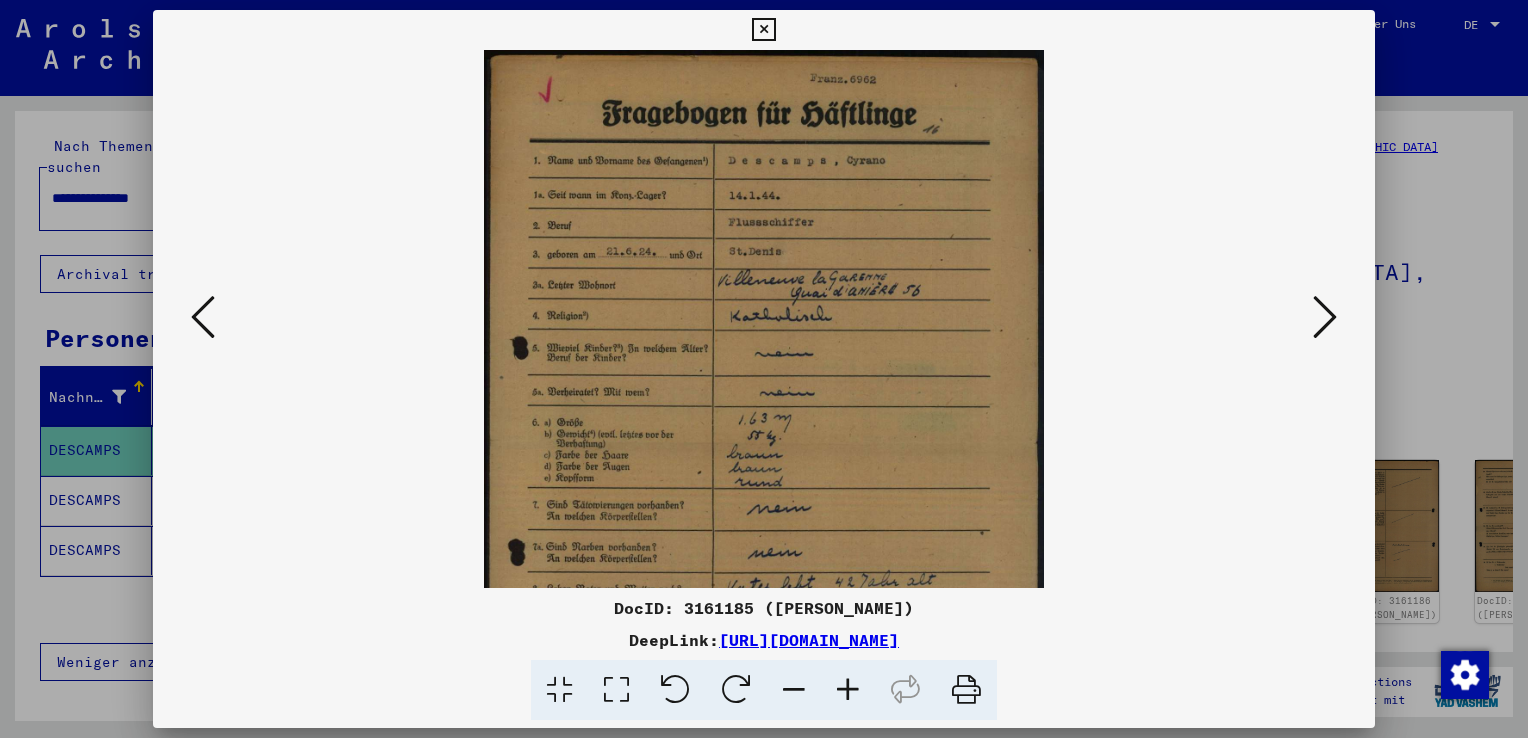 click at bounding box center (848, 690) 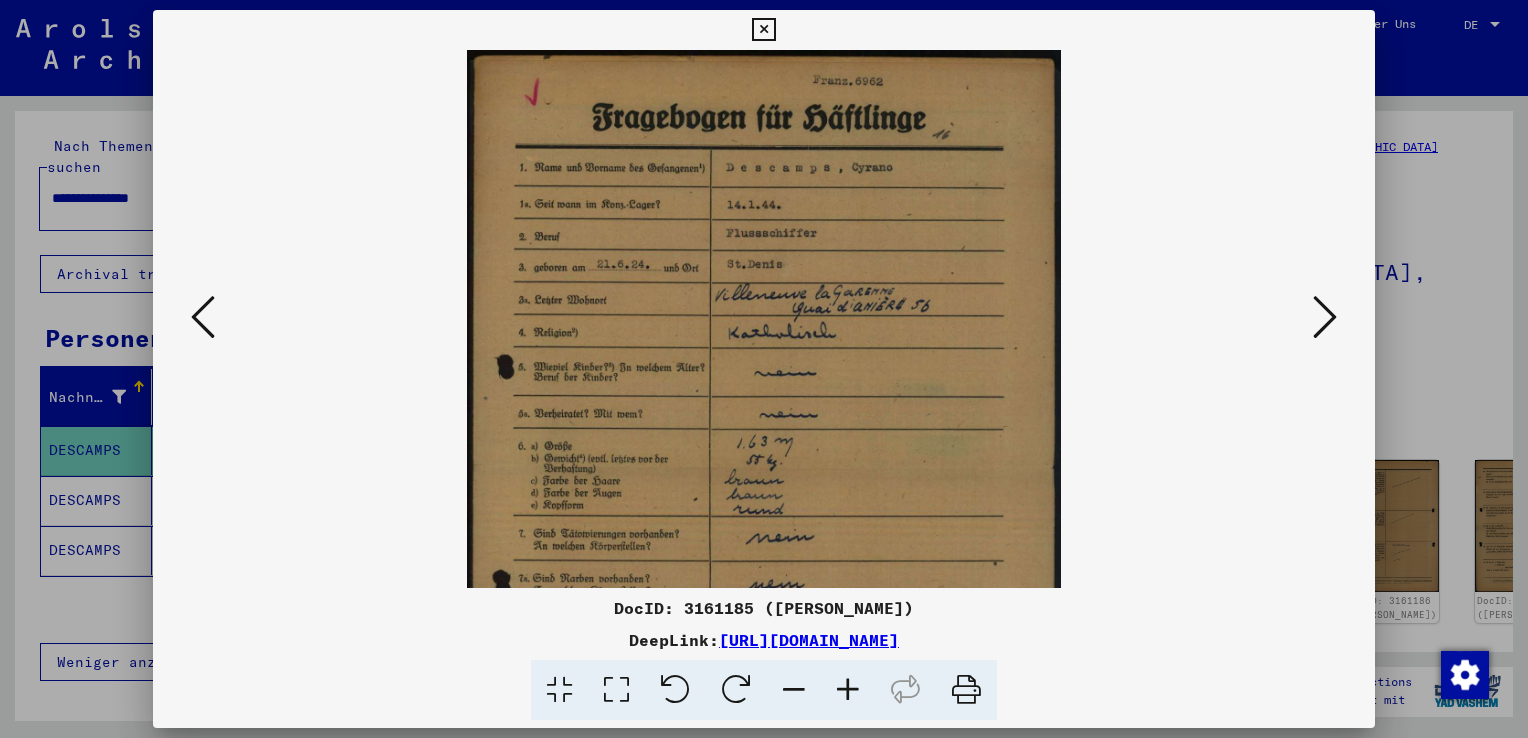 click at bounding box center [848, 690] 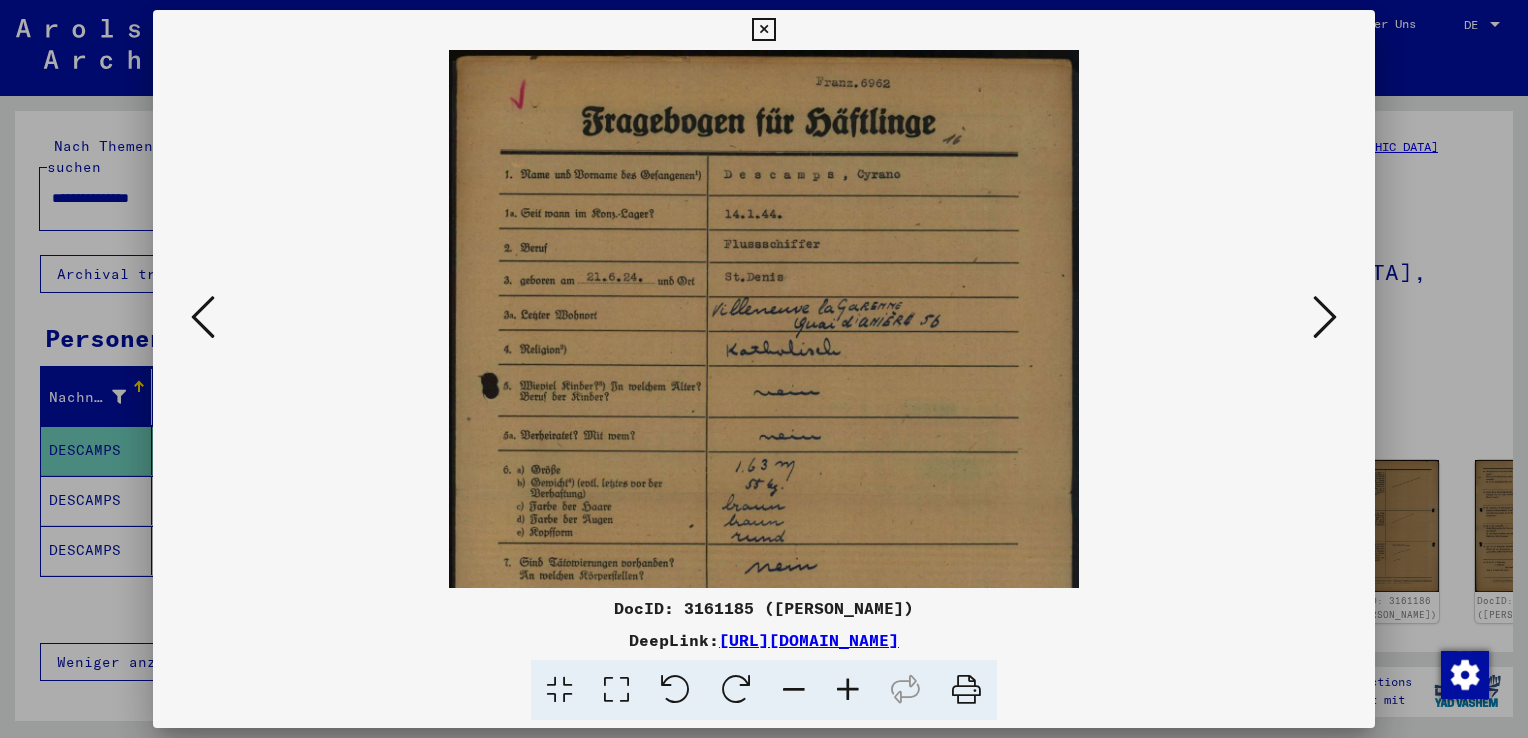 click at bounding box center (848, 690) 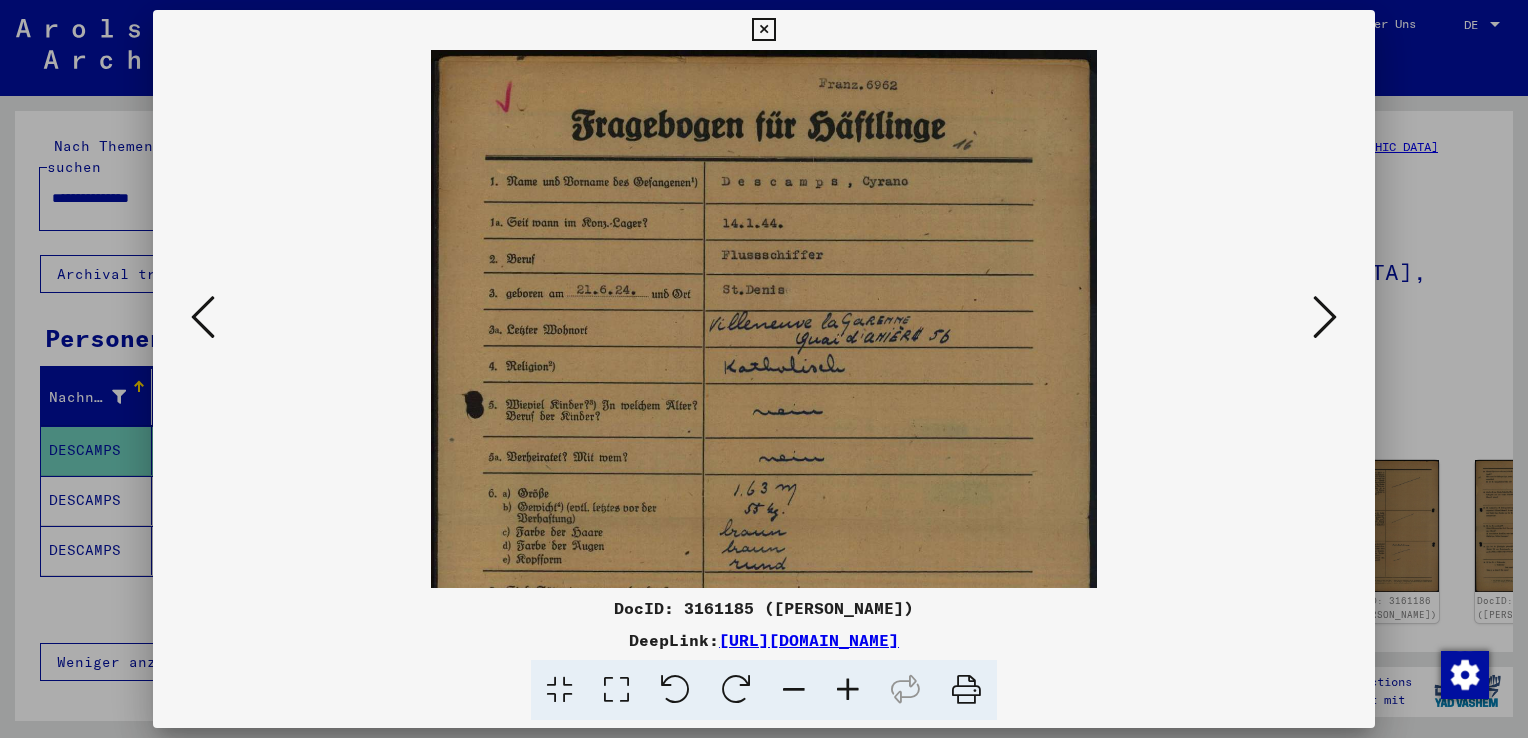 click at bounding box center [848, 690] 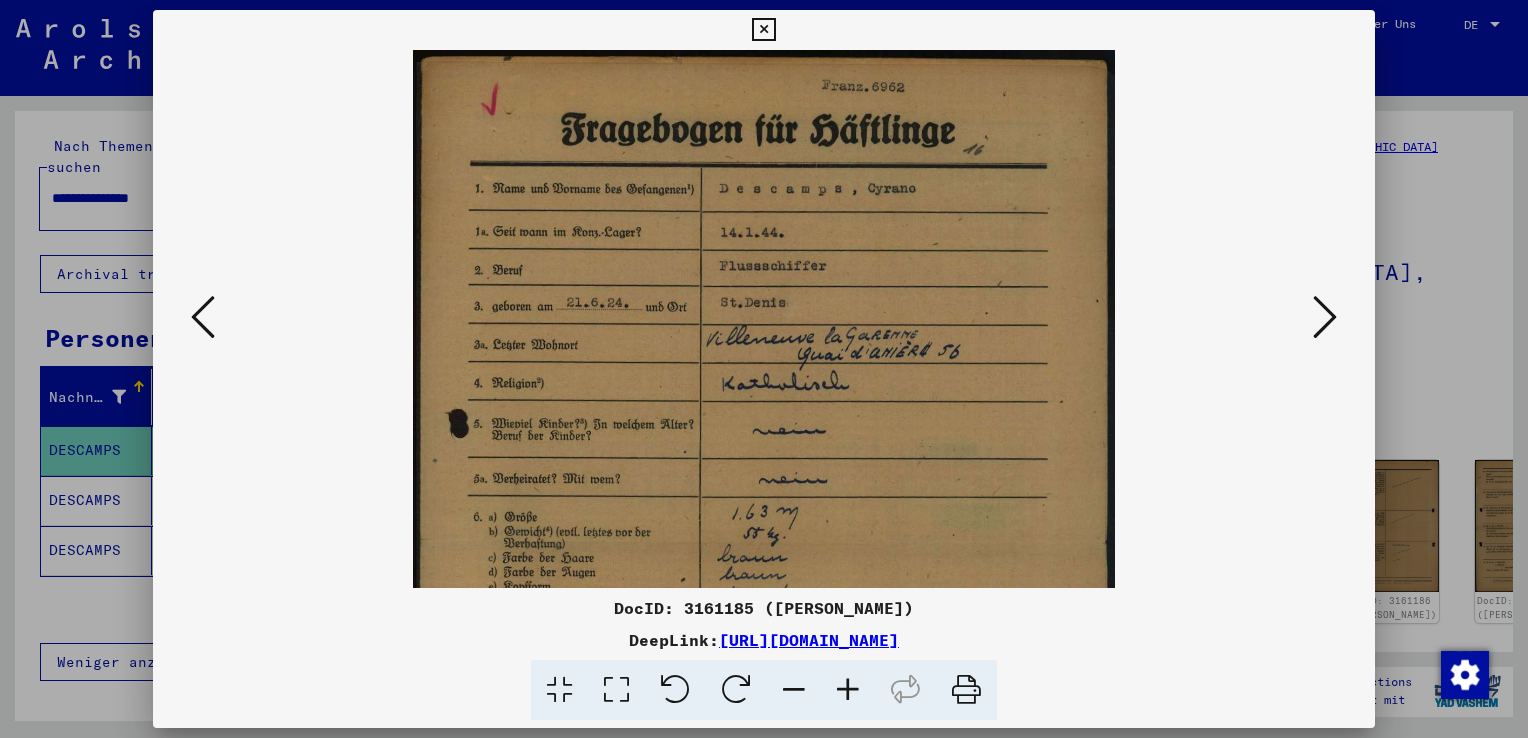 click at bounding box center [848, 690] 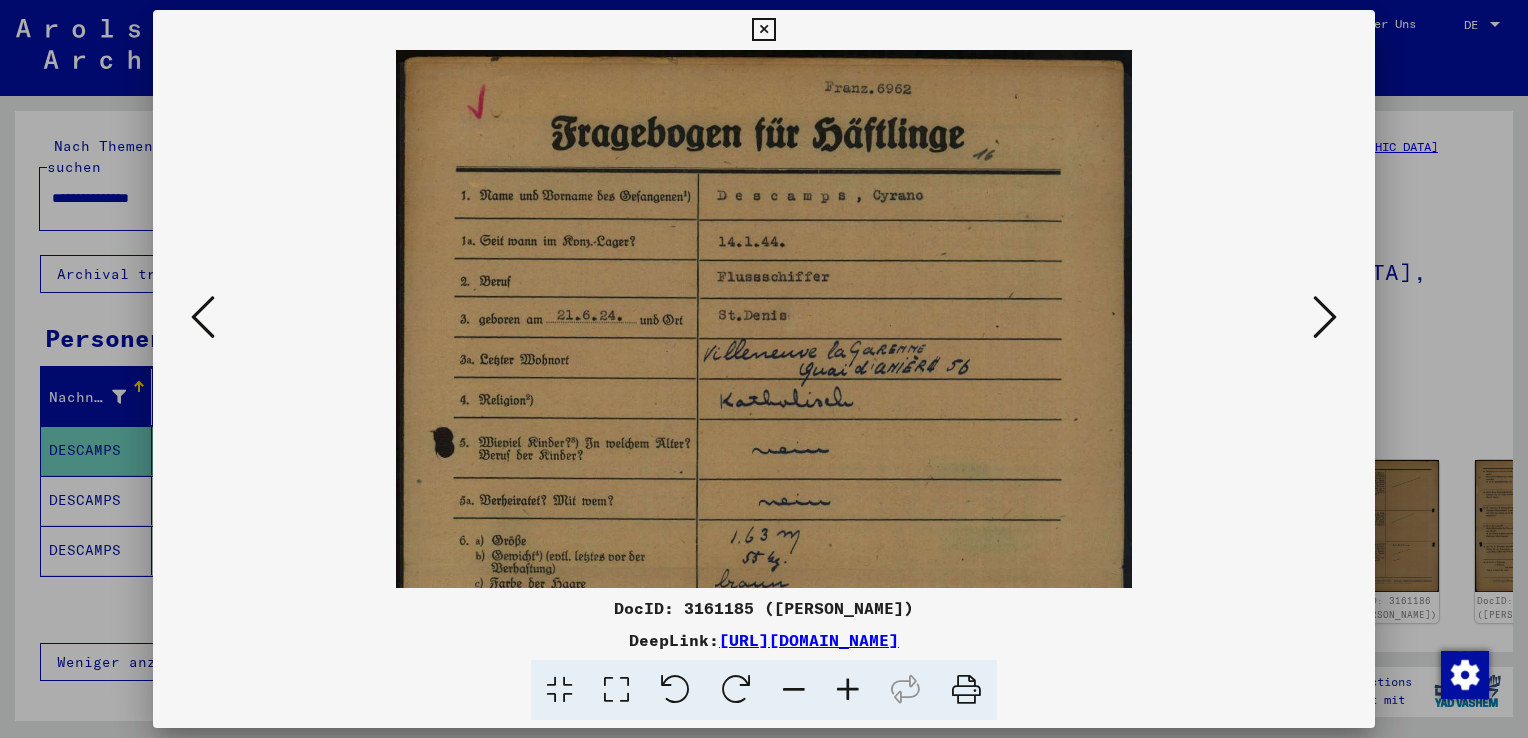 click at bounding box center (848, 690) 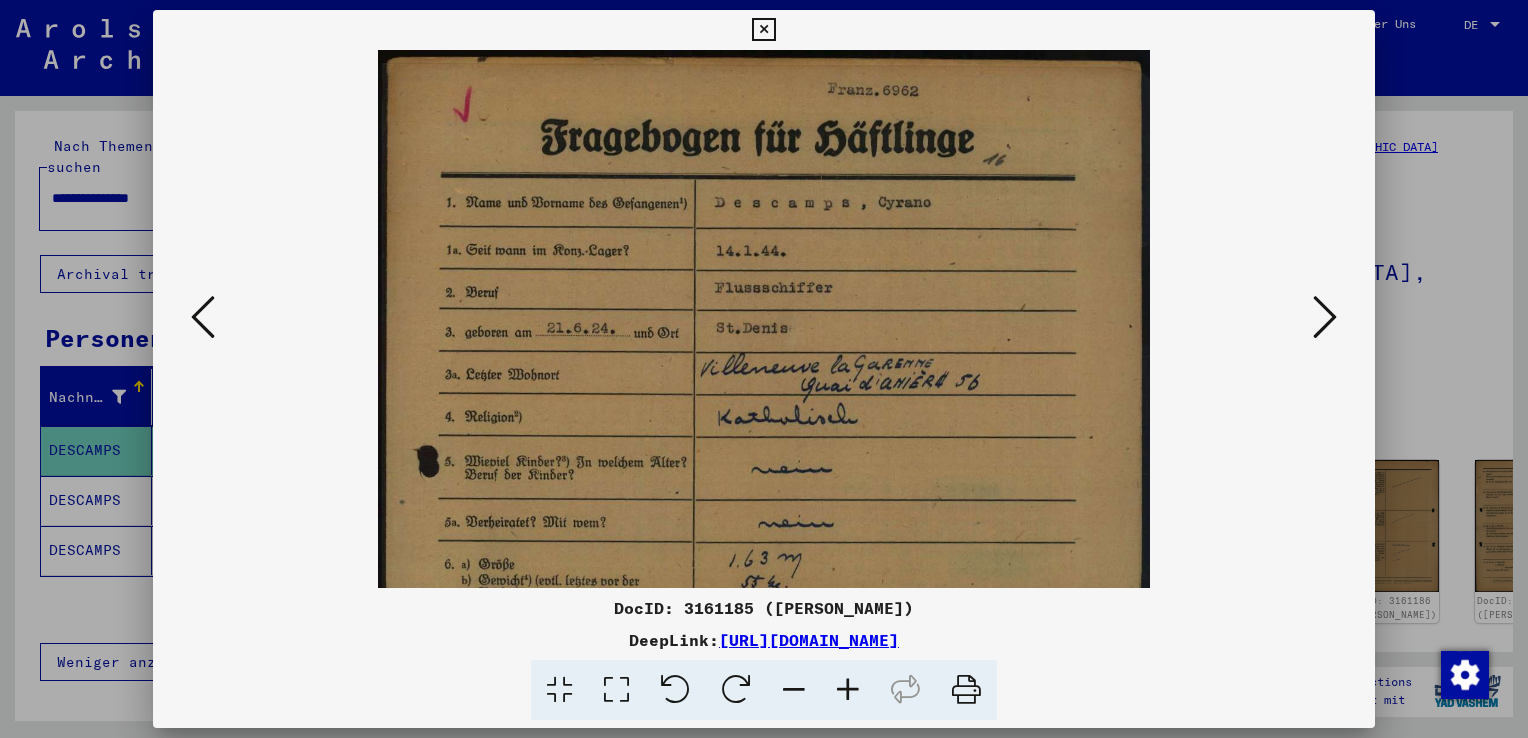 click at bounding box center [848, 690] 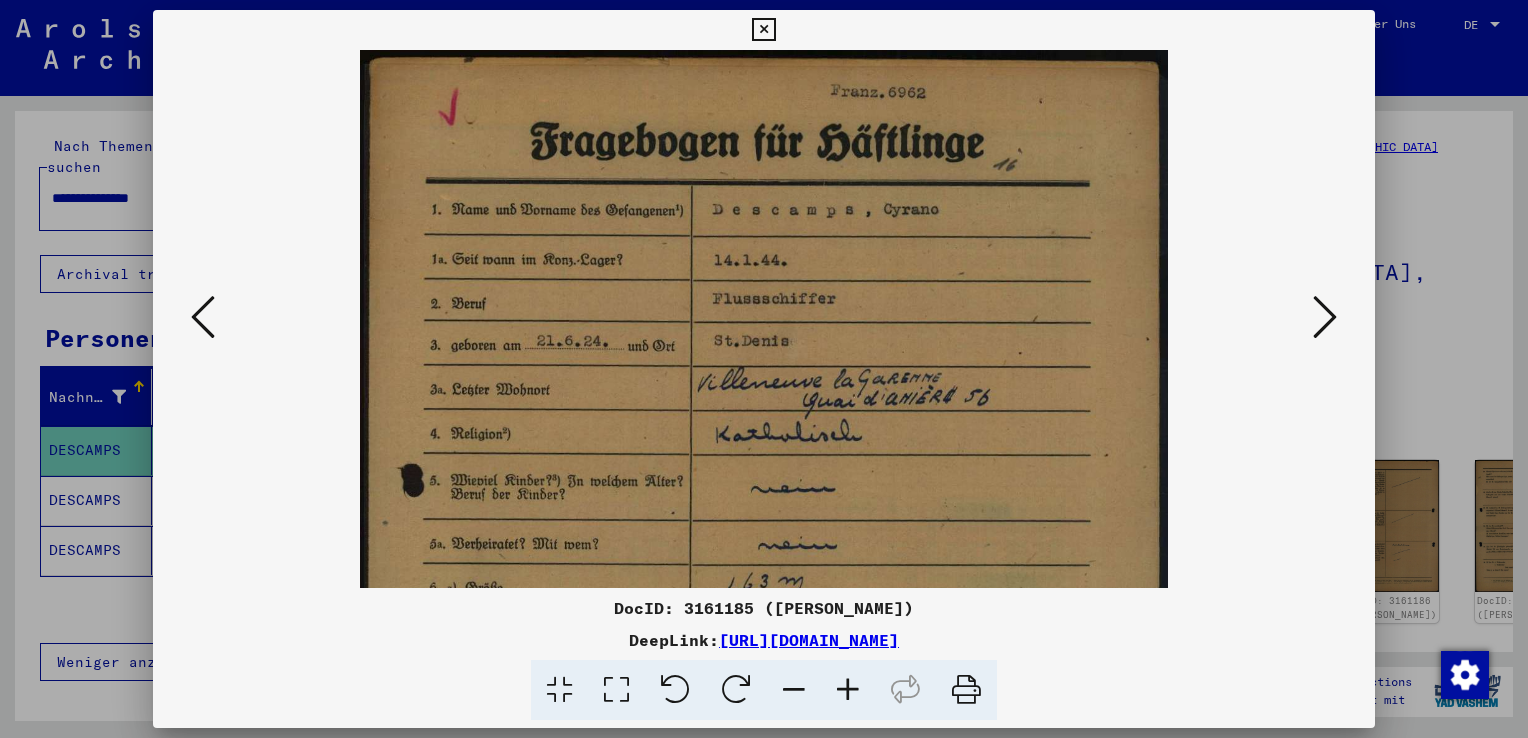 click at bounding box center [763, 30] 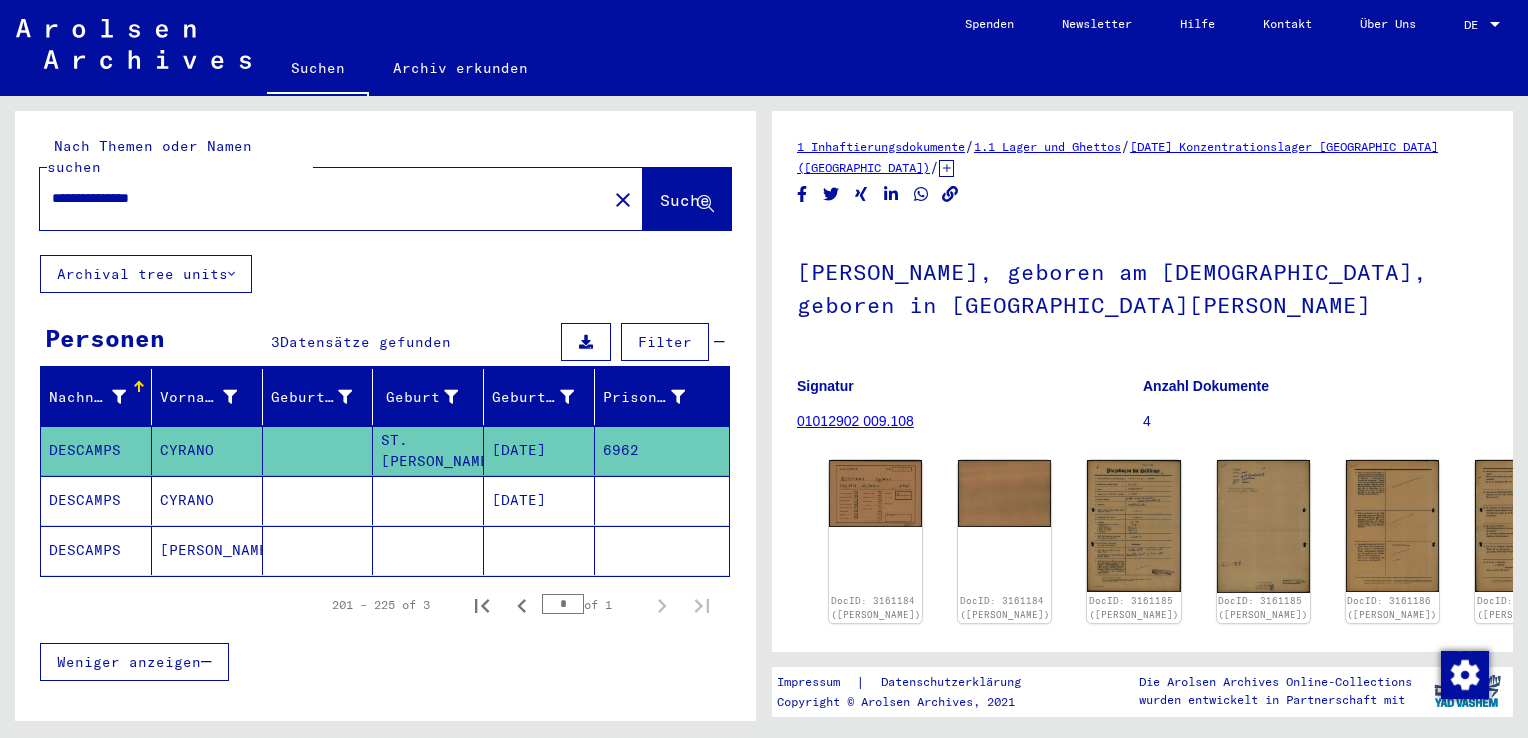 click 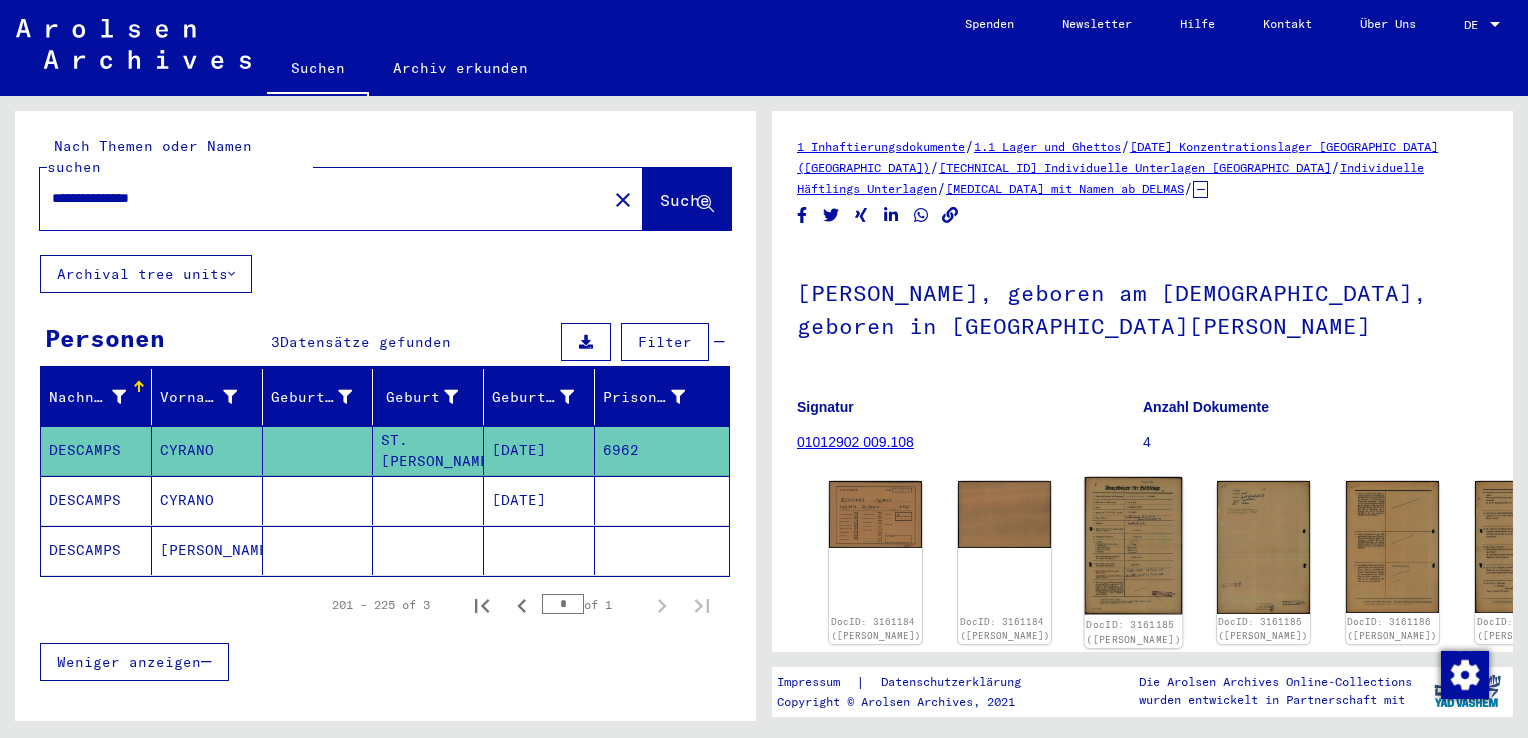 click 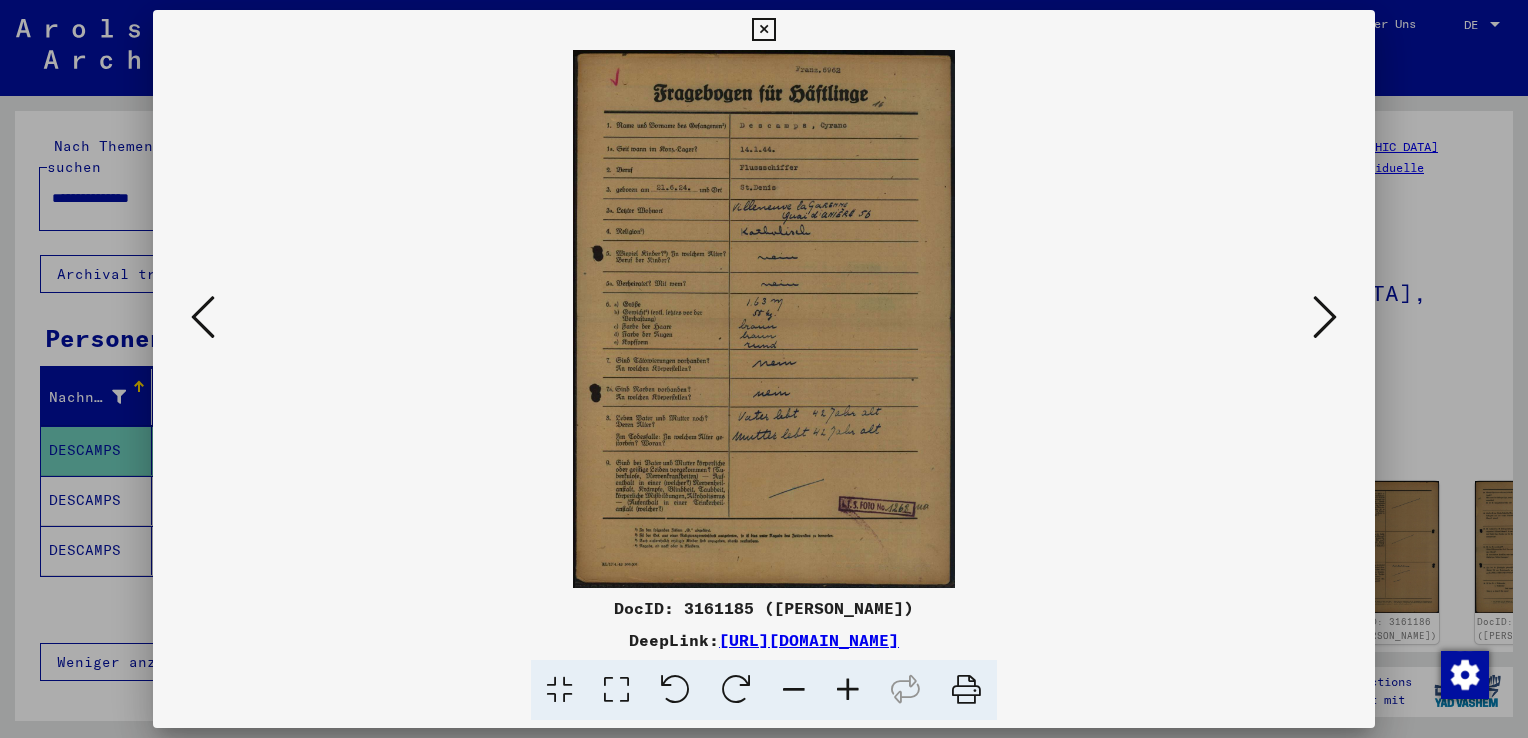 click at bounding box center (1325, 317) 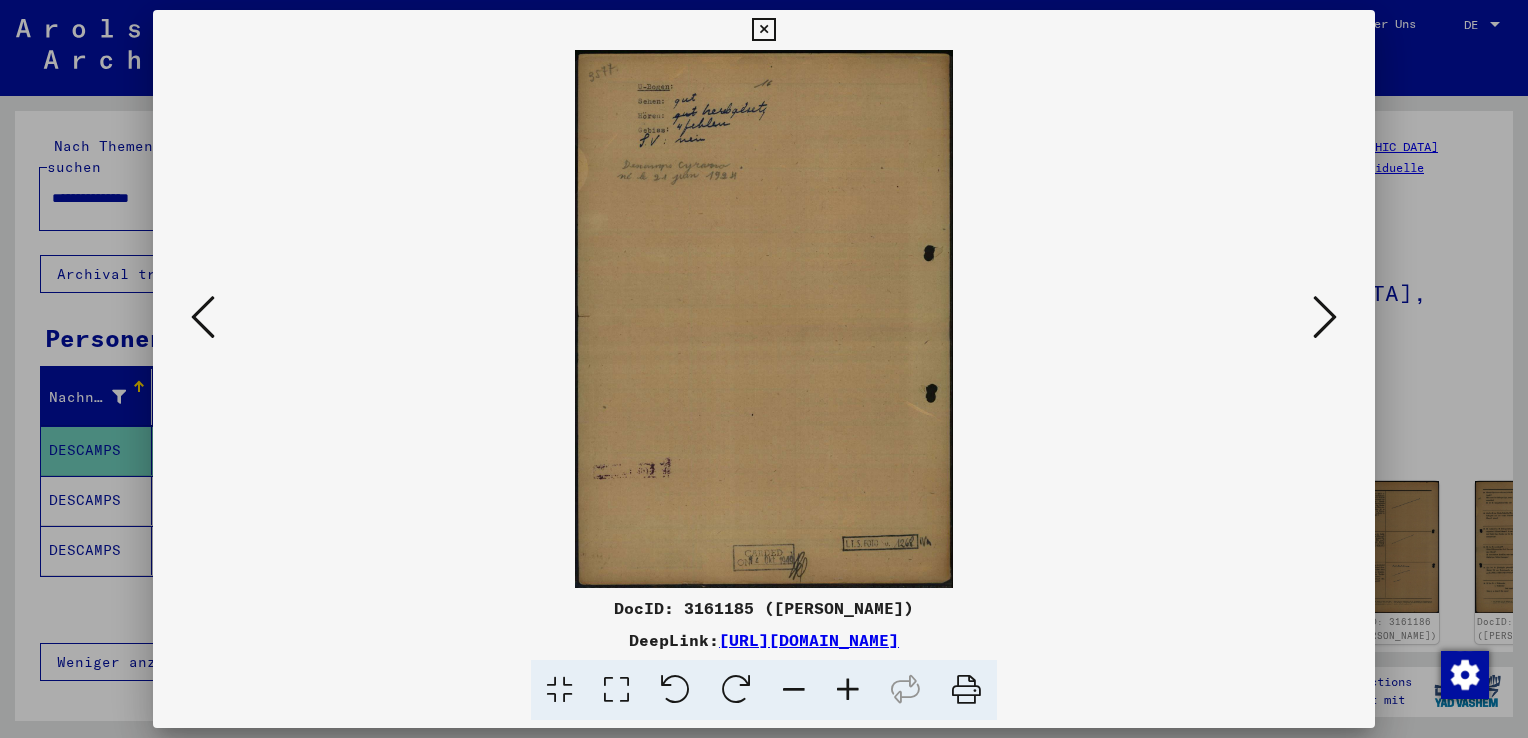 click at bounding box center (1325, 317) 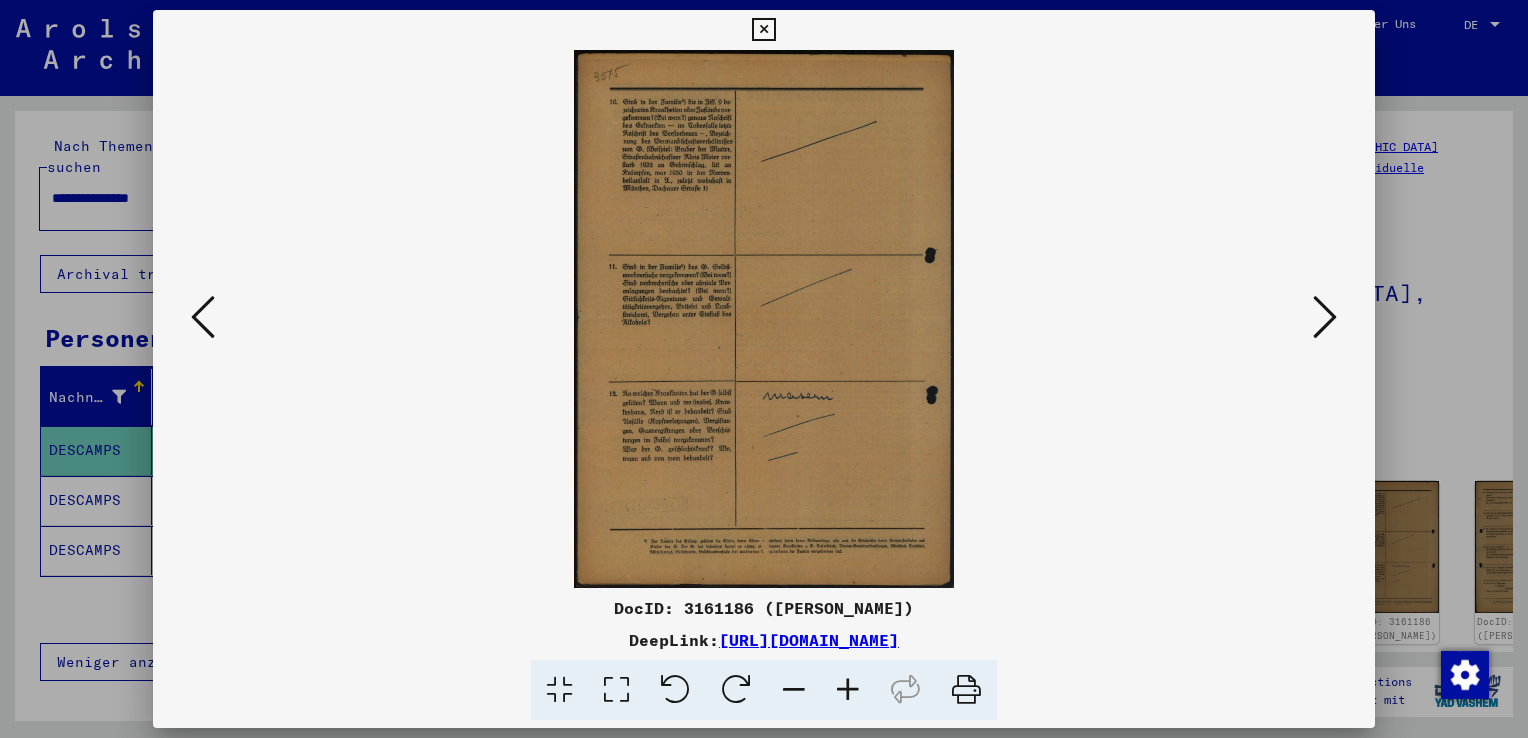 click at bounding box center (1325, 317) 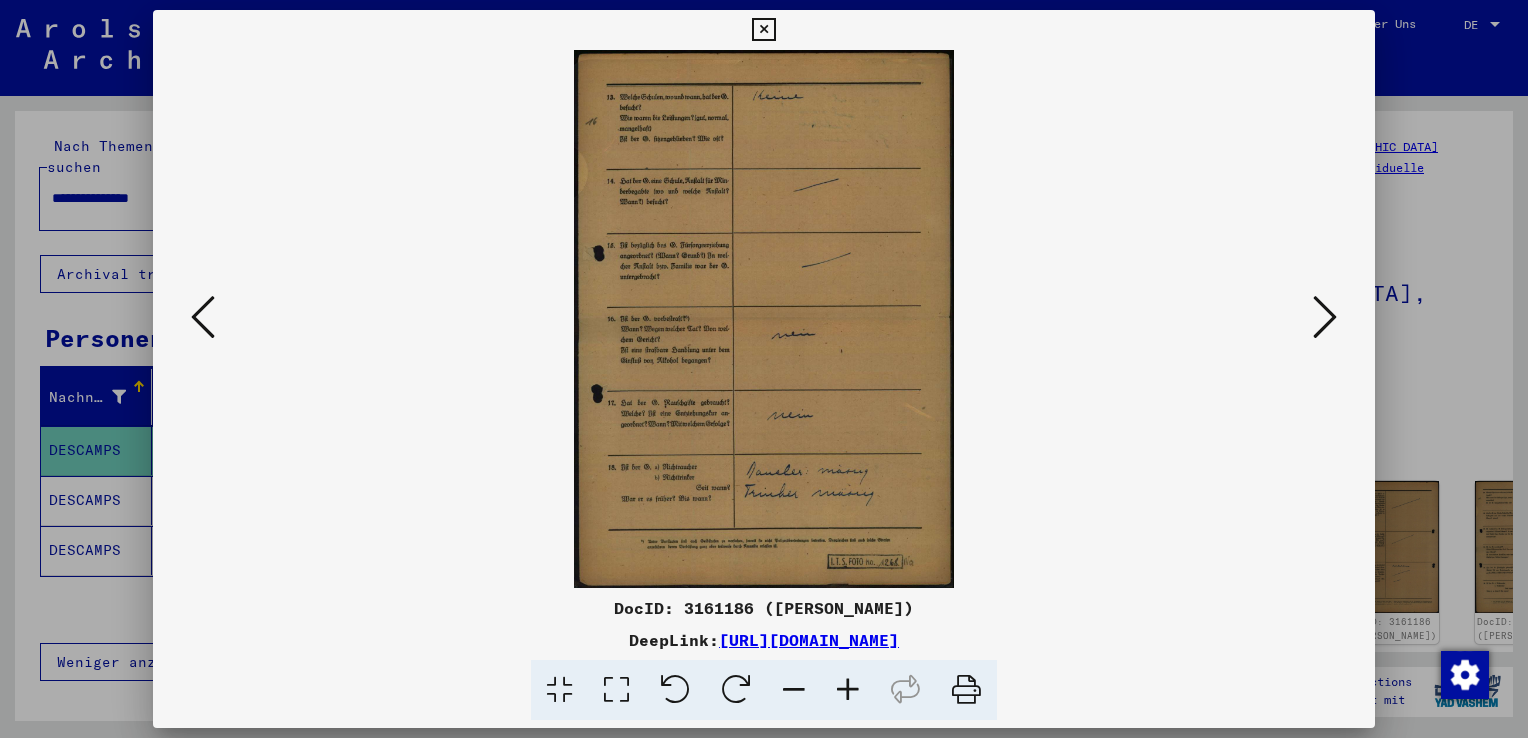 click at bounding box center [1325, 317] 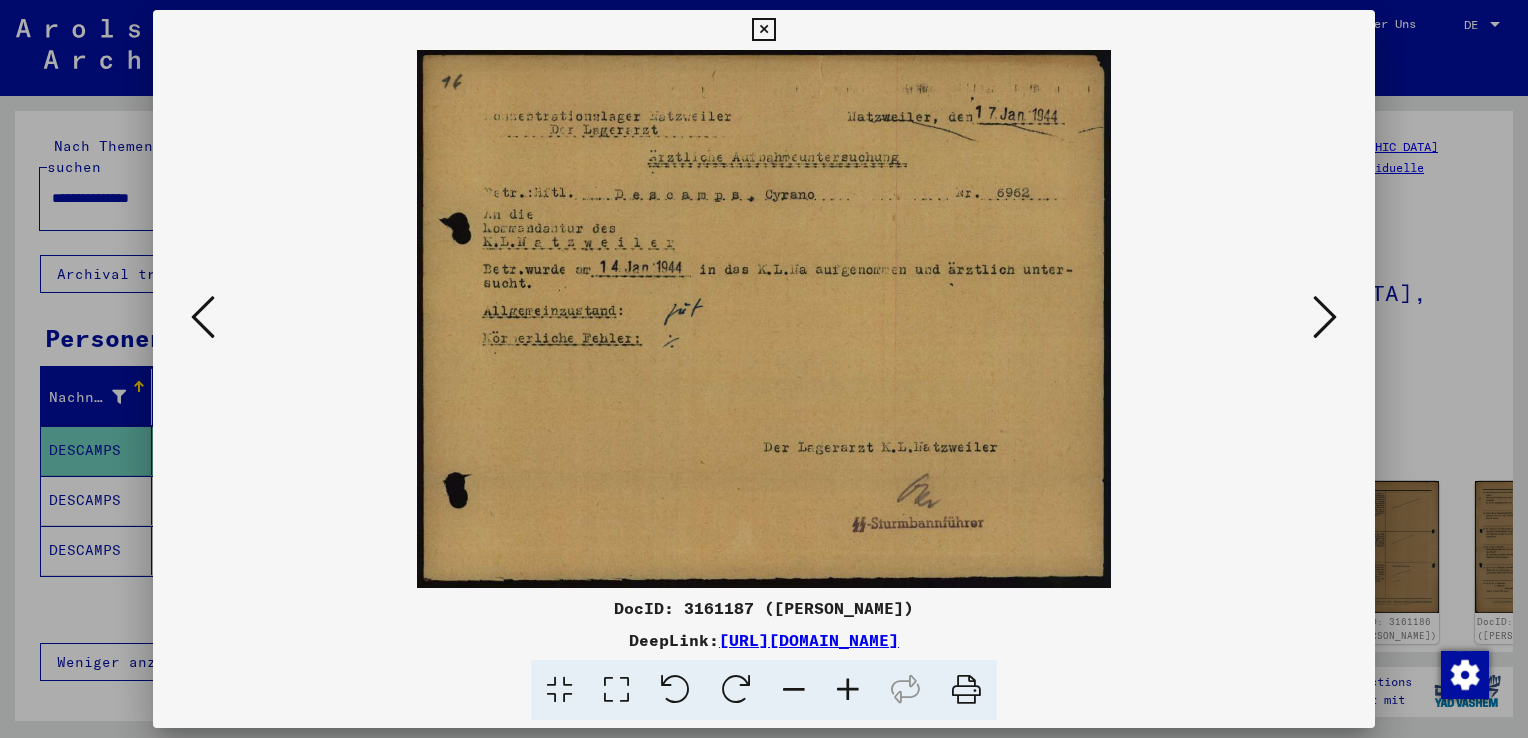 drag, startPoint x: 769, startPoint y: 21, endPoint x: 777, endPoint y: 38, distance: 18.788294 